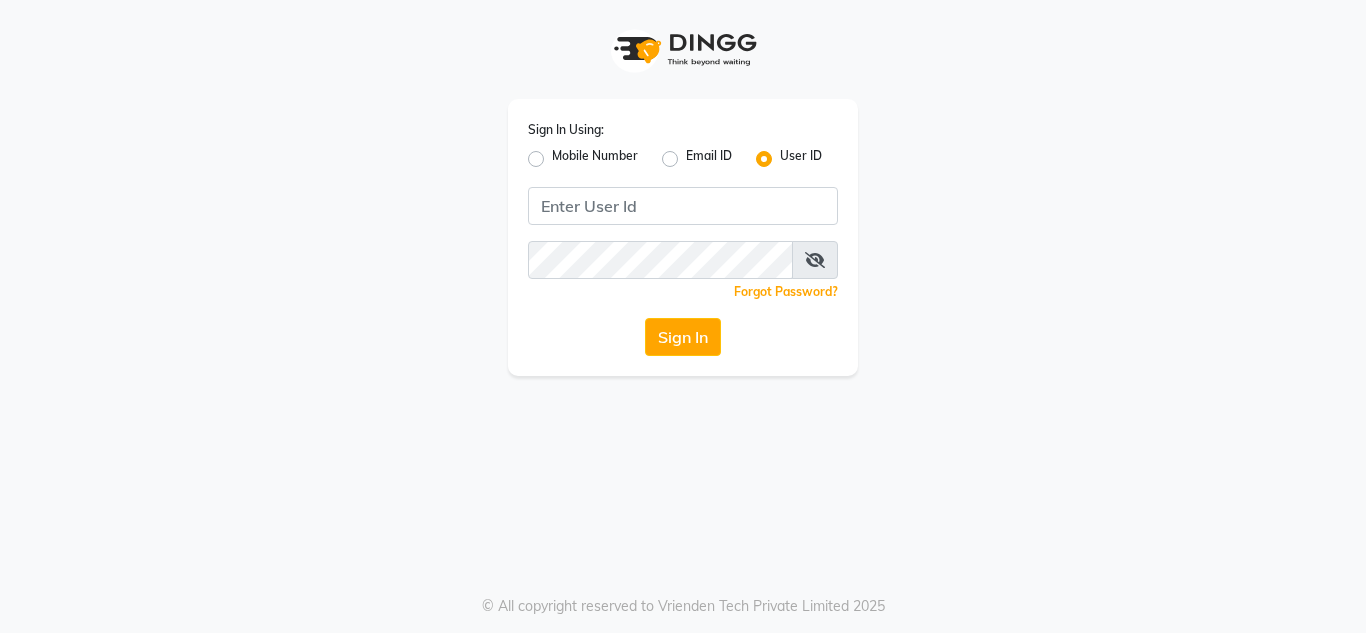scroll, scrollTop: 0, scrollLeft: 0, axis: both 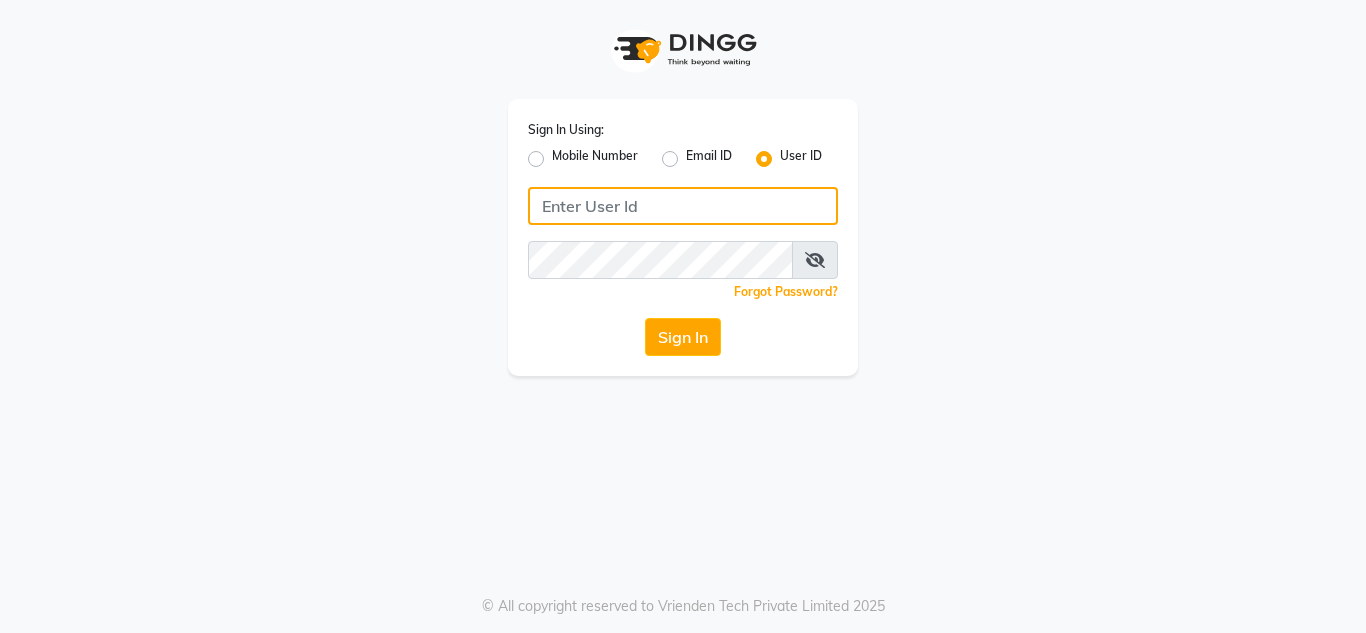 click 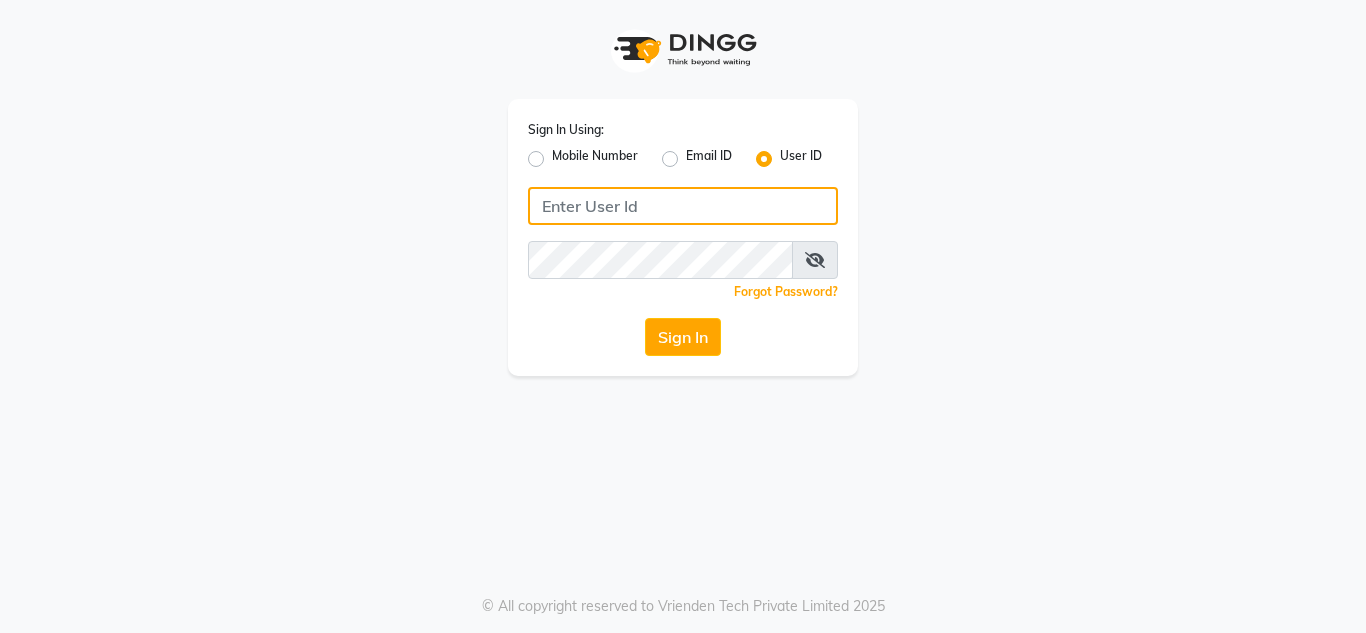 type on "D" 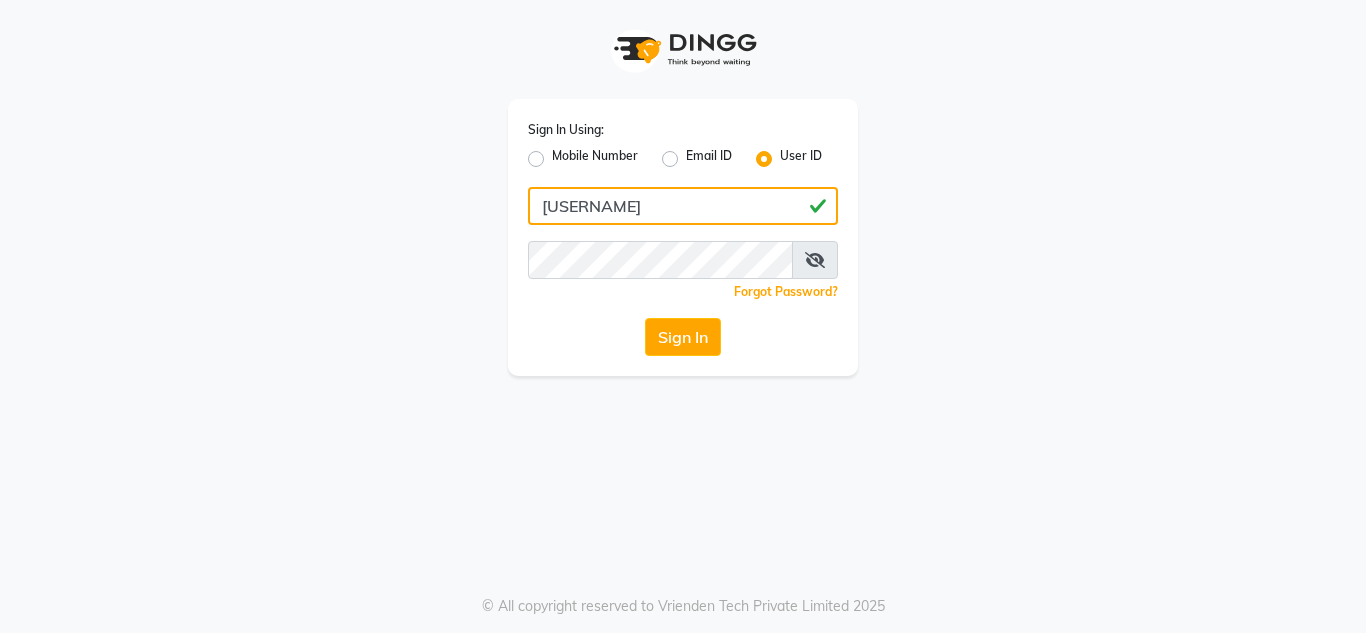 drag, startPoint x: 655, startPoint y: 199, endPoint x: 334, endPoint y: 195, distance: 321.02493 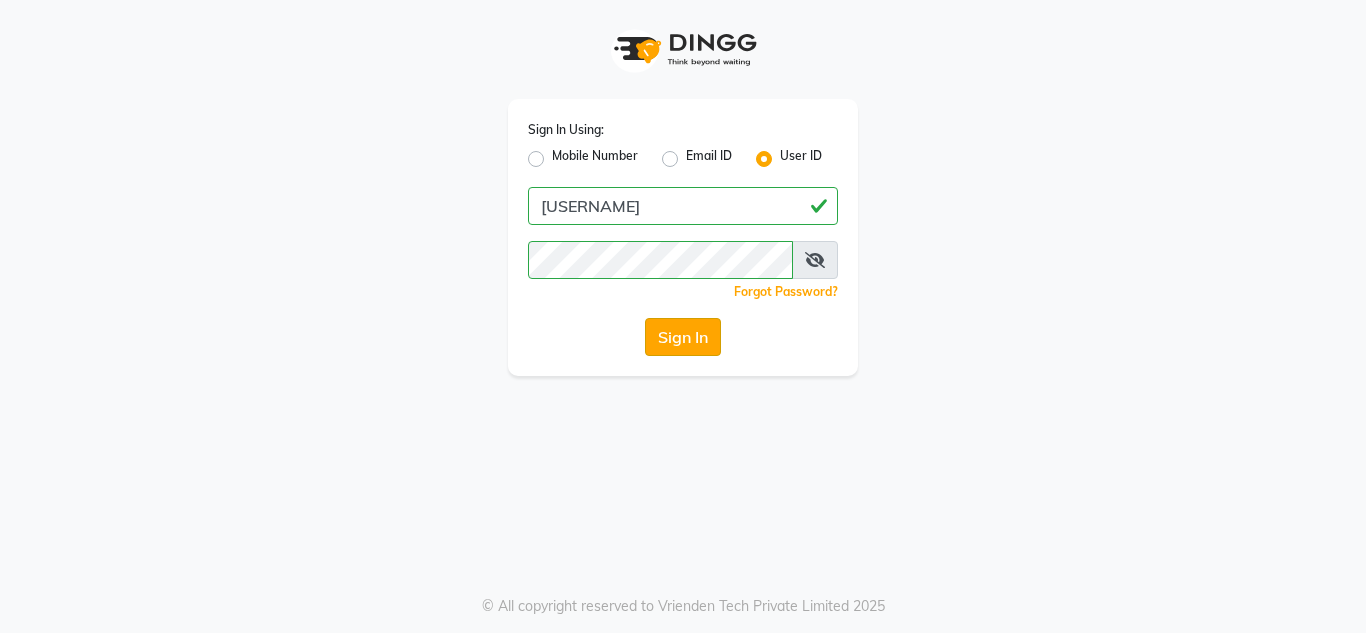click on "Sign In" 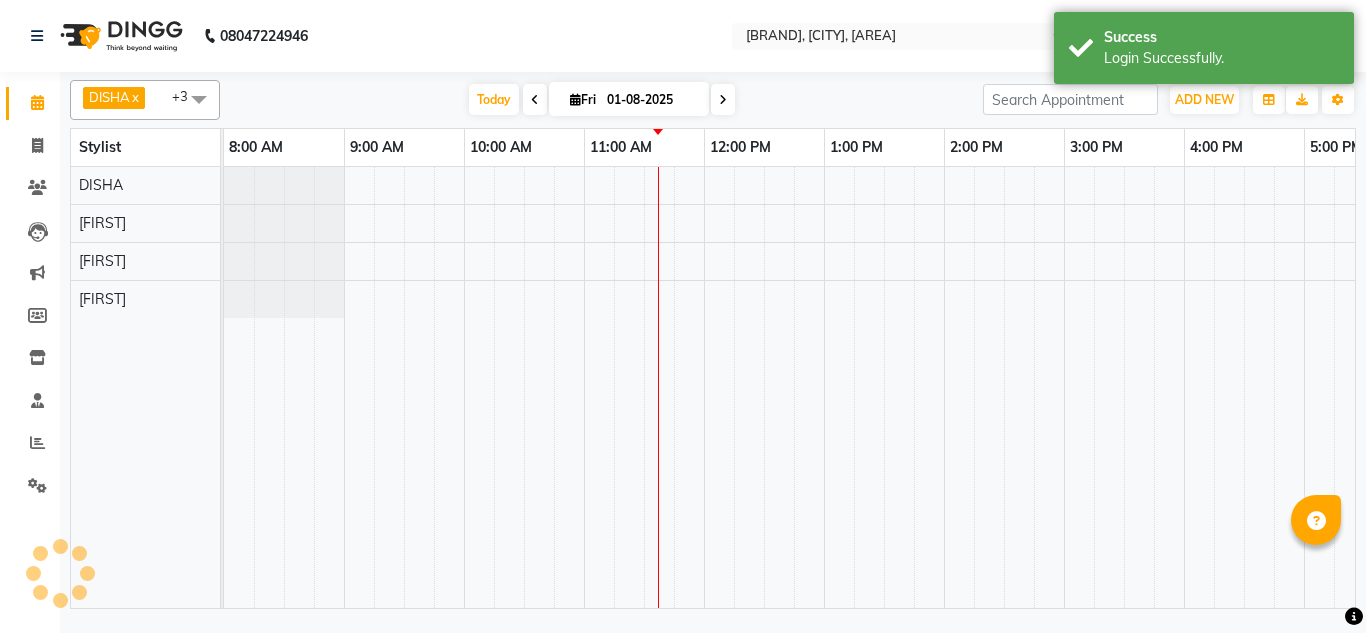 scroll, scrollTop: 0, scrollLeft: 0, axis: both 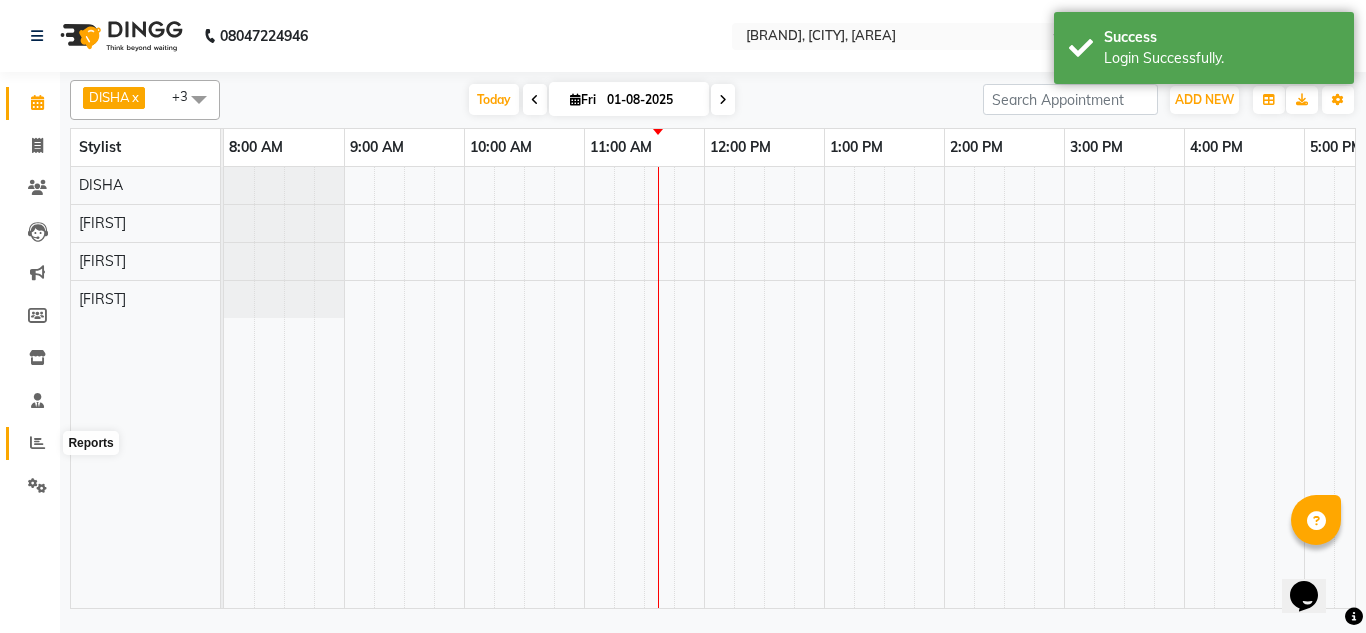 click 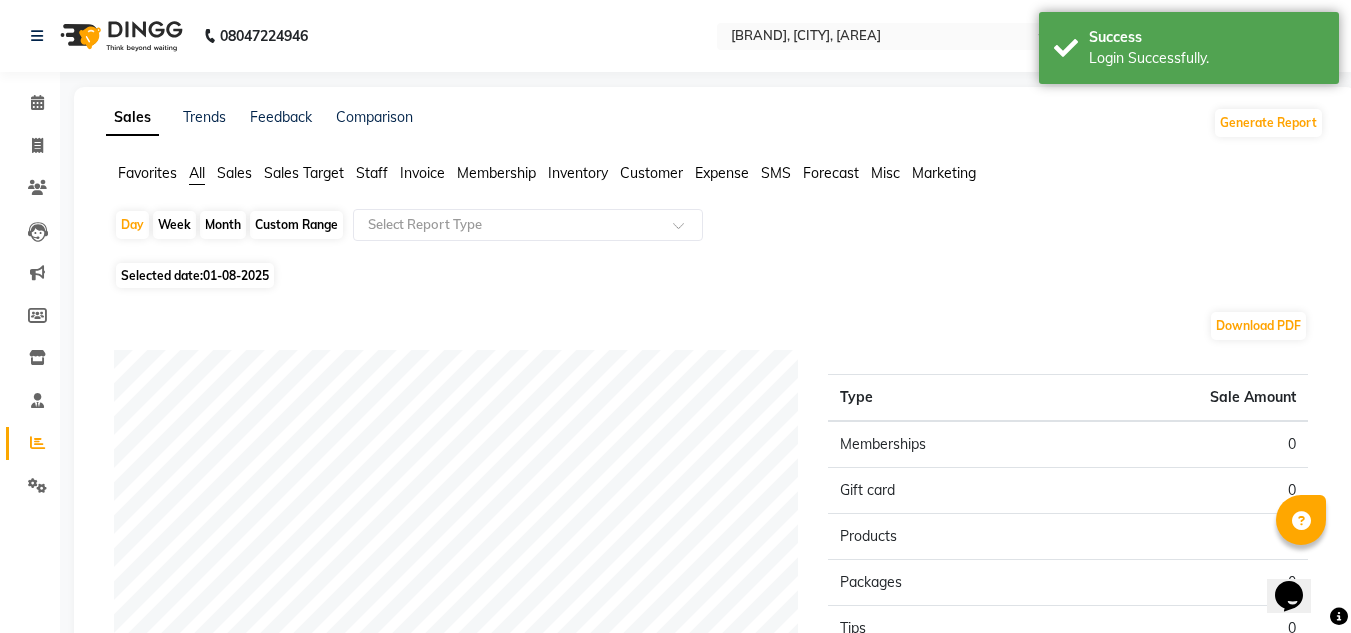 click on "01-08-2025" 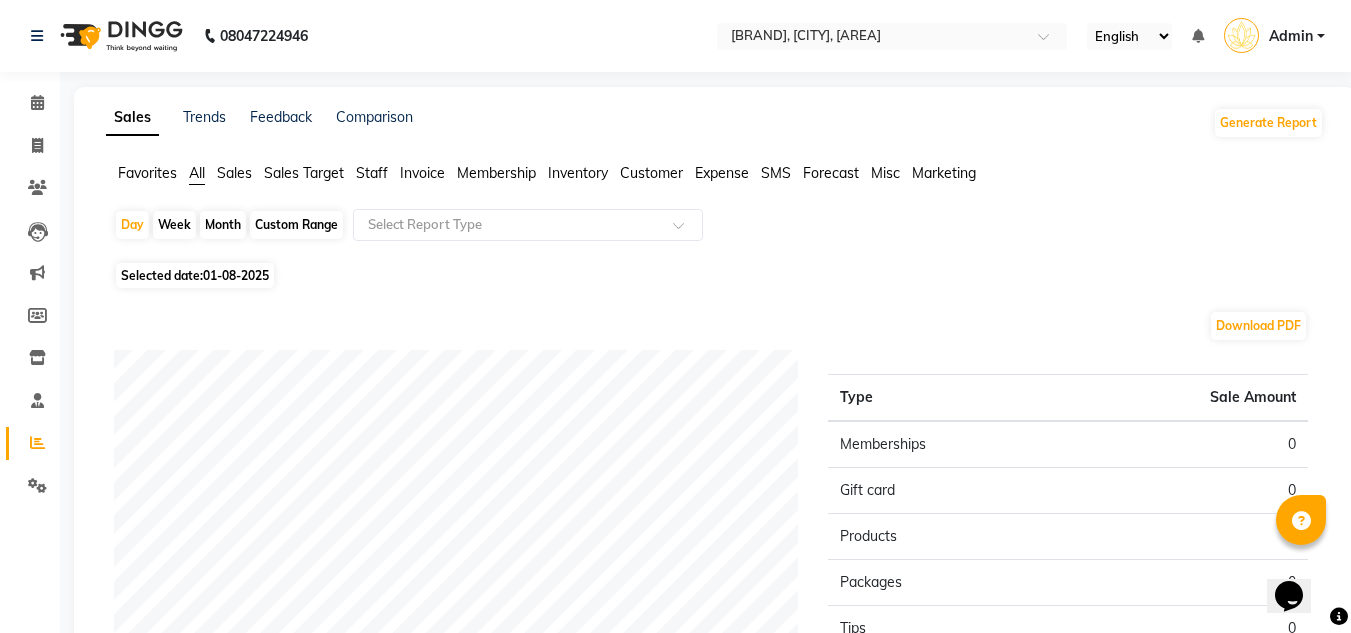 select on "8" 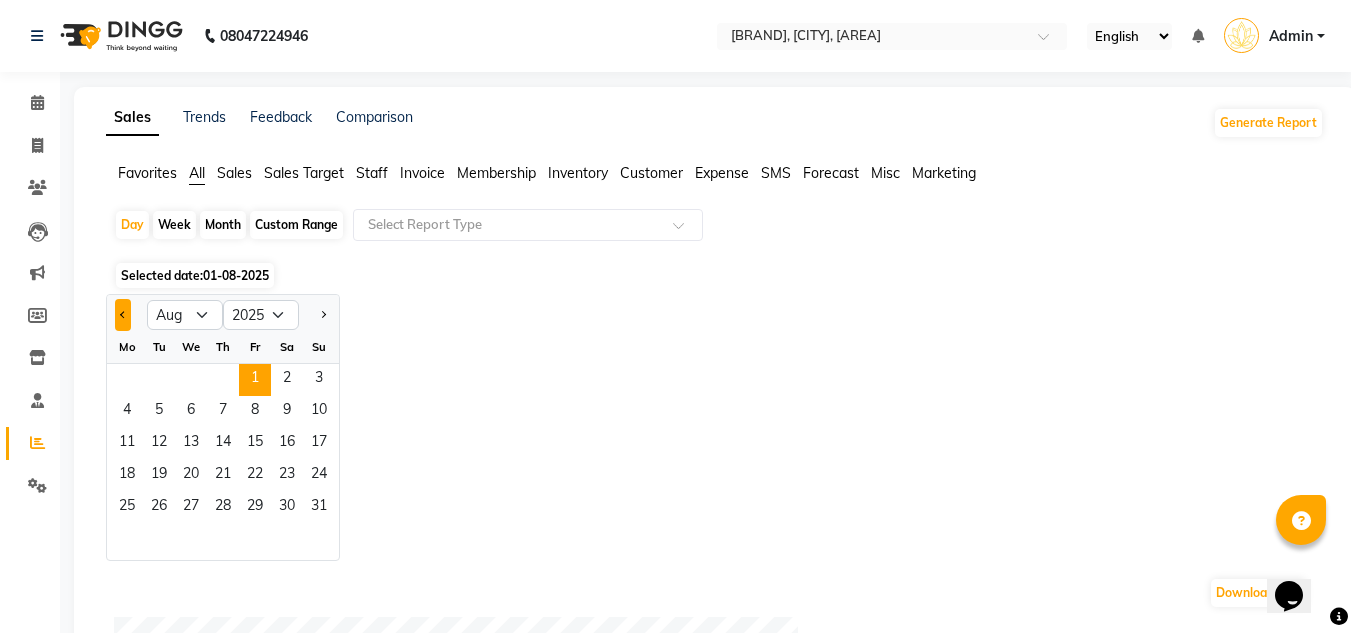 click 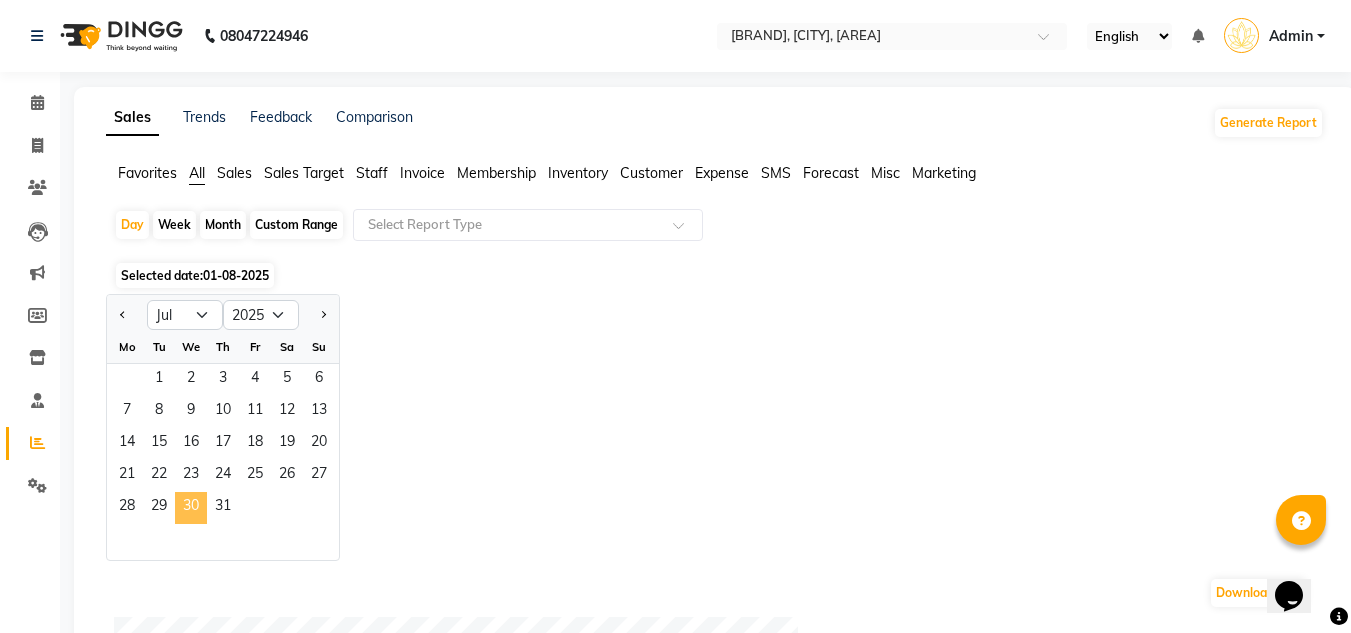 click on "30" 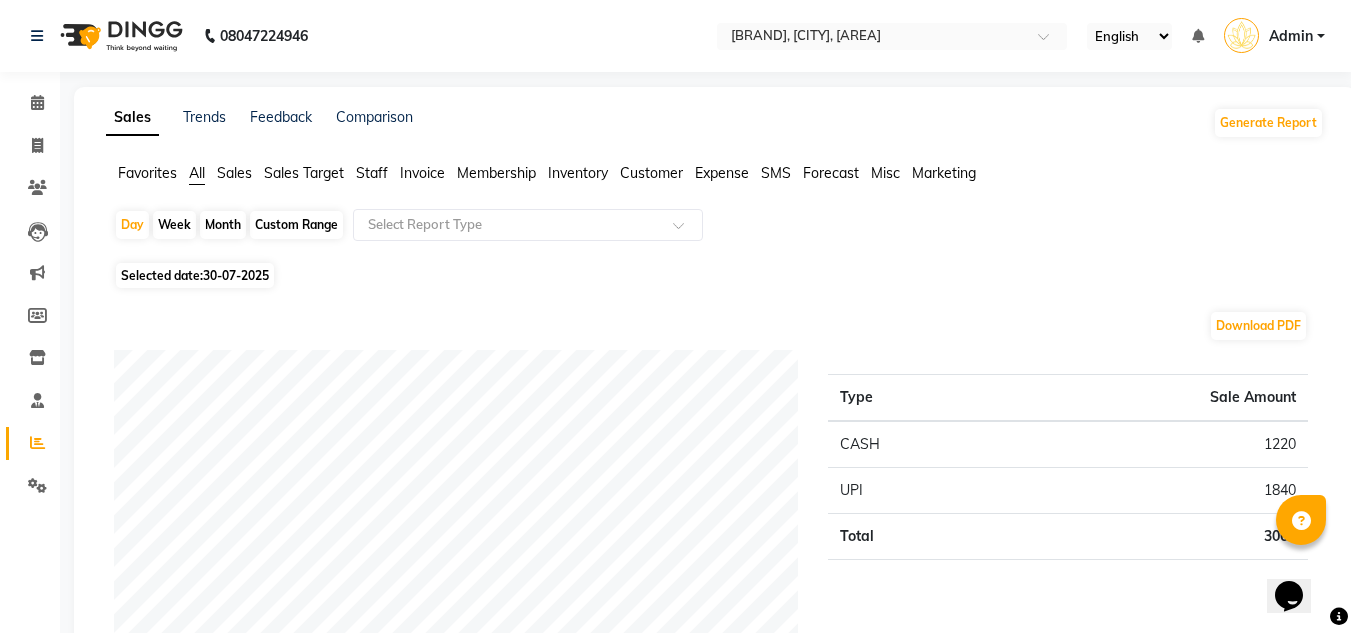 click on "30-07-2025" 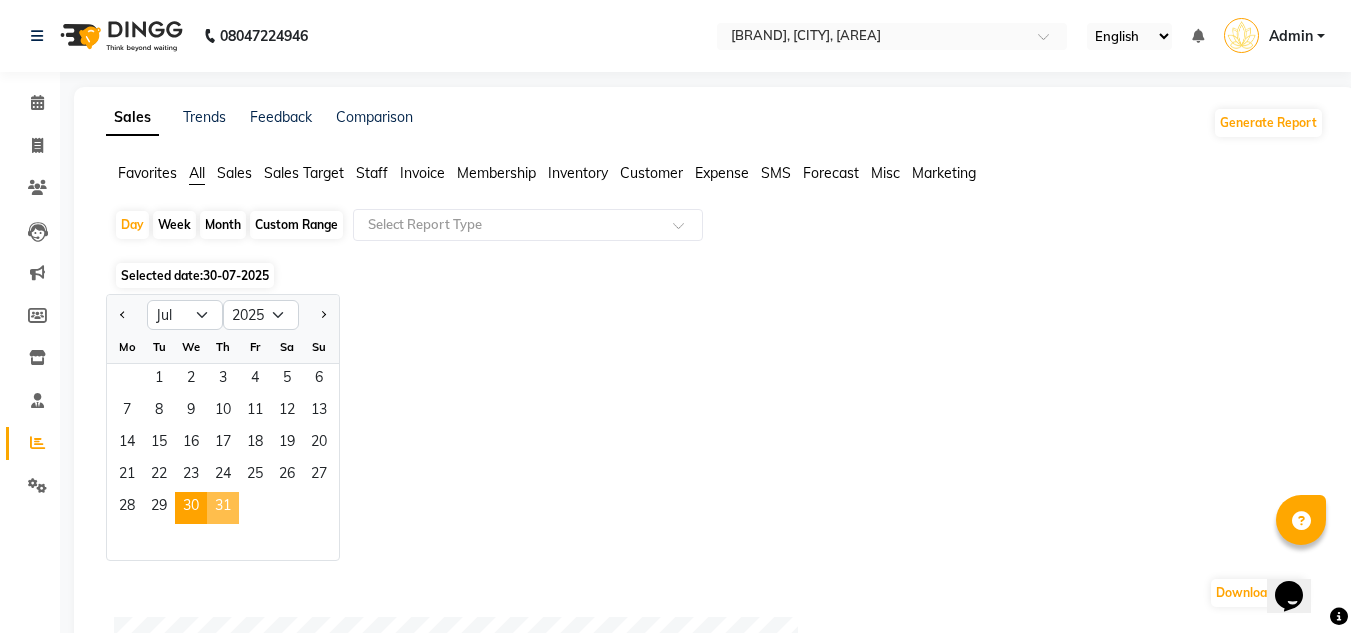 click on "31" 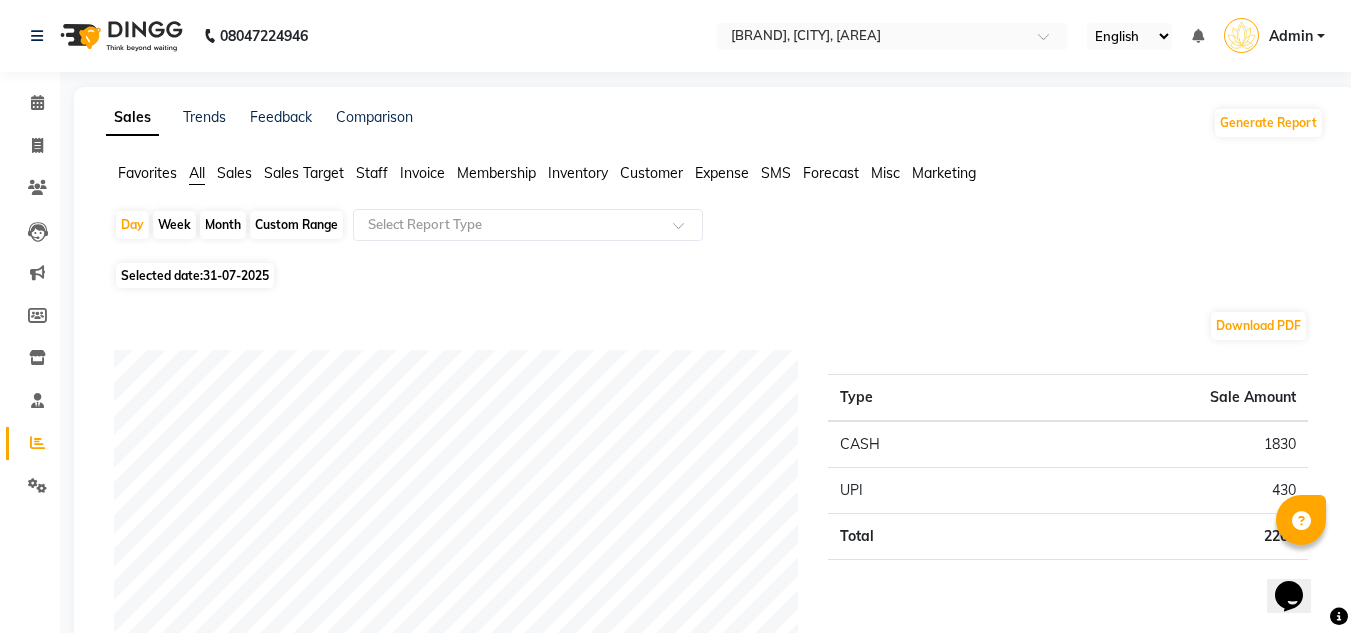 click on "Sales" 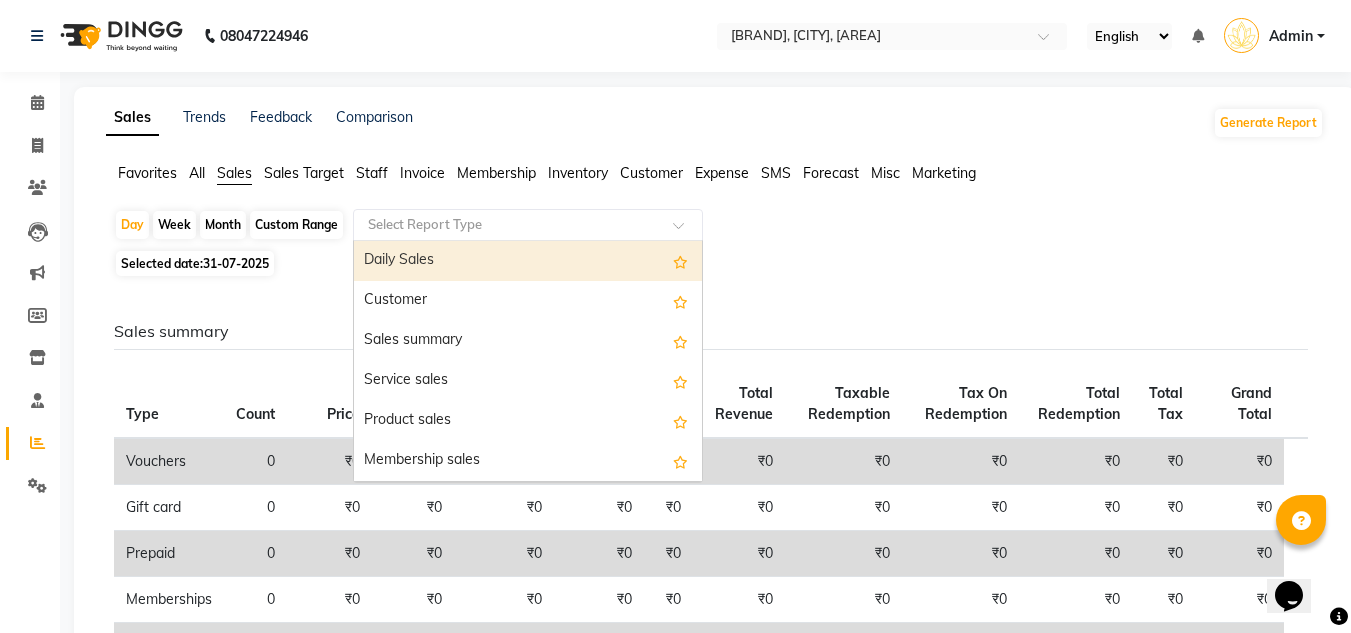click 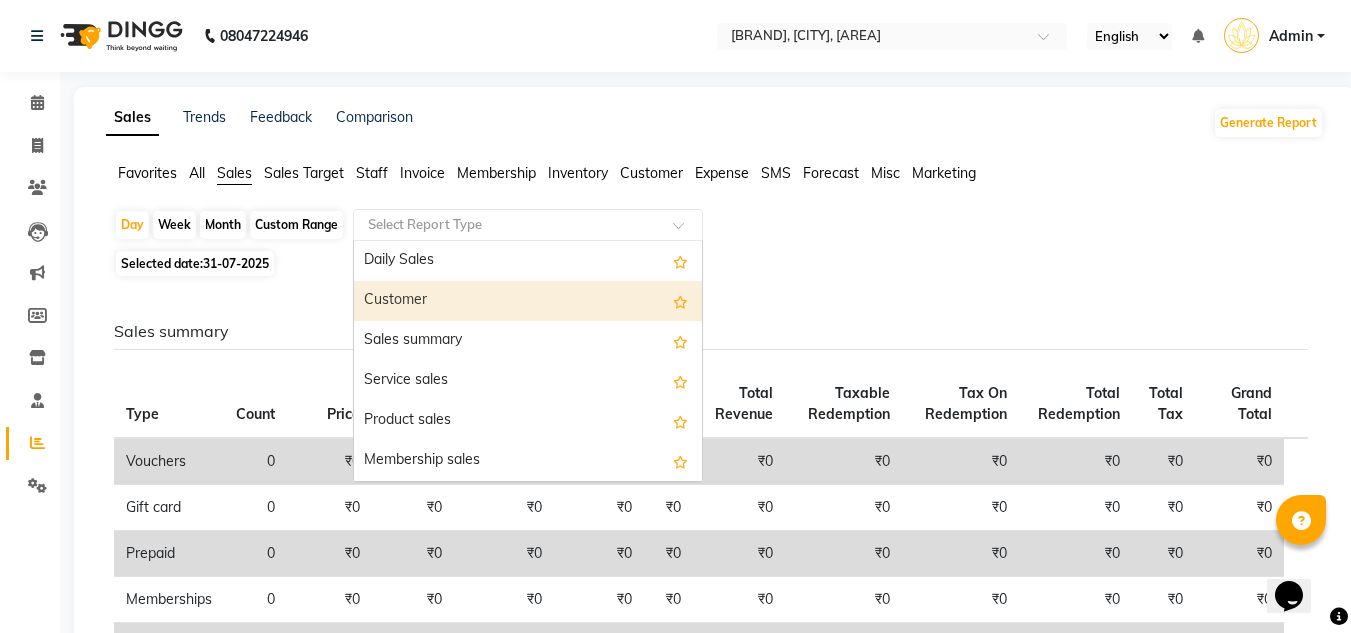 click on "Customer" at bounding box center (528, 301) 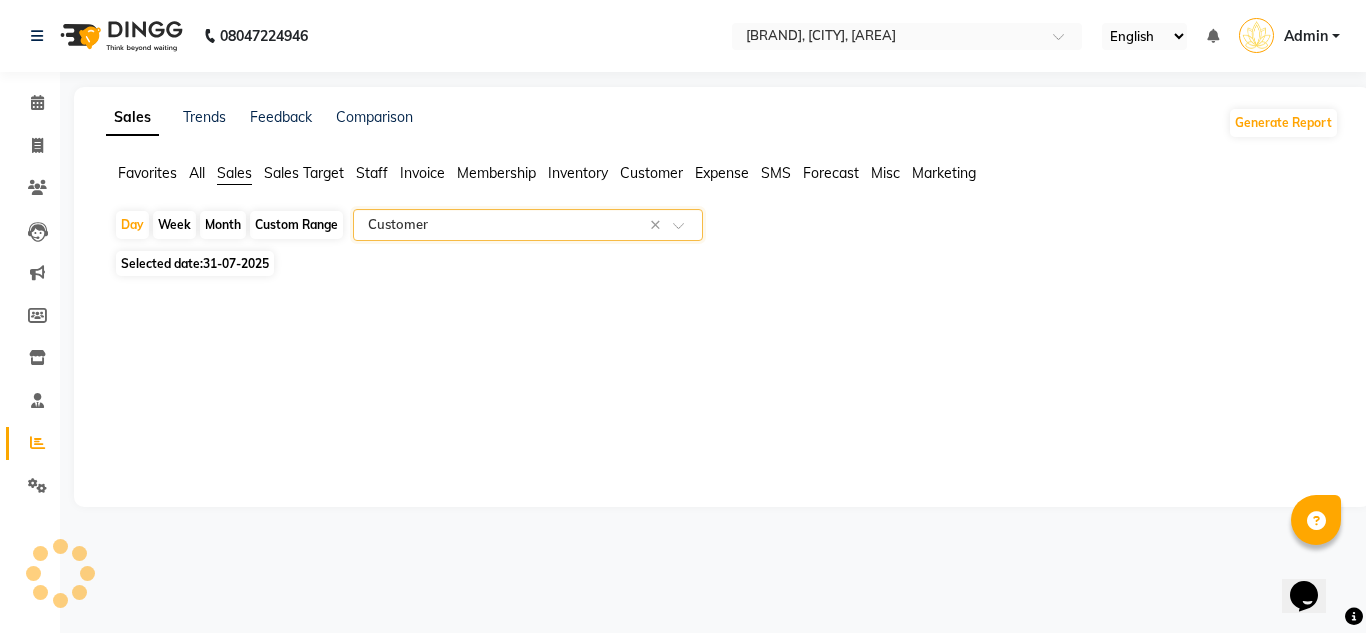 select on "full_report" 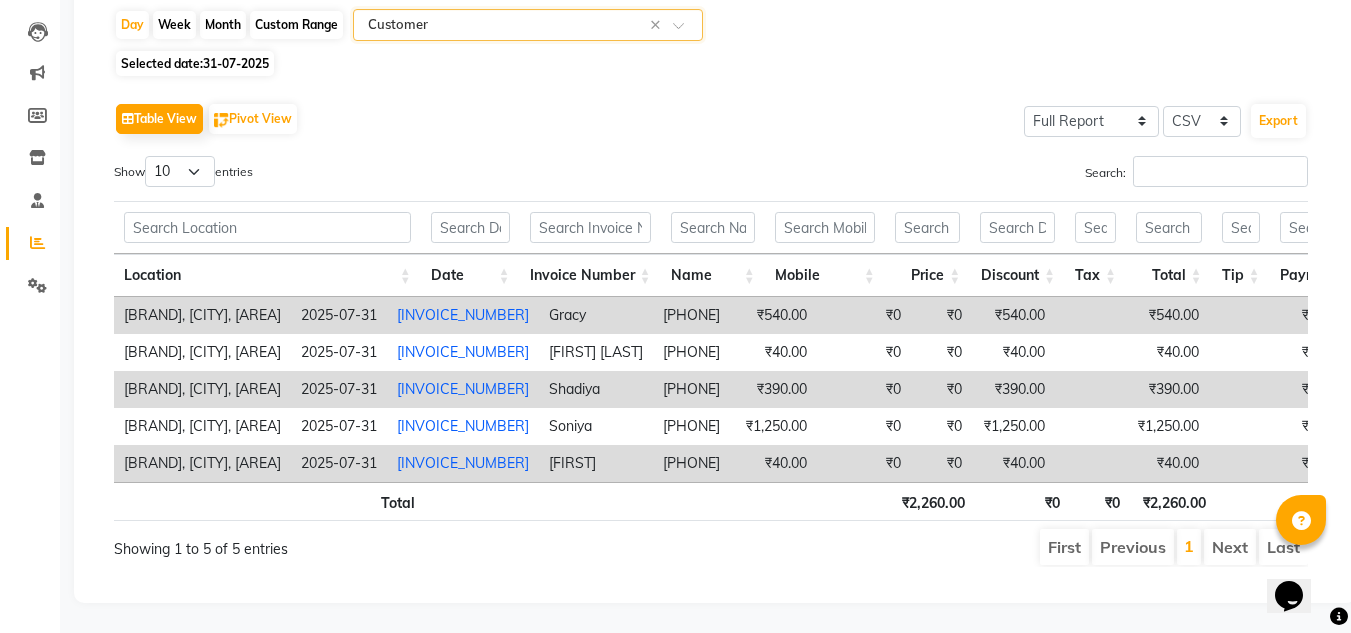 scroll, scrollTop: 230, scrollLeft: 0, axis: vertical 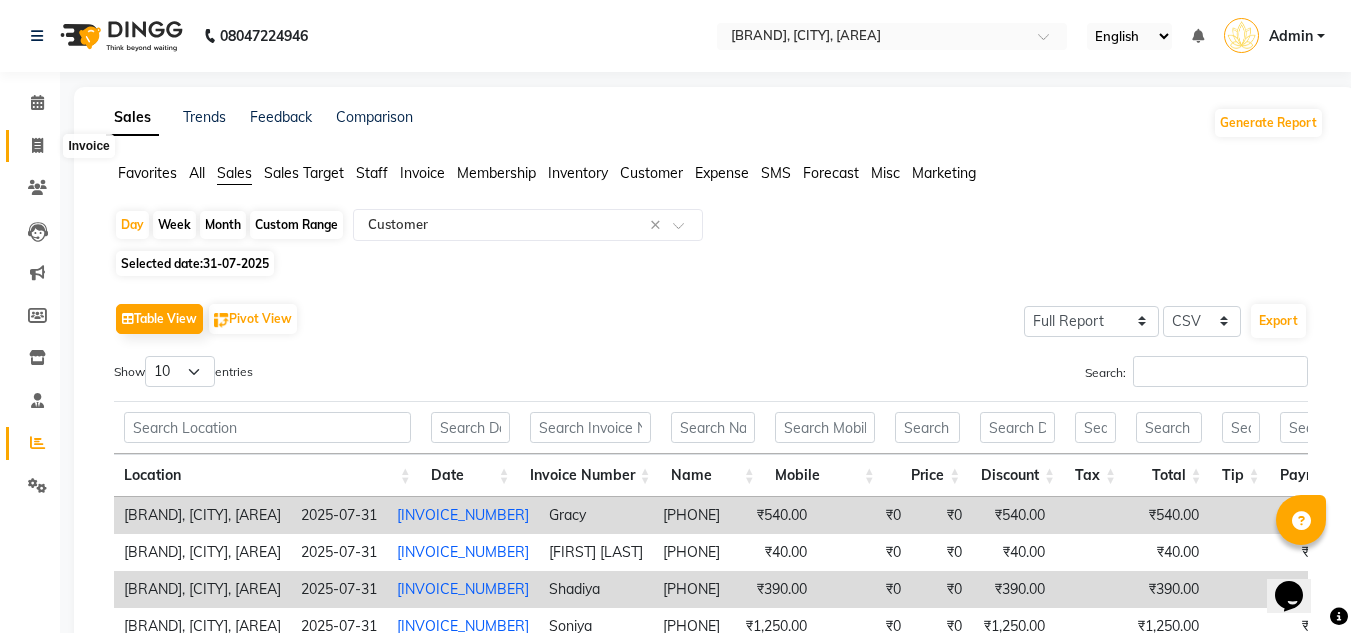 click 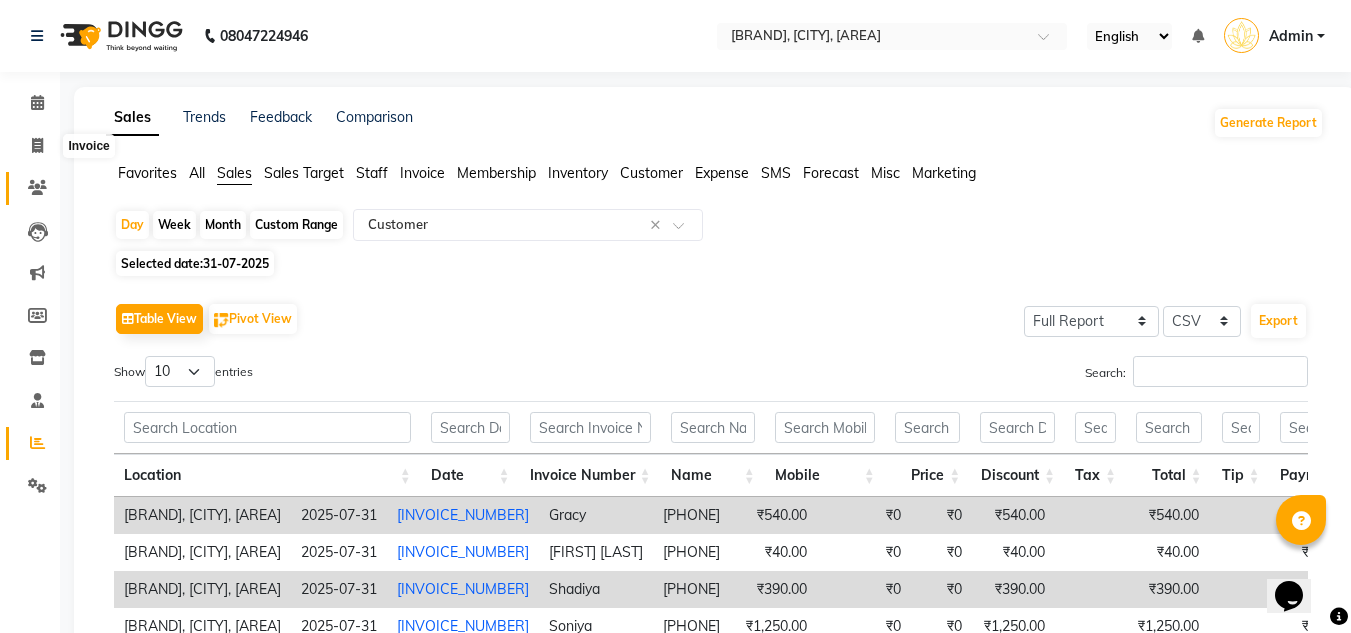 select on "service" 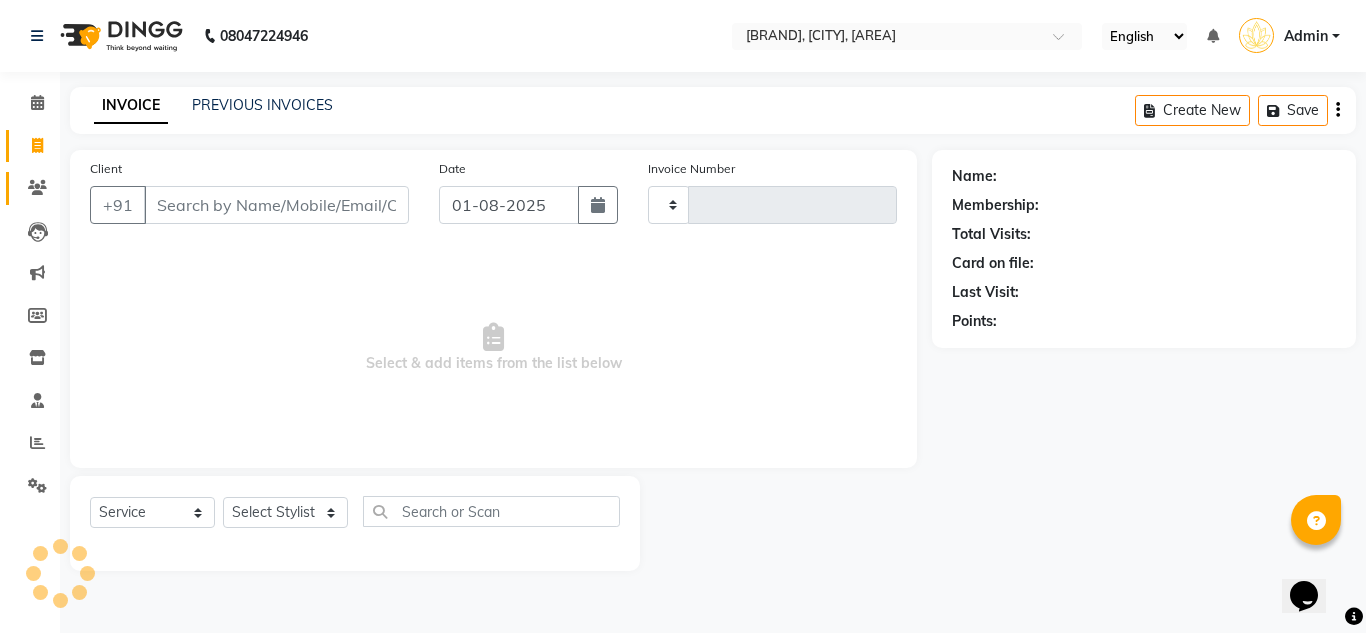 type on "0749" 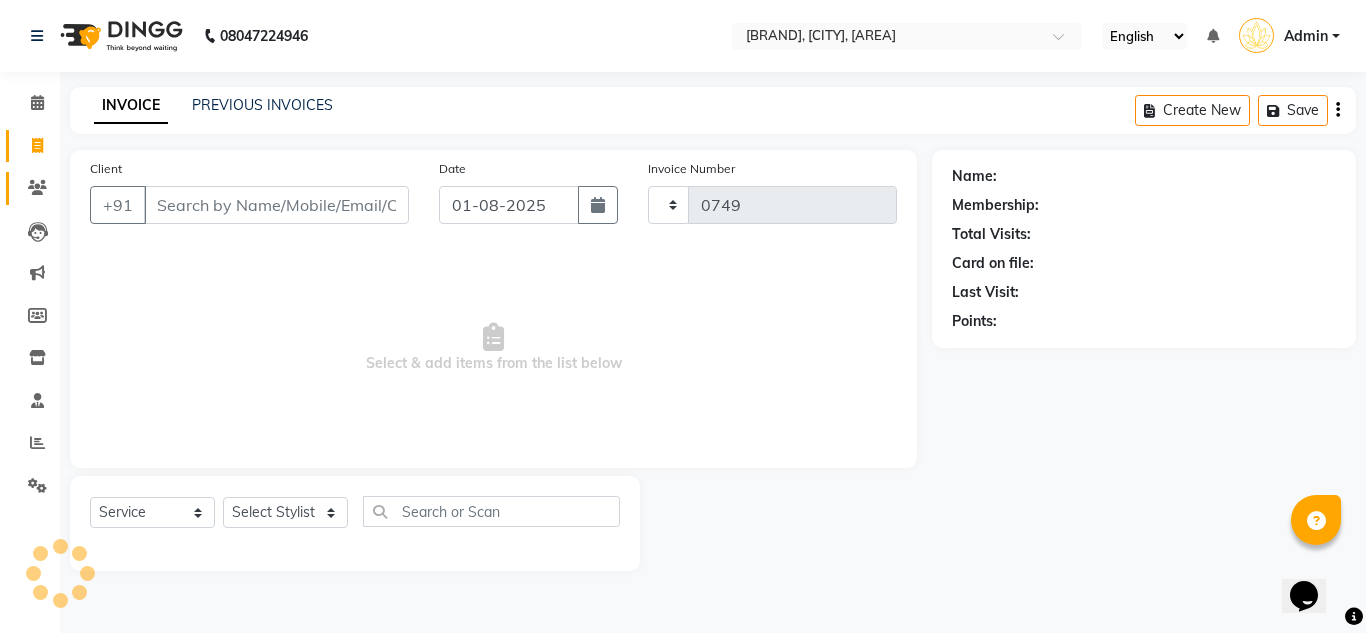 select on "8188" 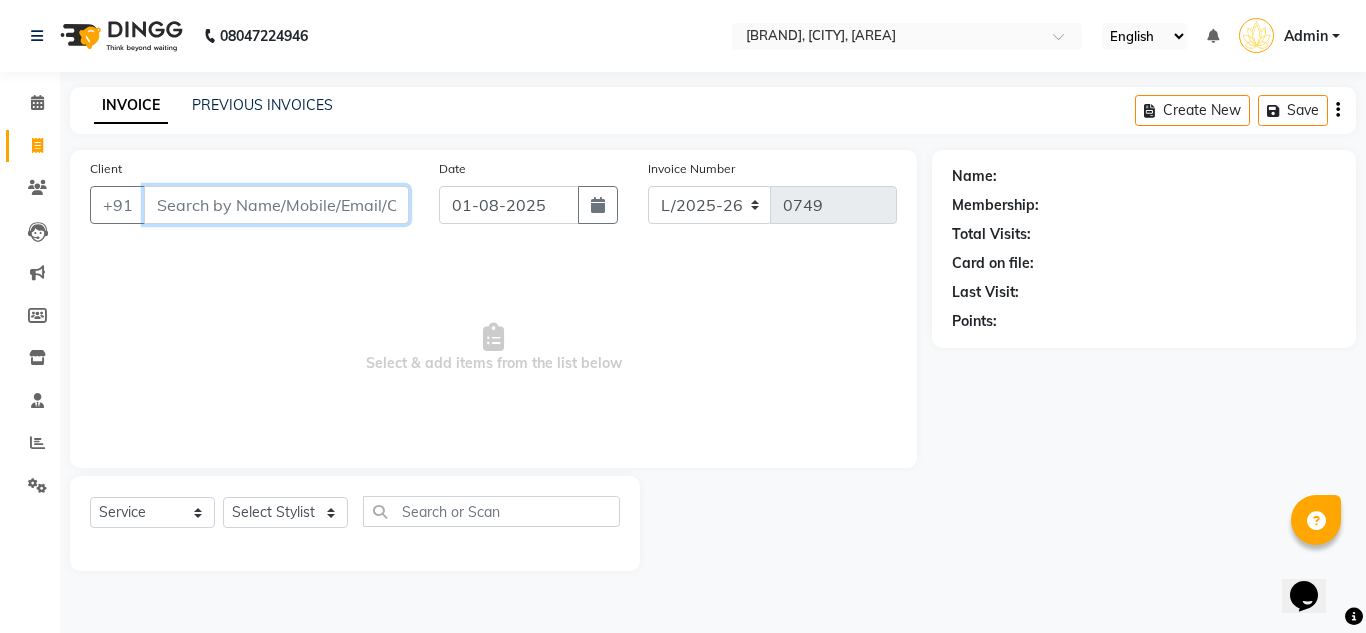 paste on "[PHONE]" 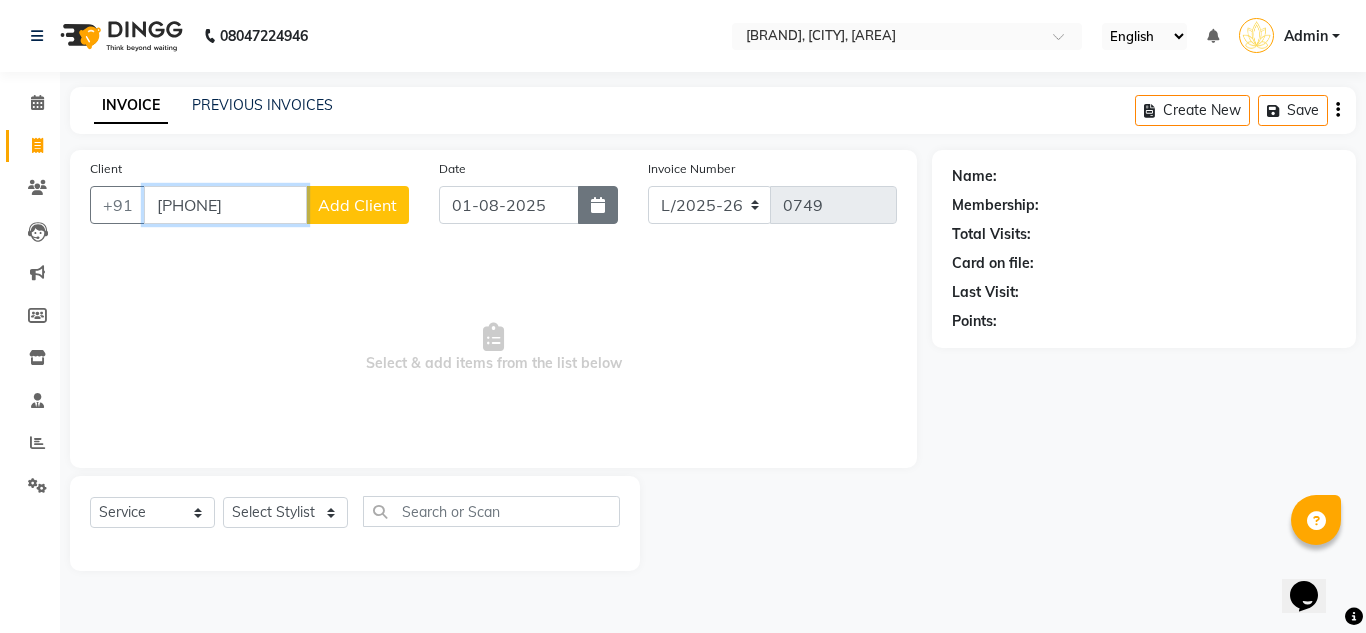 type on "[PHONE]" 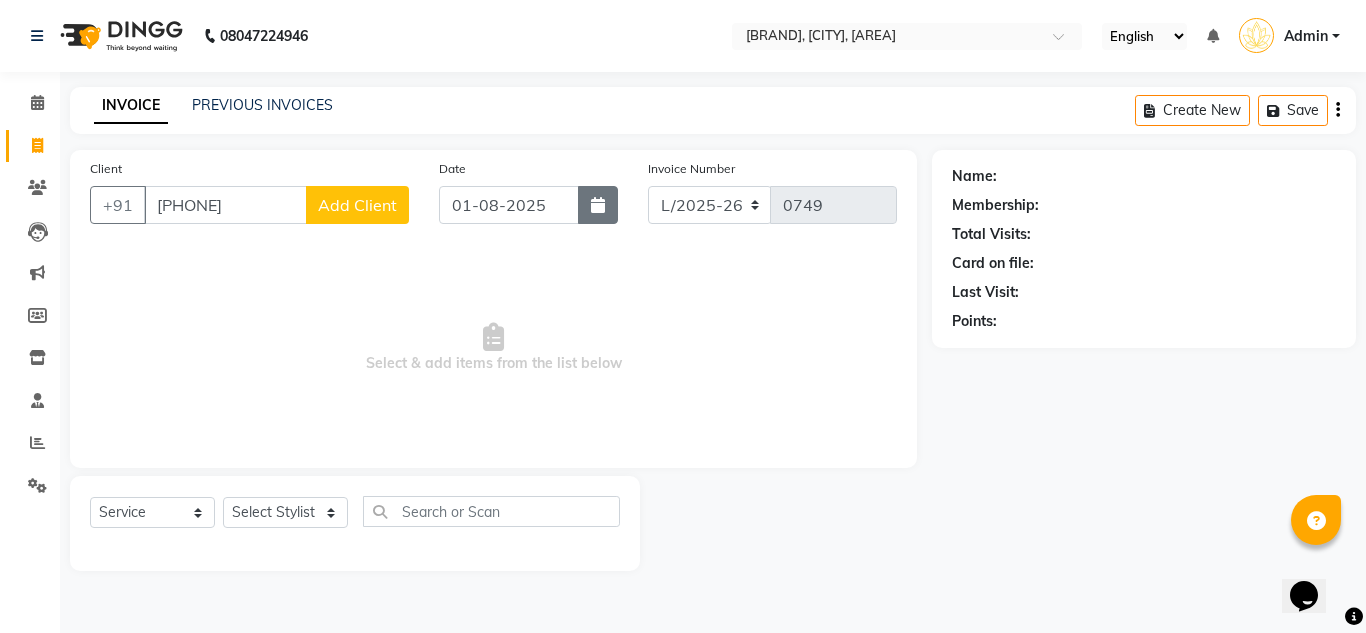click 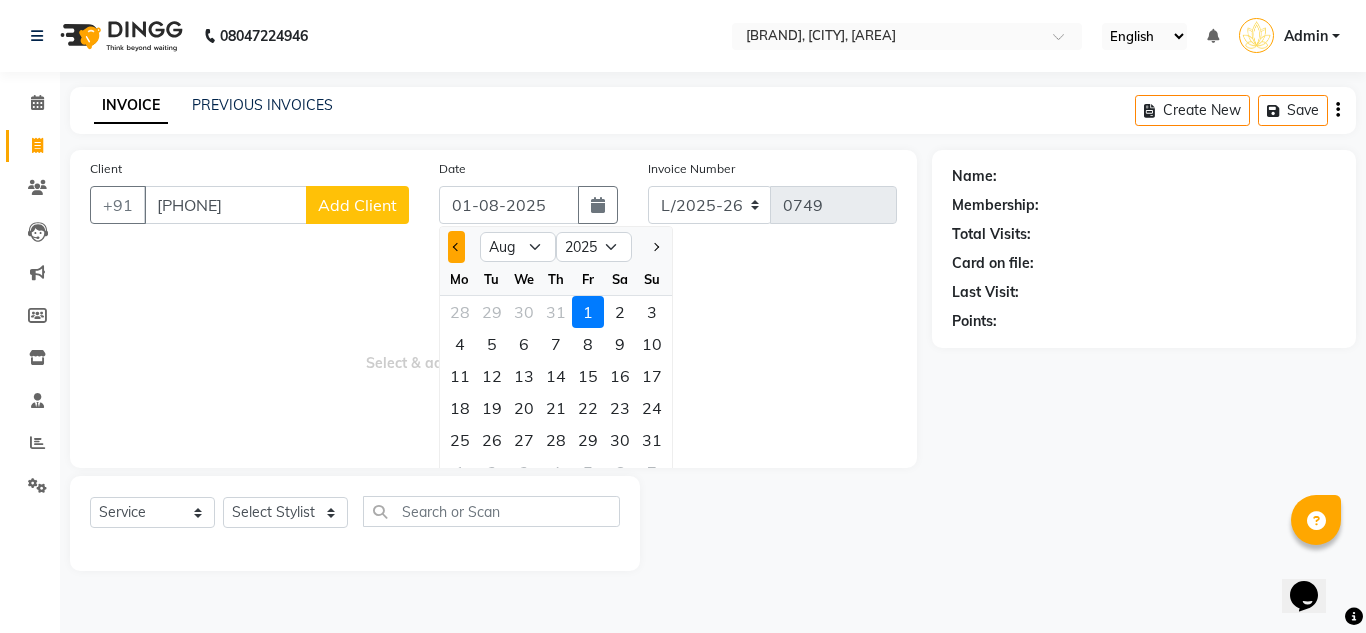 click 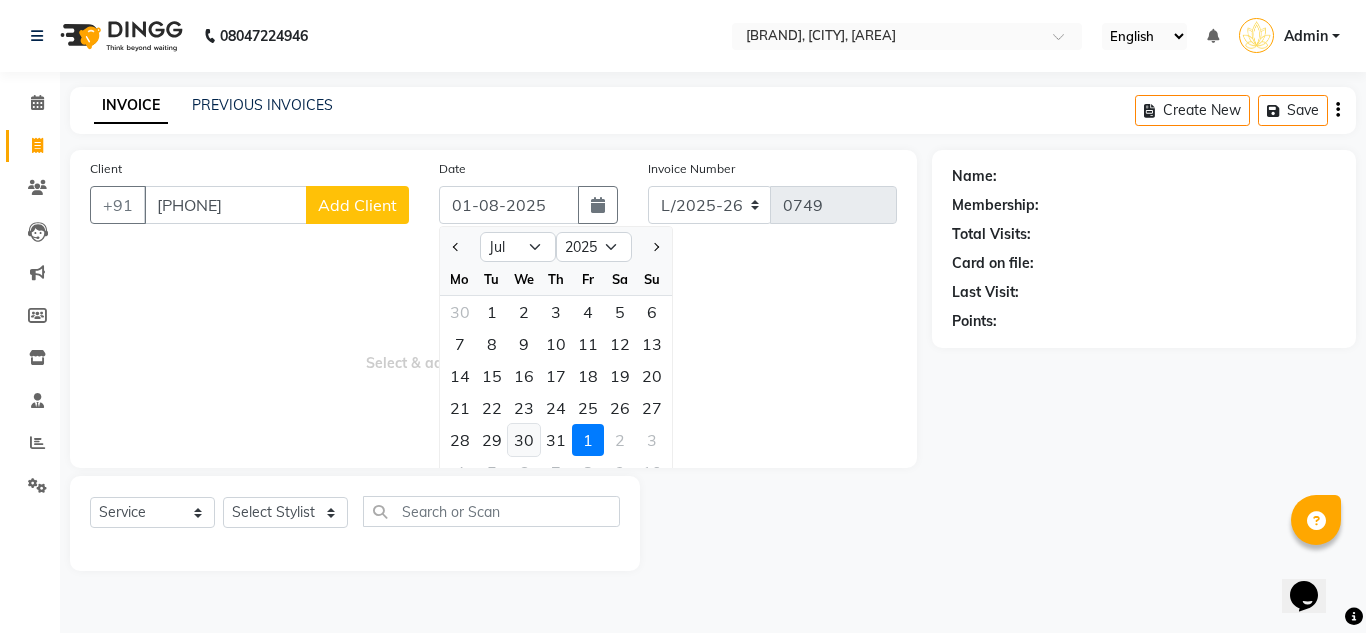 click on "30" 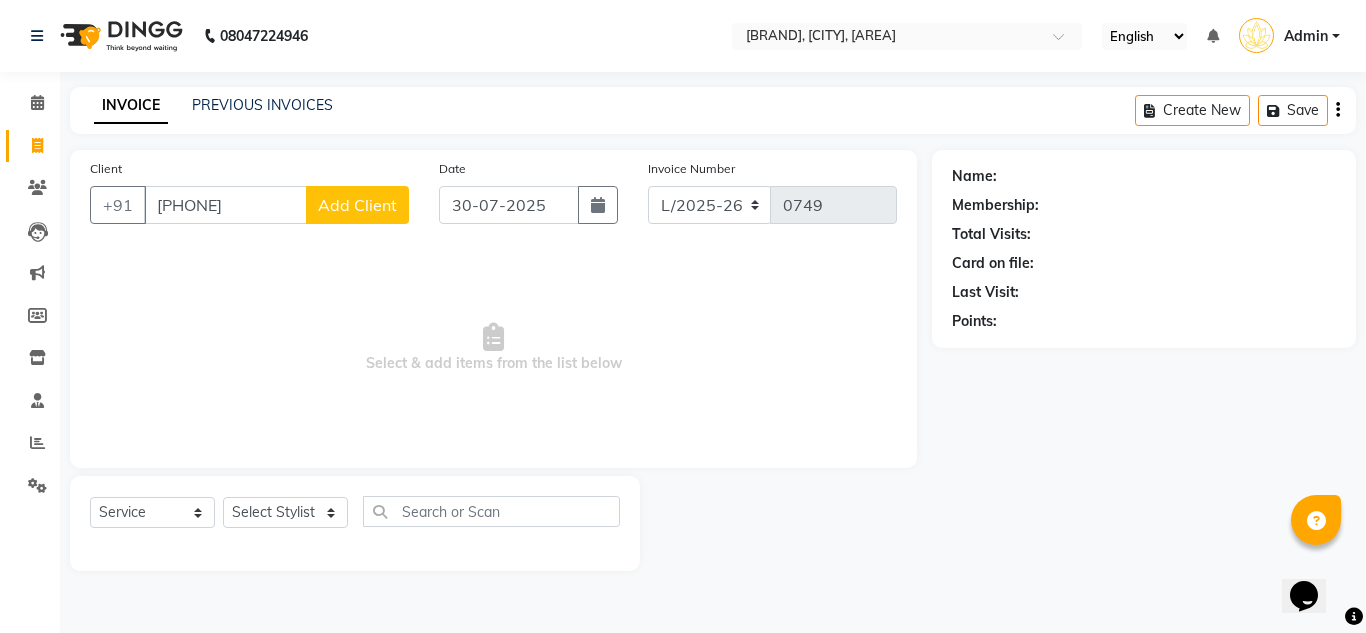 click on "Add Client" 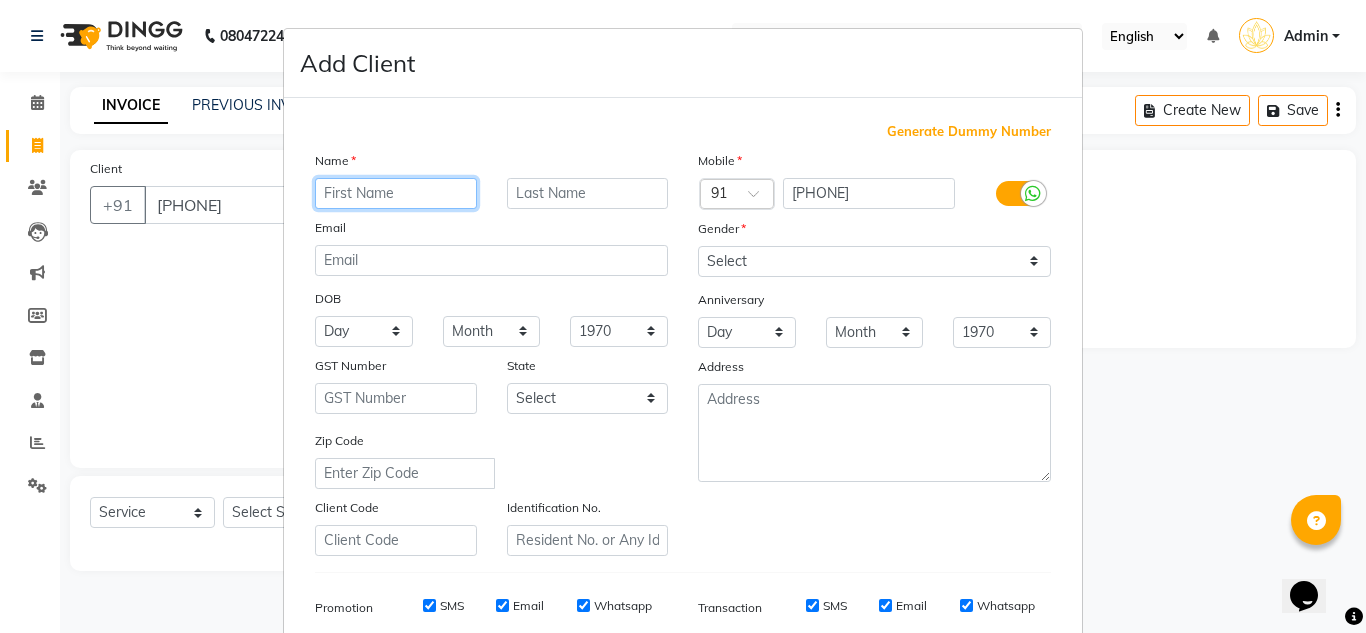 paste on "[FIRST]" 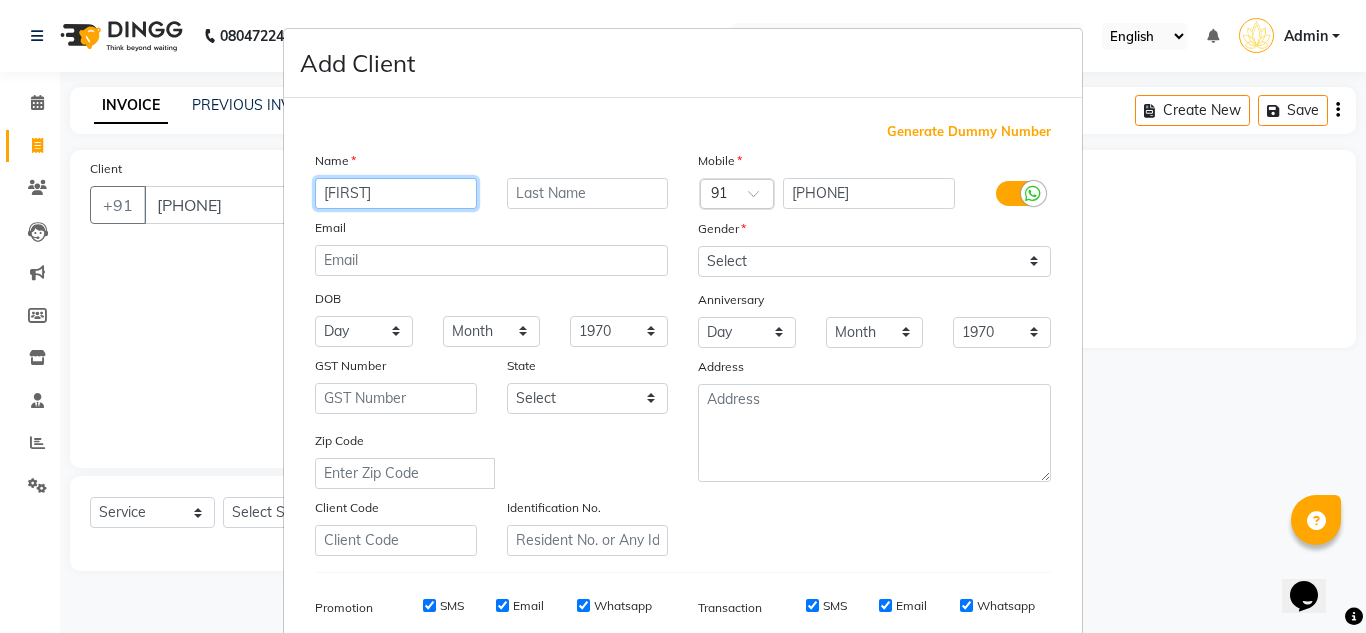 type on "[FIRST]" 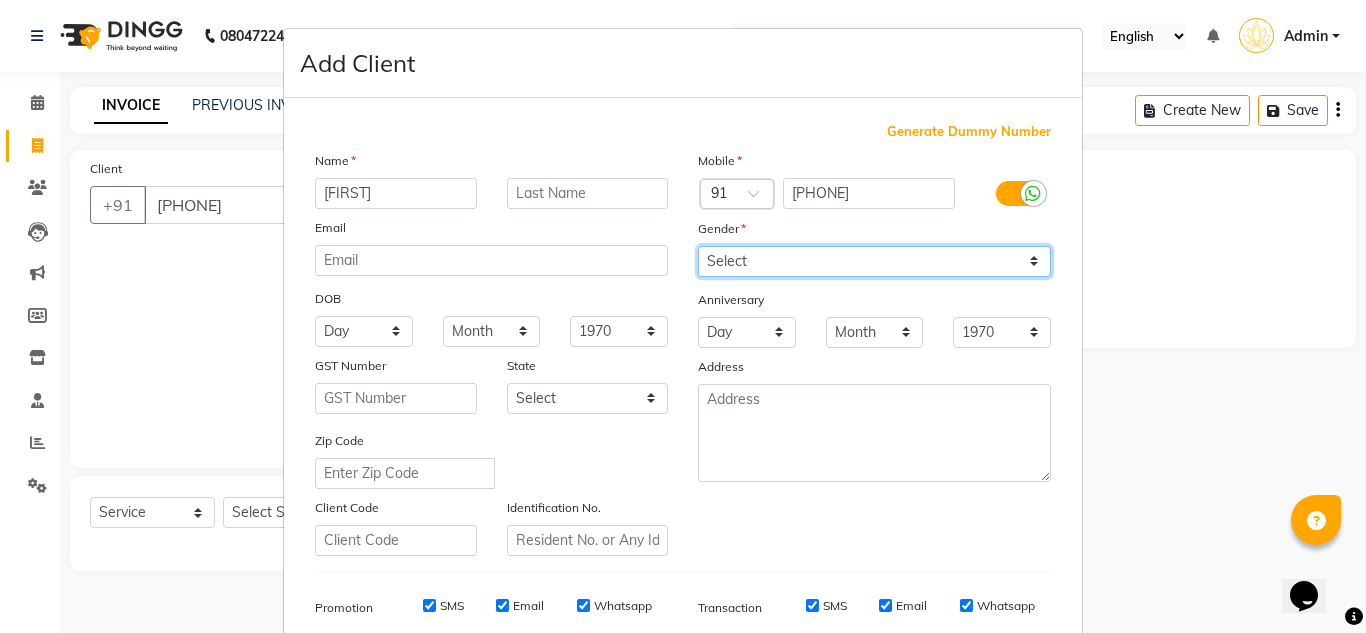 drag, startPoint x: 765, startPoint y: 254, endPoint x: 773, endPoint y: 269, distance: 17 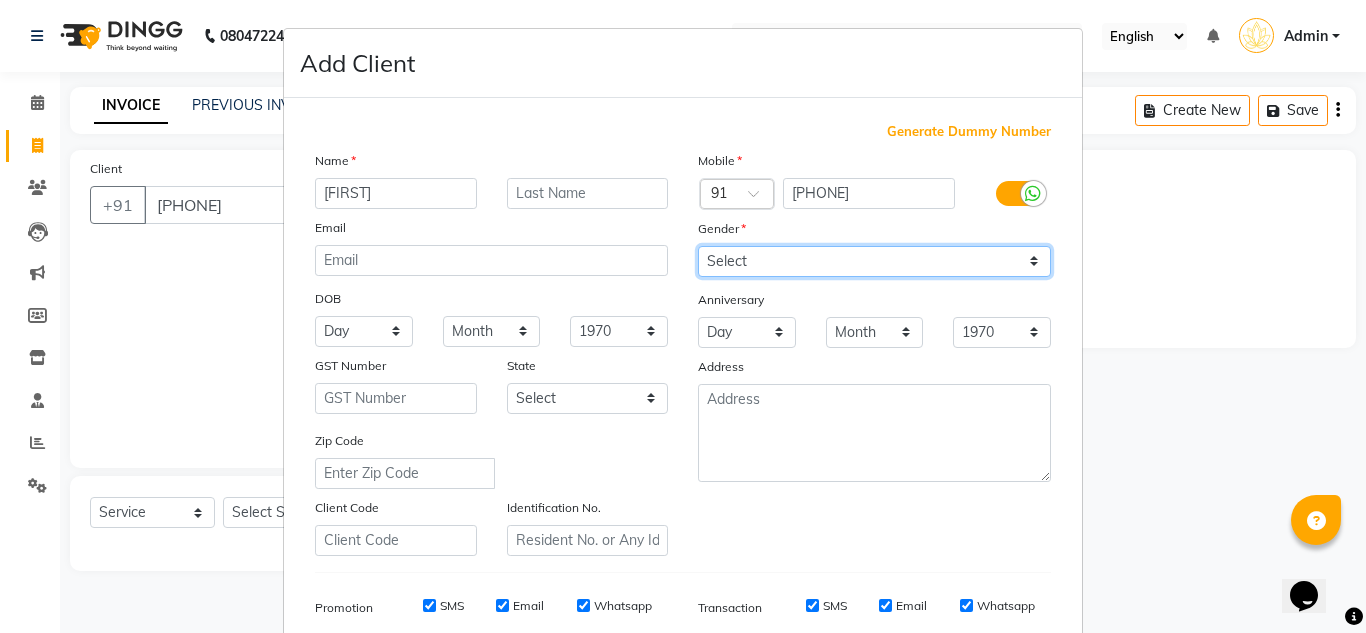 click on "Select Male Female Other Prefer Not To Say" at bounding box center [874, 261] 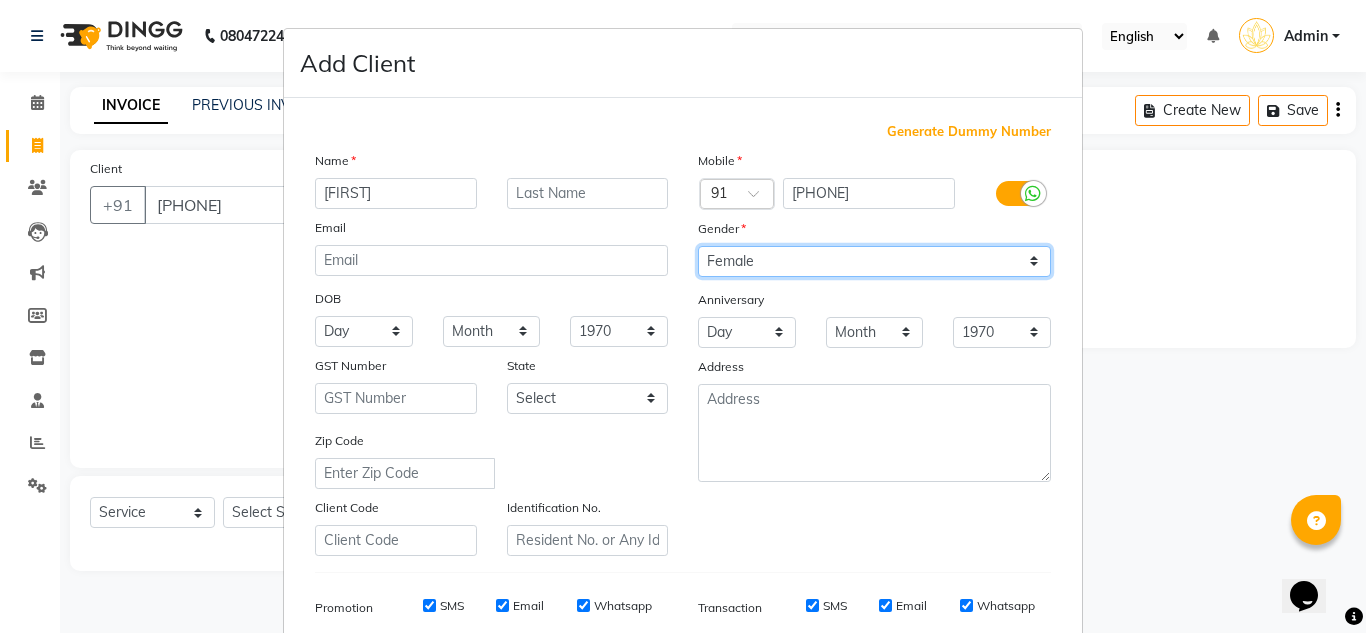 click on "Select Male Female Other Prefer Not To Say" at bounding box center [874, 261] 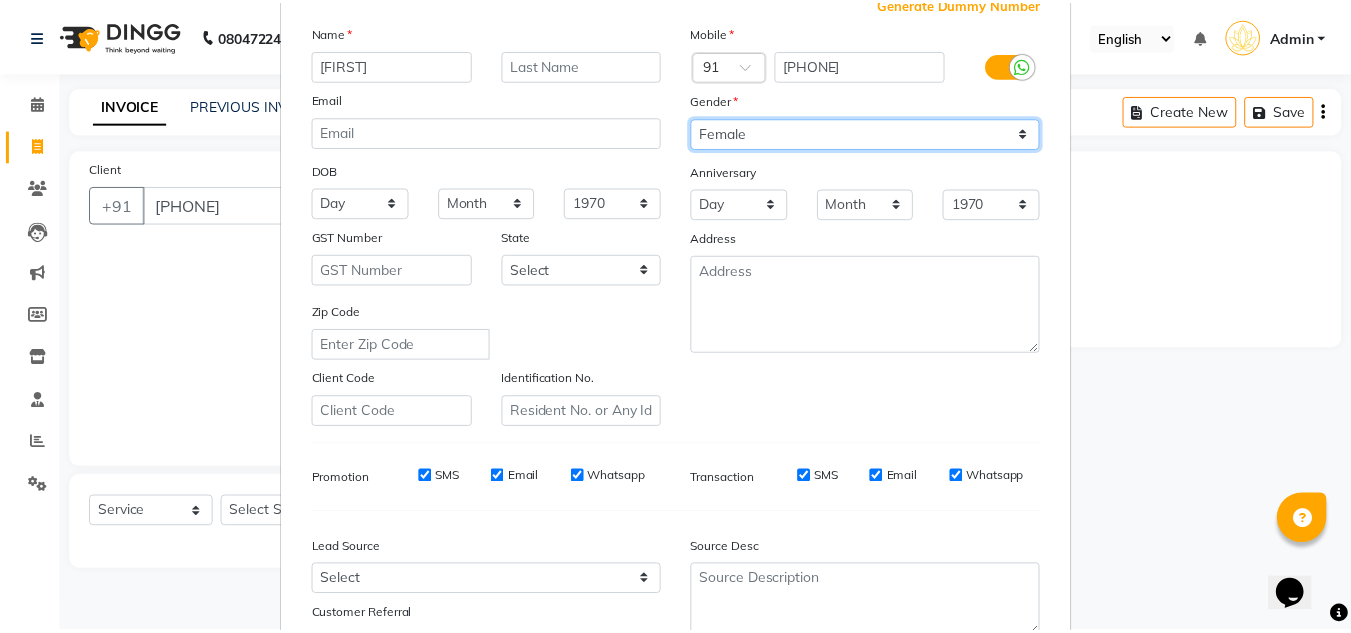 scroll, scrollTop: 290, scrollLeft: 0, axis: vertical 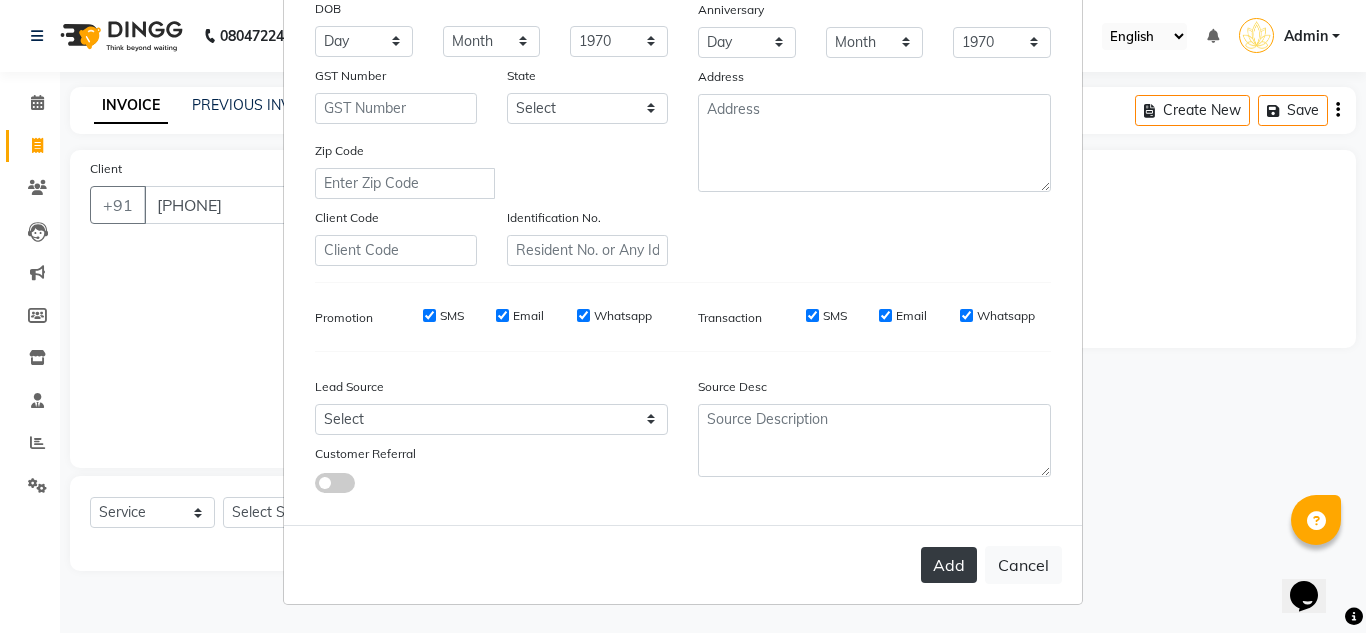 click on "Add" at bounding box center [949, 565] 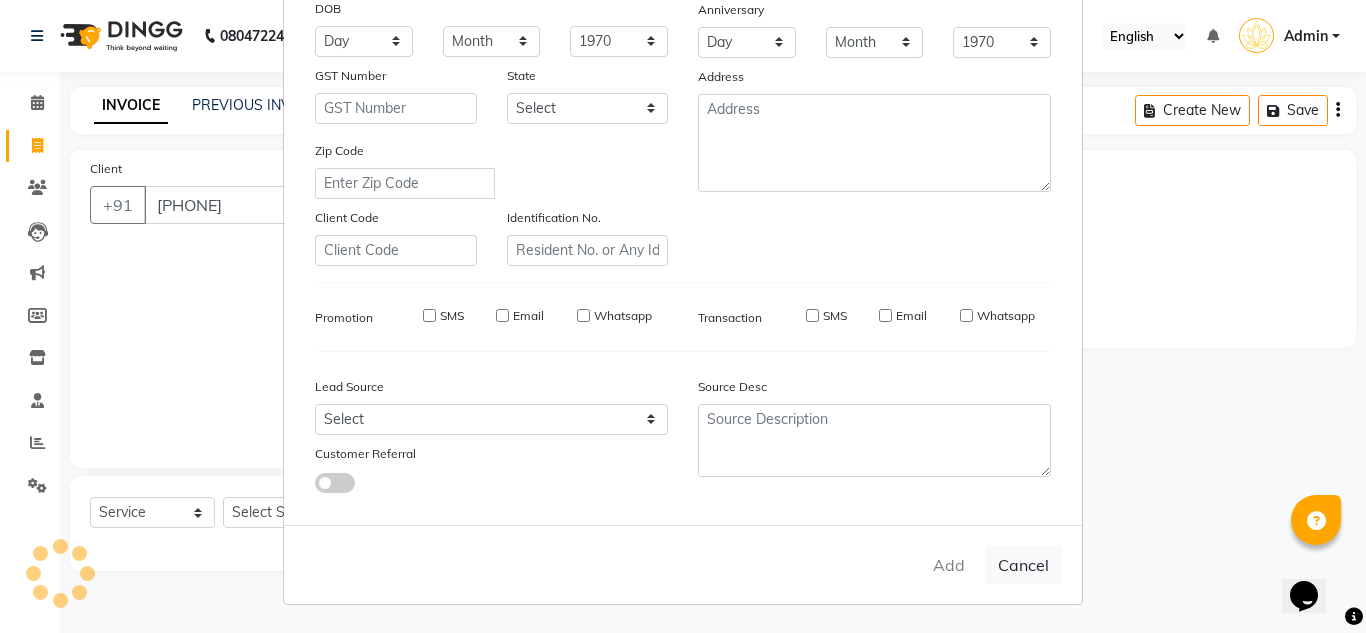 type 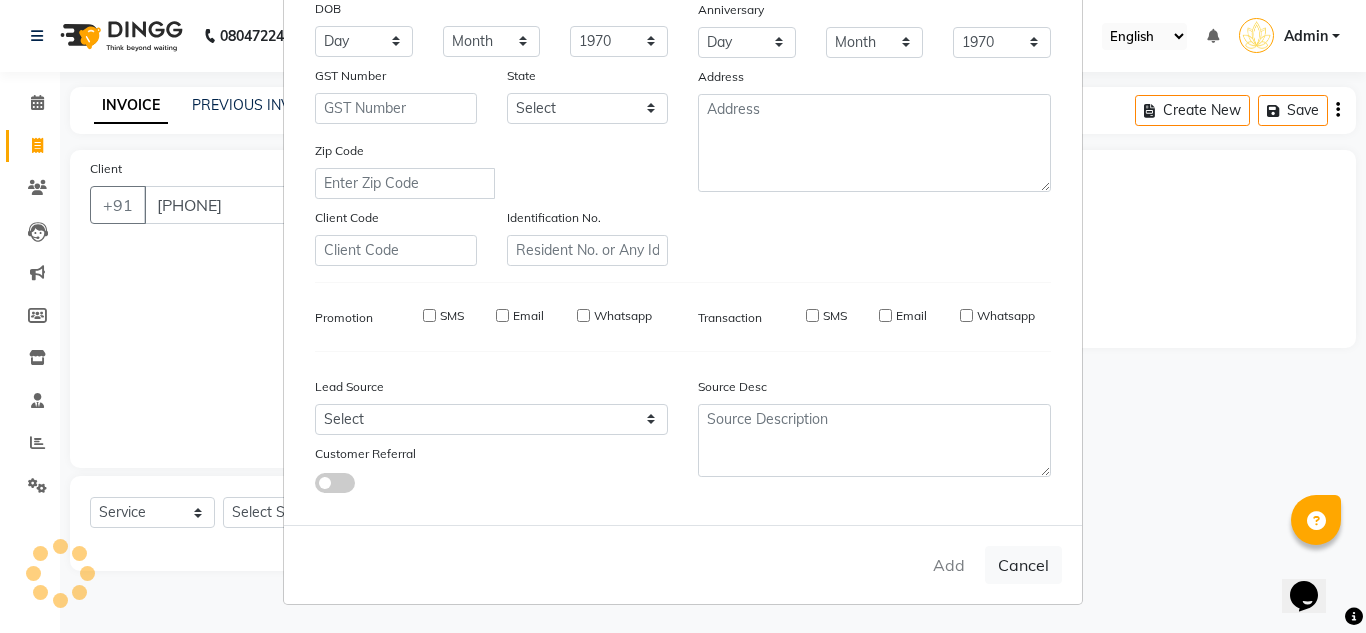select 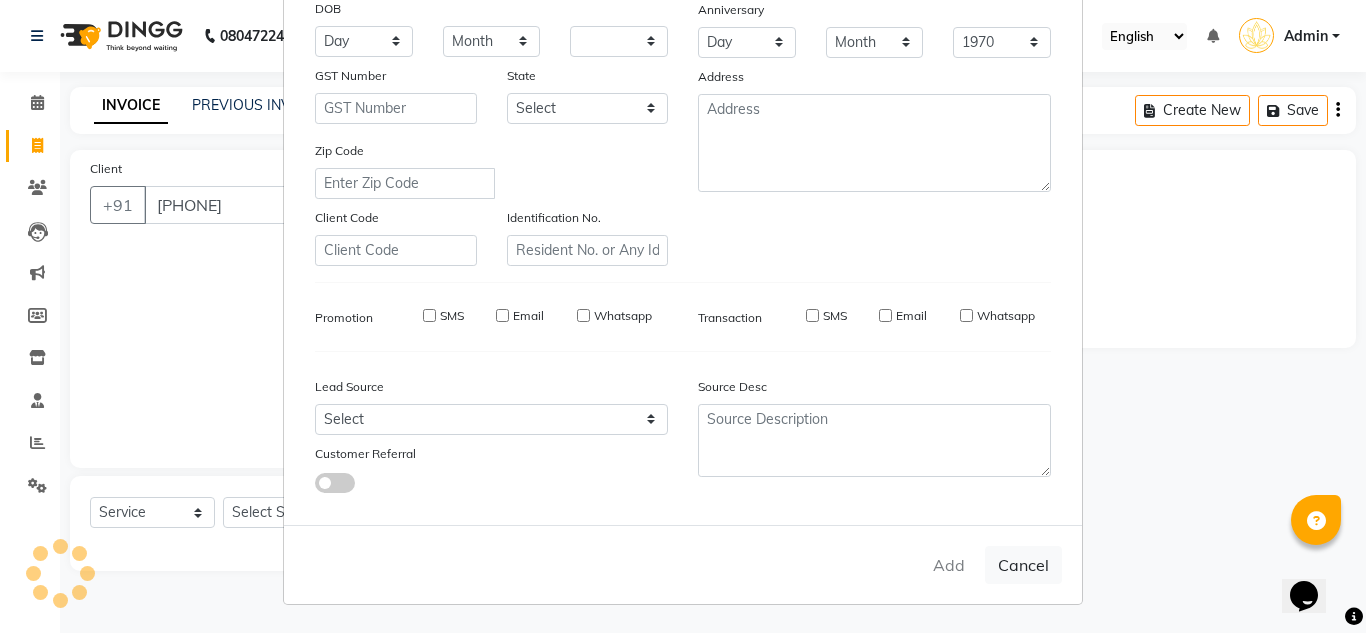 select 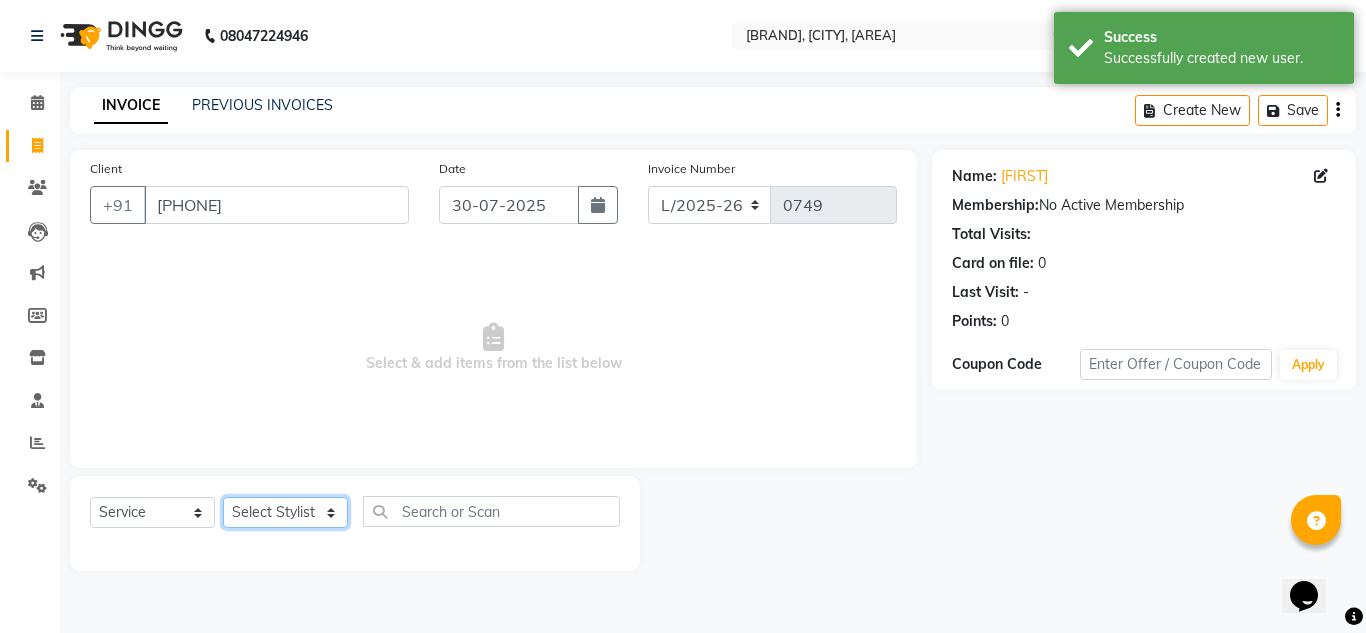 click on "Select Stylist DISHA Kshema Mahima Naflin Ranjini Shahanas" 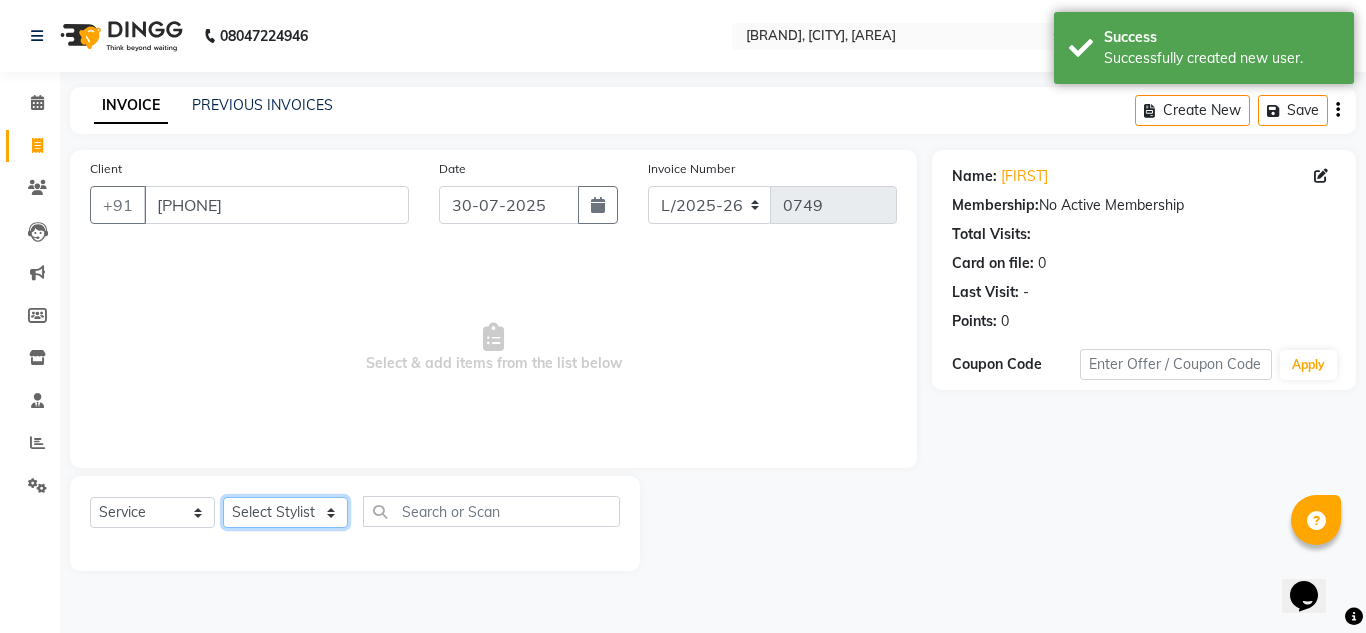 click on "Select Stylist DISHA Kshema Mahima Naflin Ranjini Shahanas" 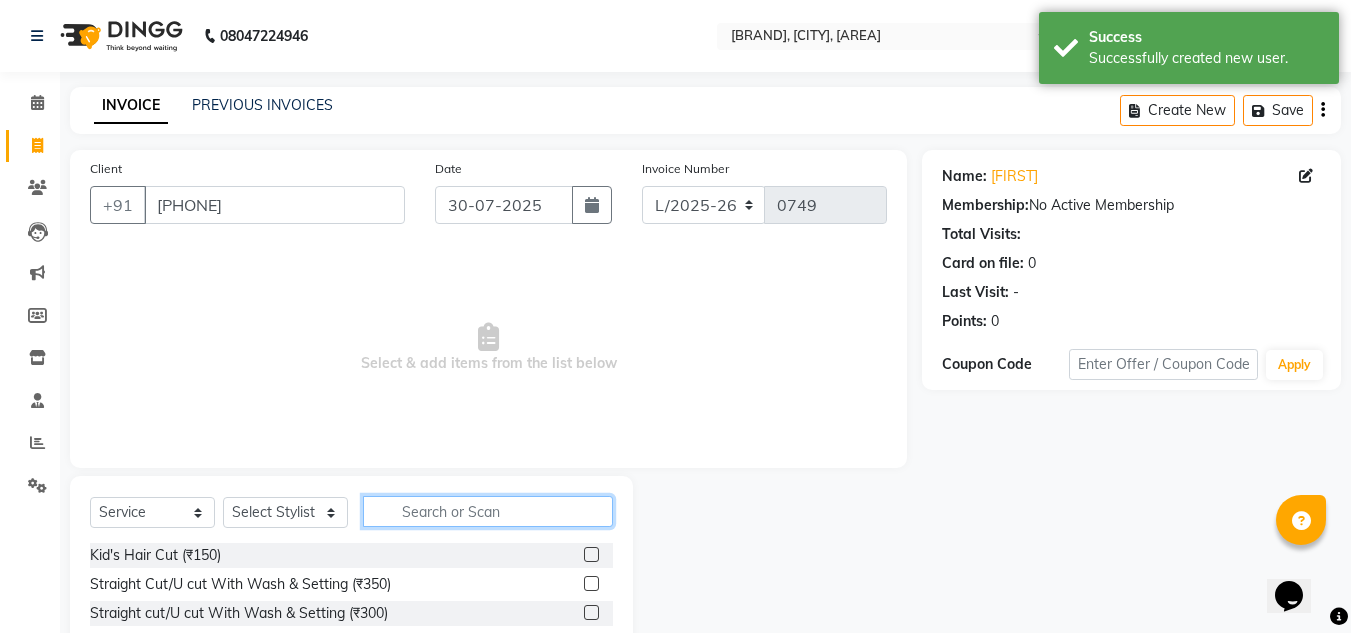 click 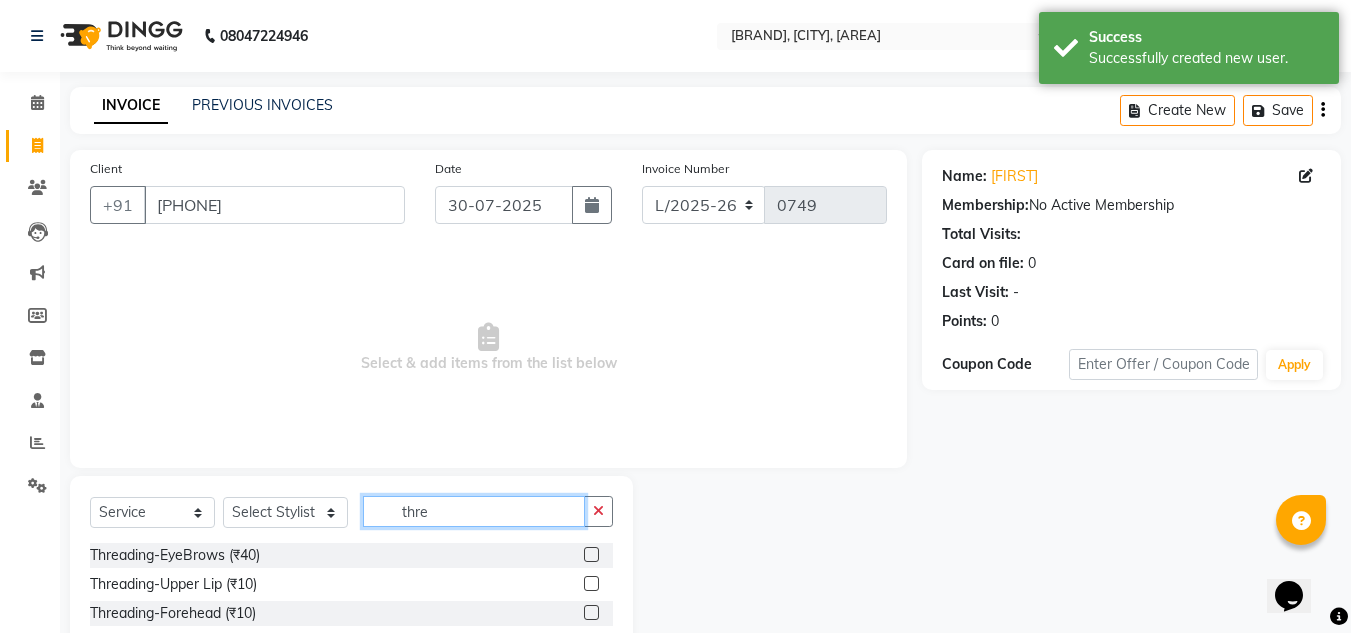 type on "thre" 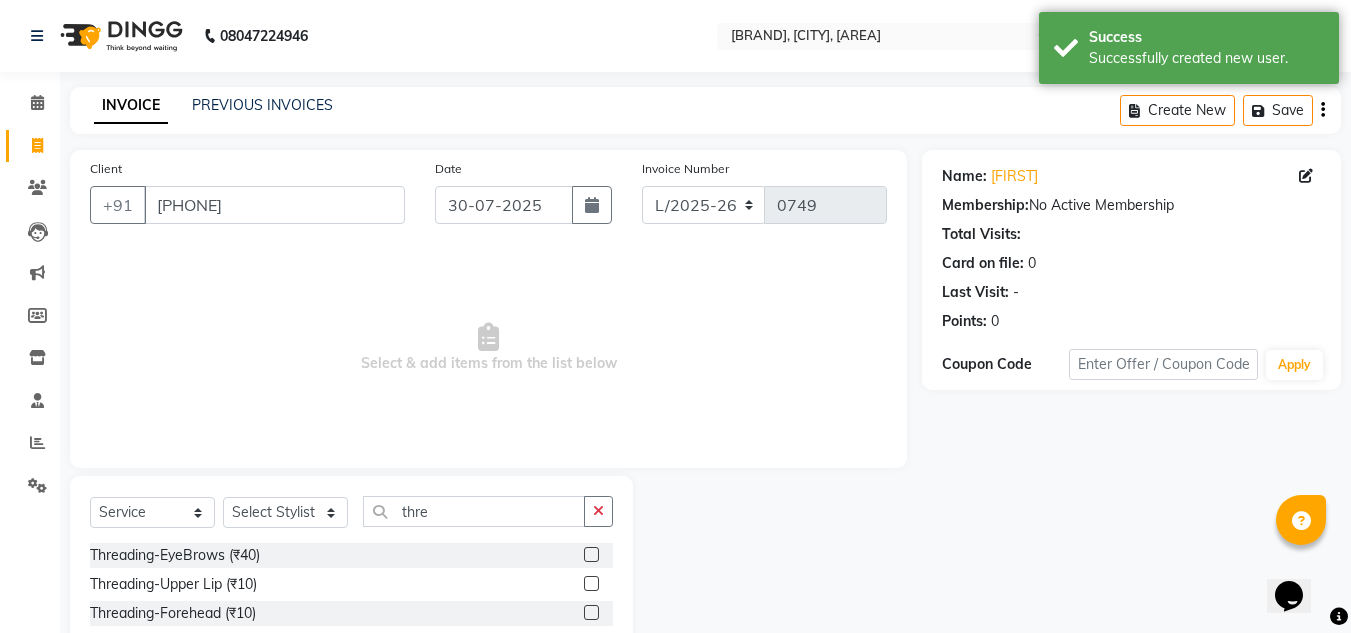 click 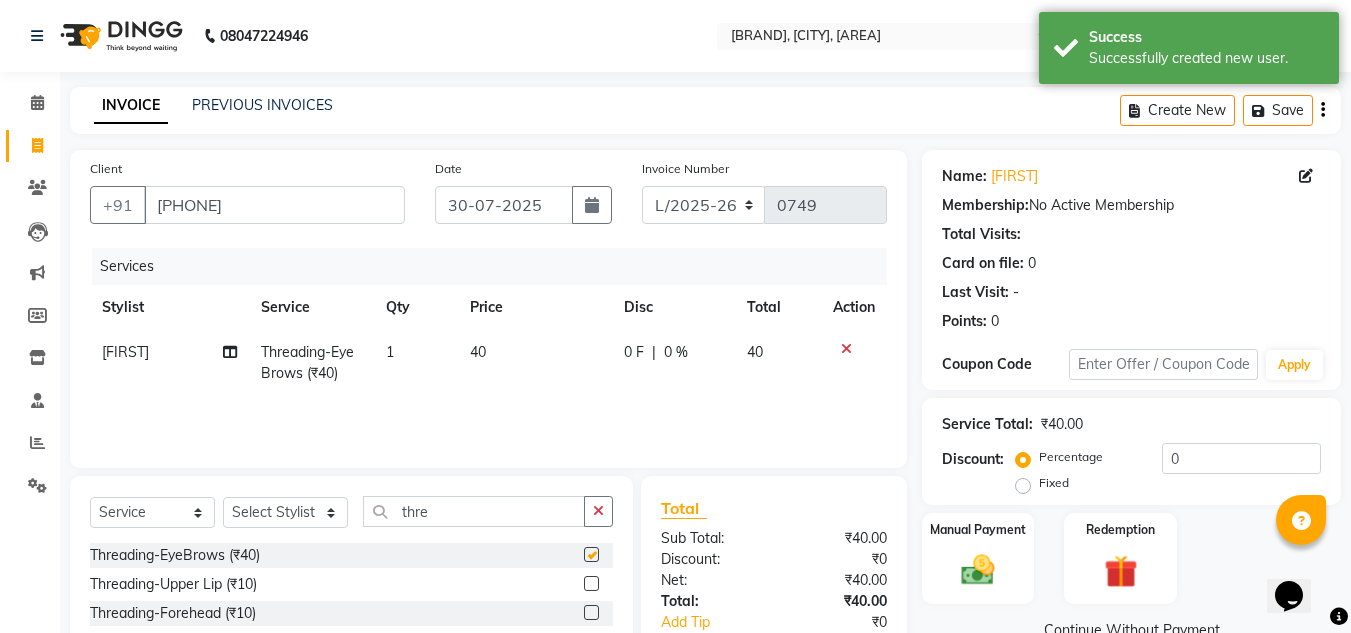 checkbox on "false" 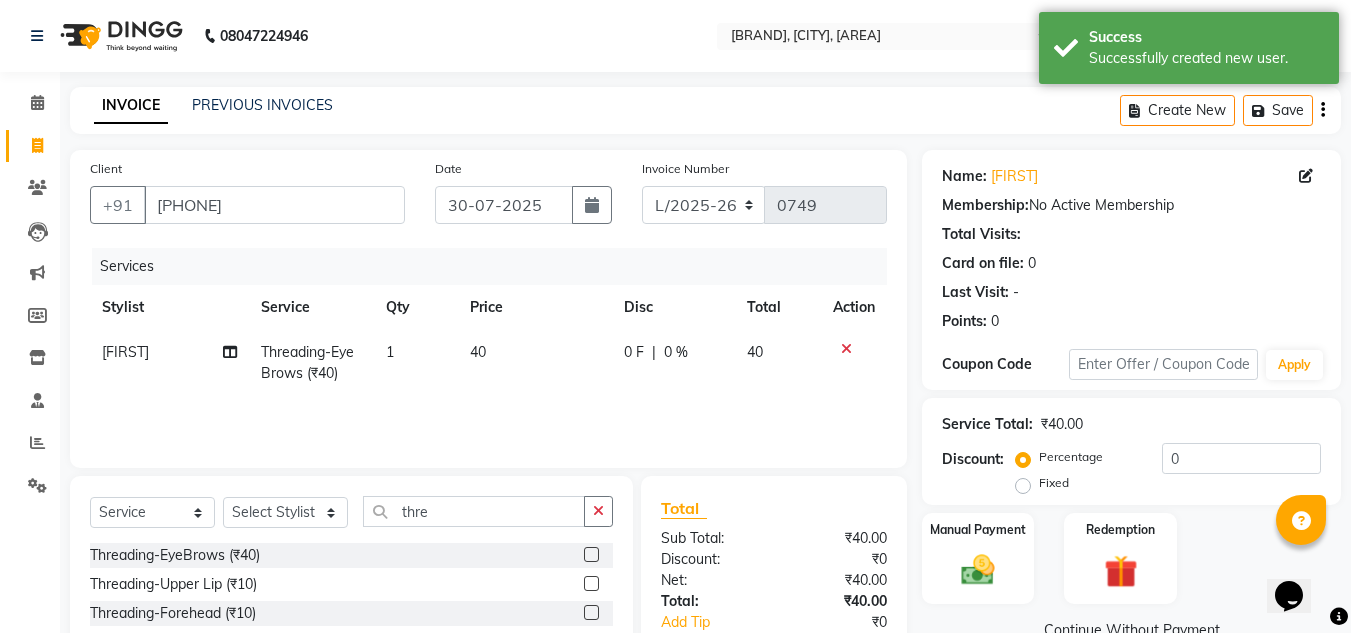 click on "1" 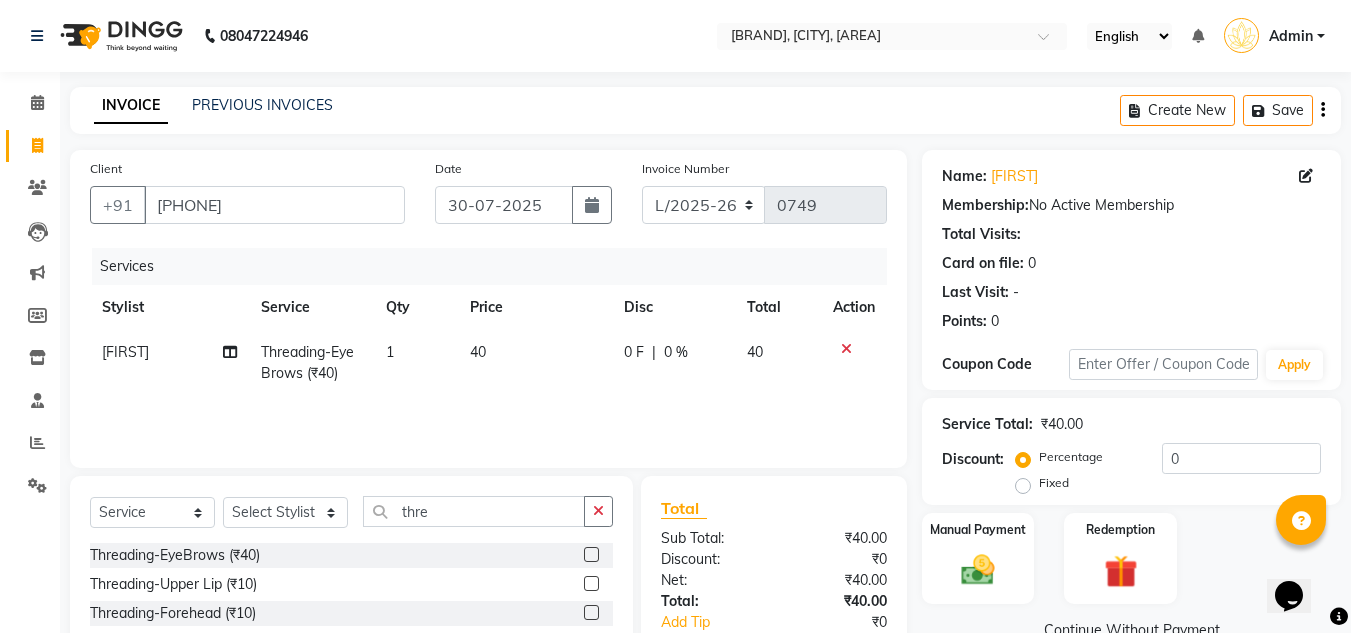 select on "[NUMBER]" 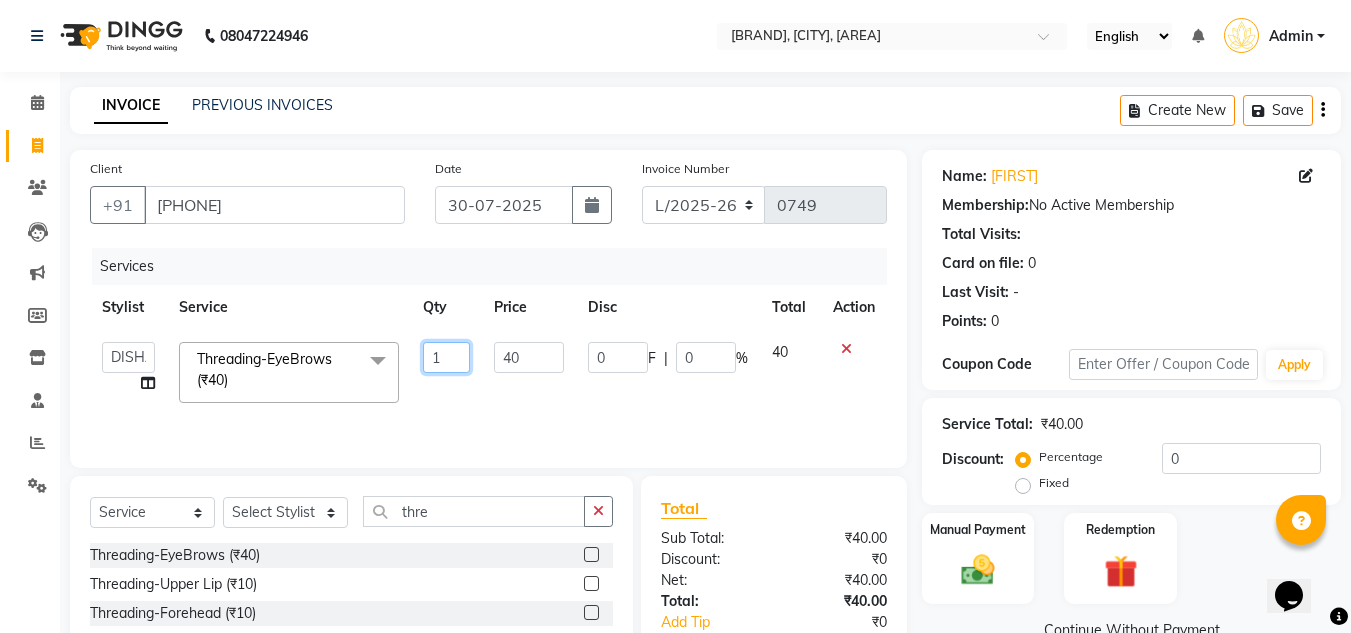 drag, startPoint x: 434, startPoint y: 350, endPoint x: 445, endPoint y: 350, distance: 11 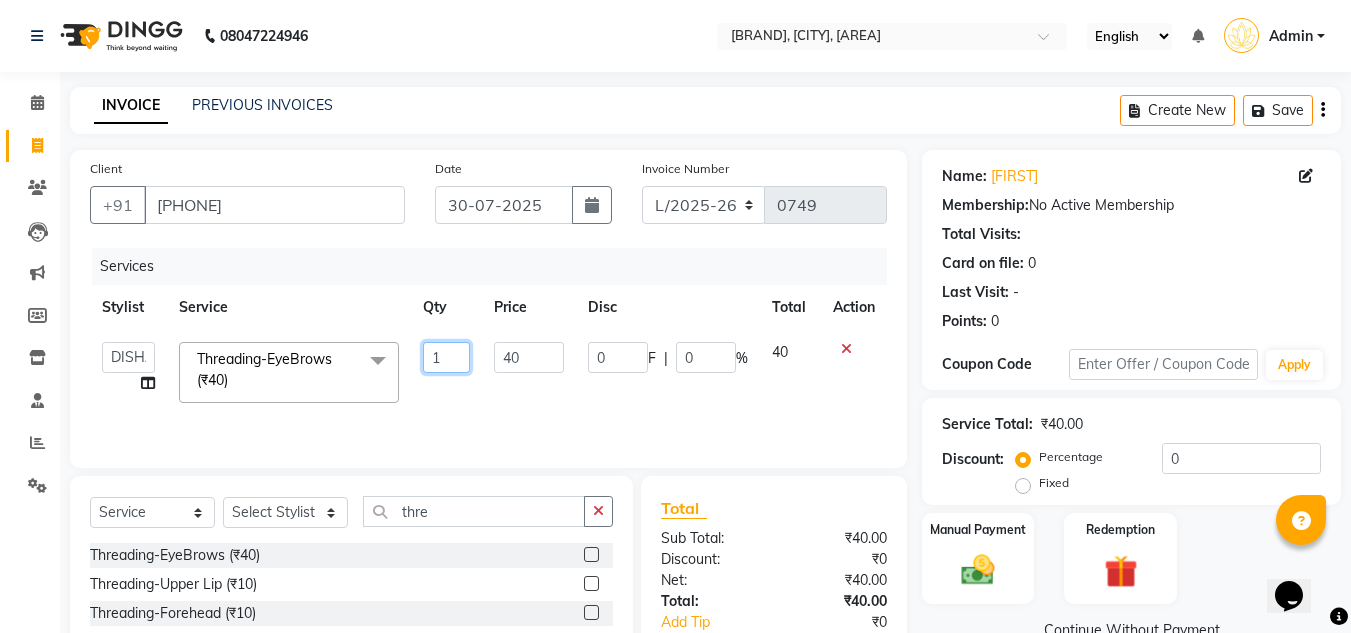 click on "1" 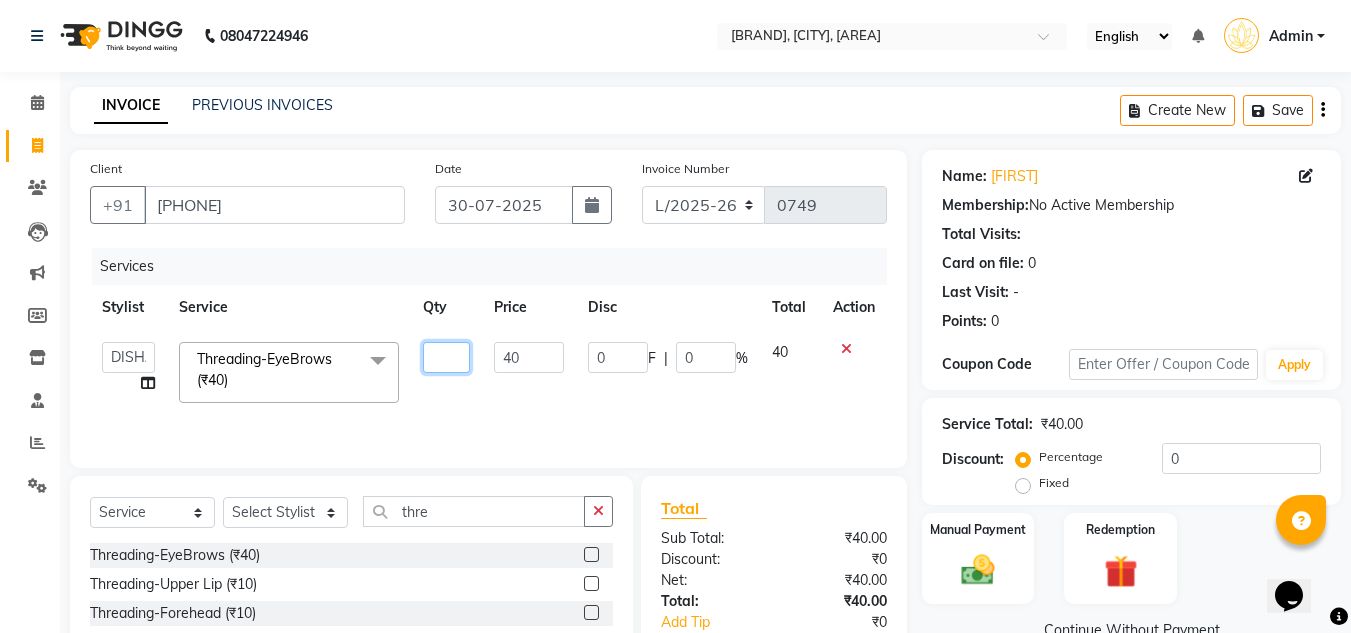 type on "2" 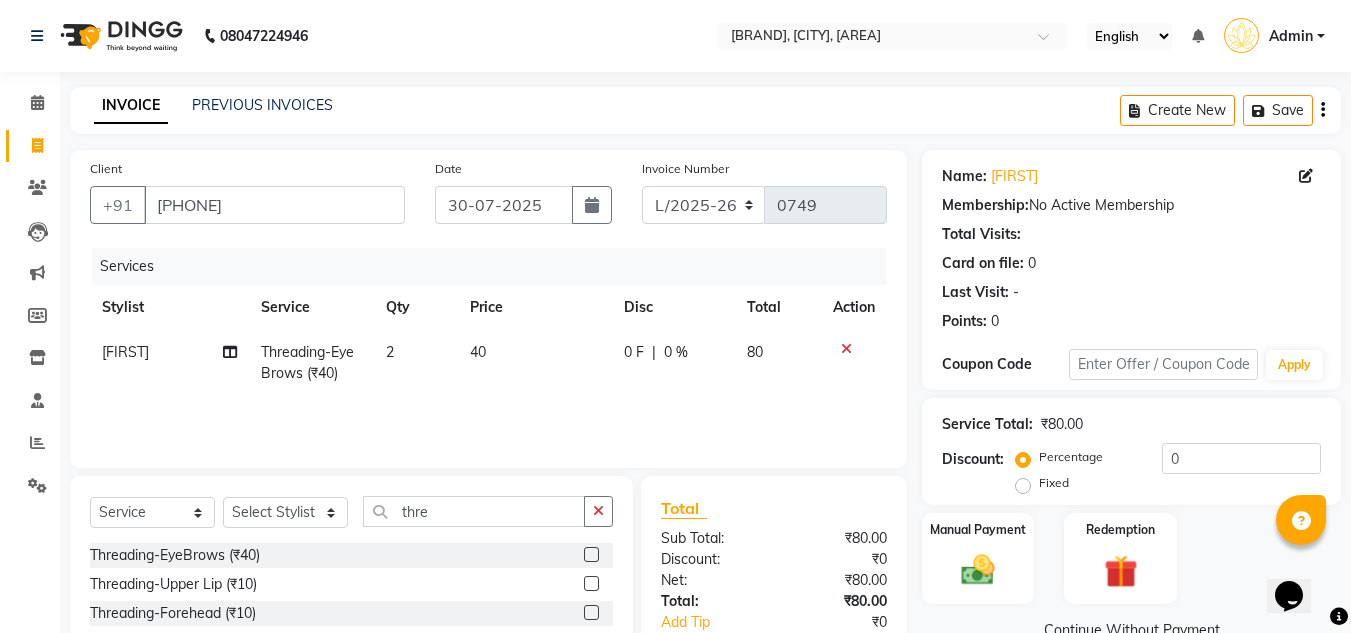 drag, startPoint x: 484, startPoint y: 399, endPoint x: 485, endPoint y: 387, distance: 12.0415945 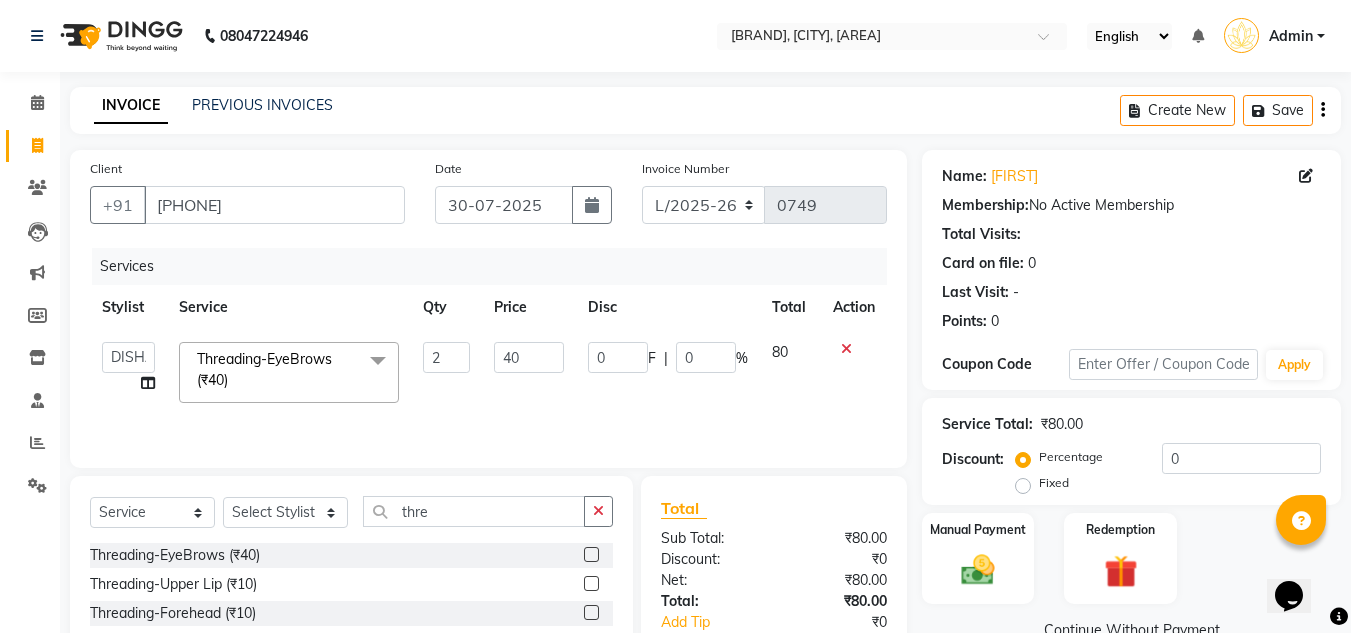 scroll, scrollTop: 168, scrollLeft: 0, axis: vertical 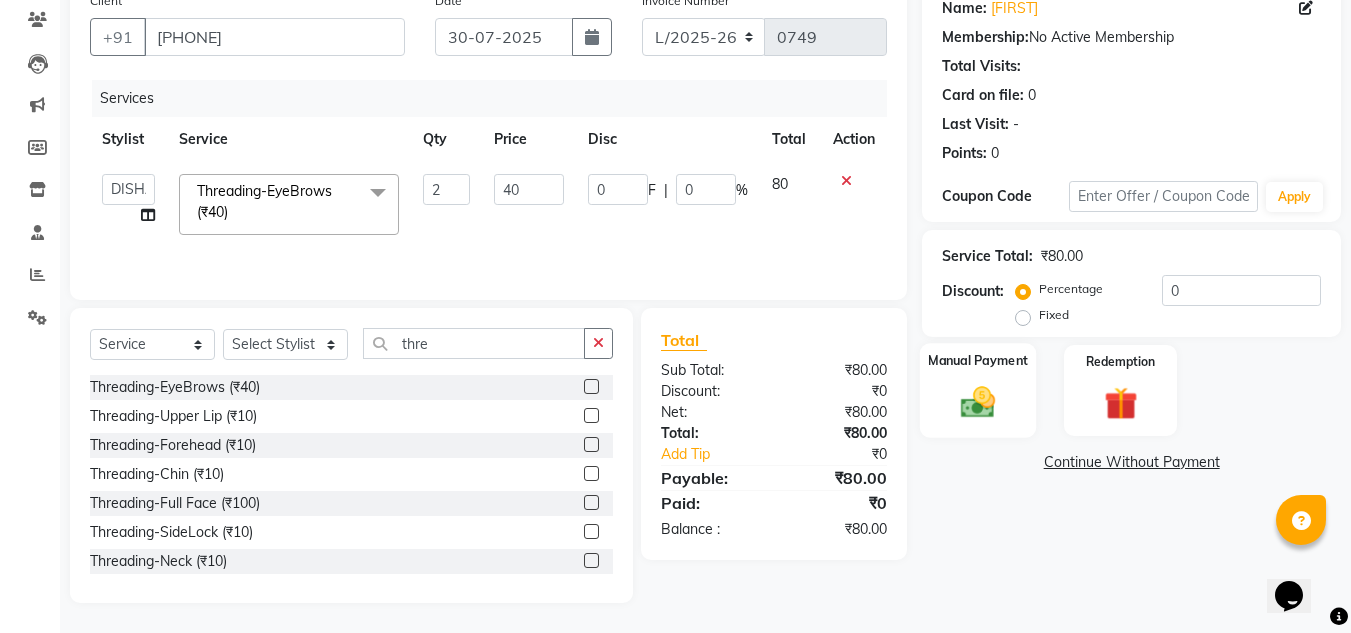 click 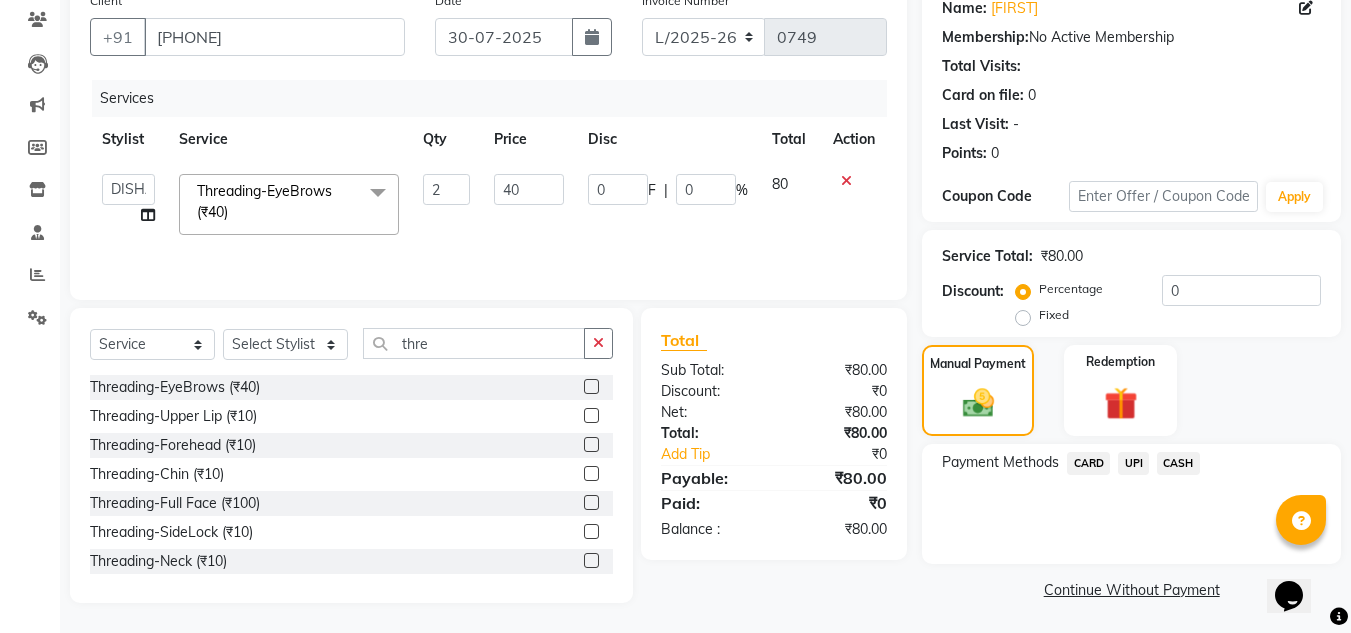 click on "CASH" 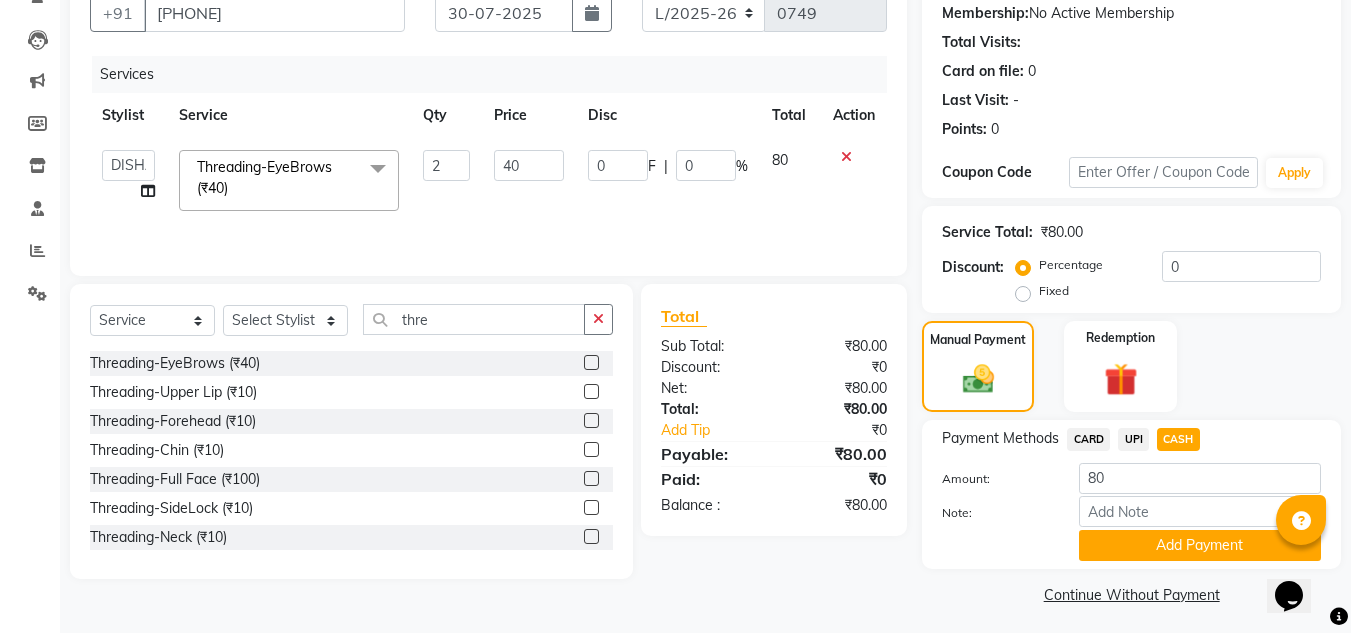 scroll, scrollTop: 199, scrollLeft: 0, axis: vertical 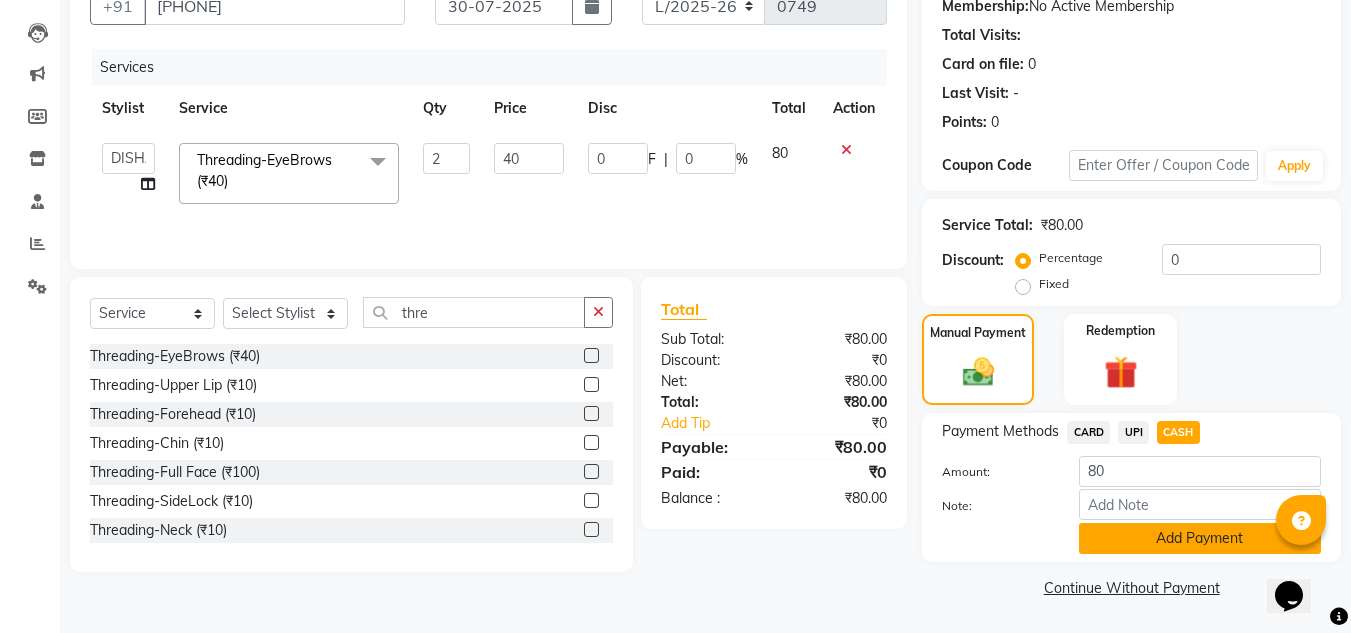 click on "Add Payment" 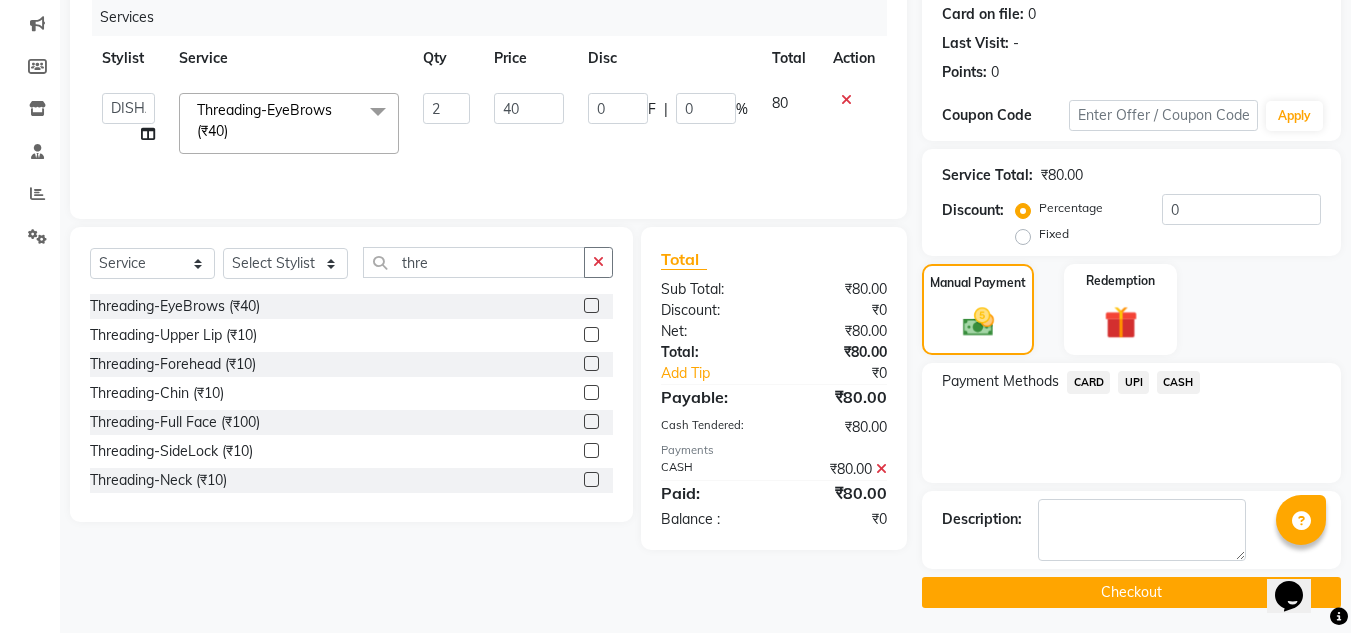 scroll, scrollTop: 254, scrollLeft: 0, axis: vertical 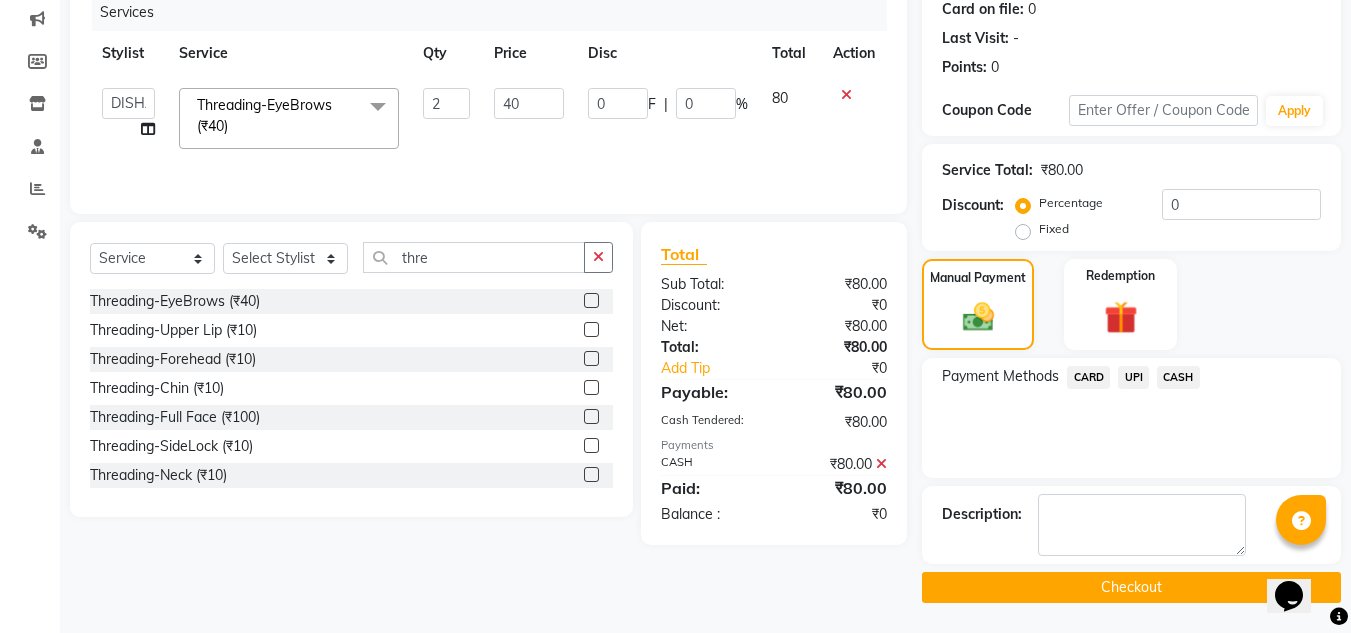 click on "Checkout" 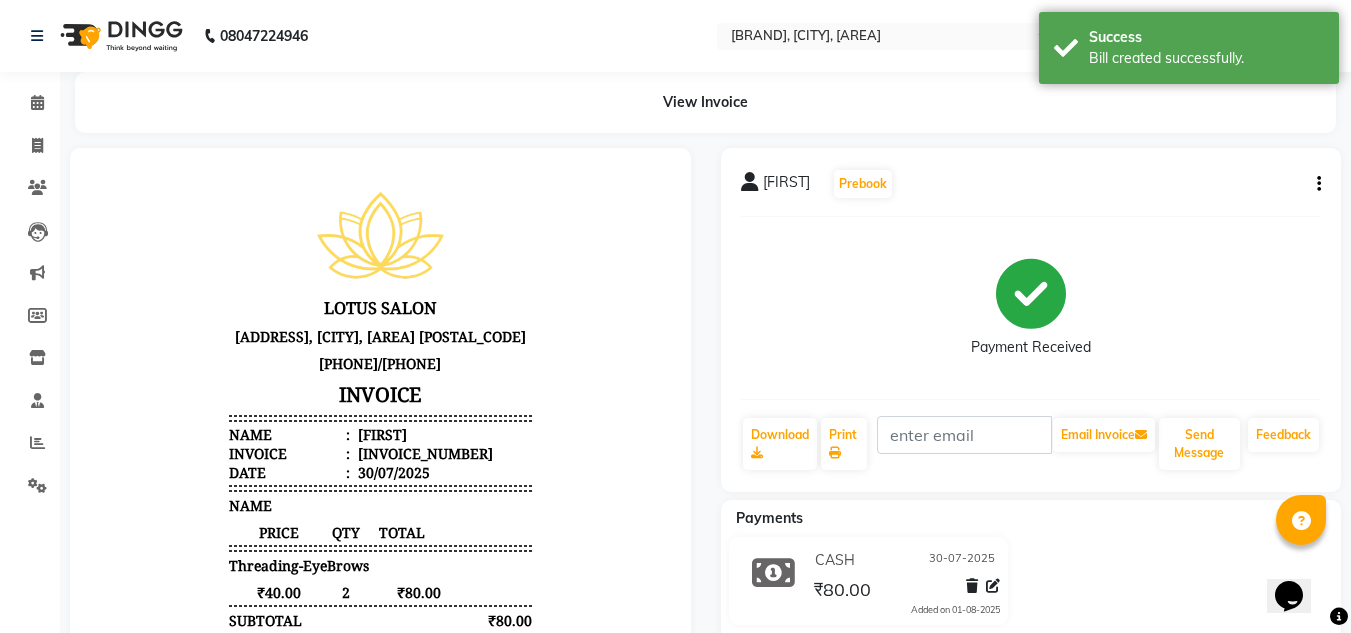 scroll, scrollTop: 16, scrollLeft: 0, axis: vertical 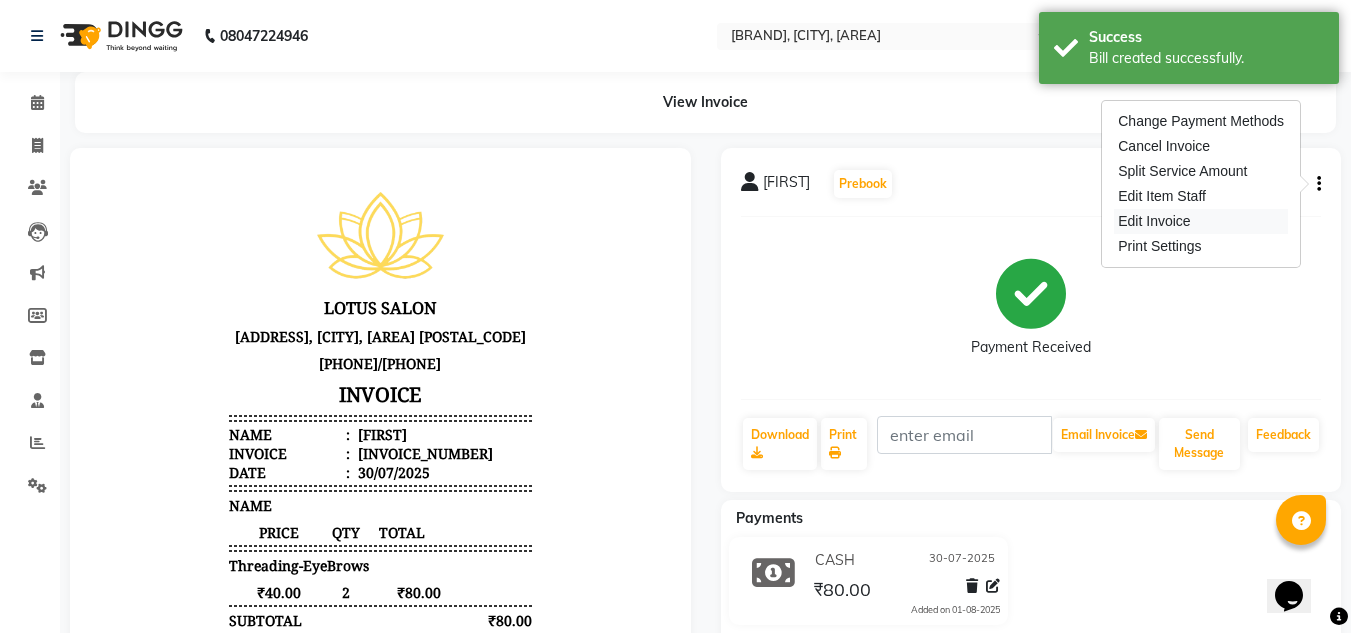 click on "Edit Invoice" at bounding box center [1201, 221] 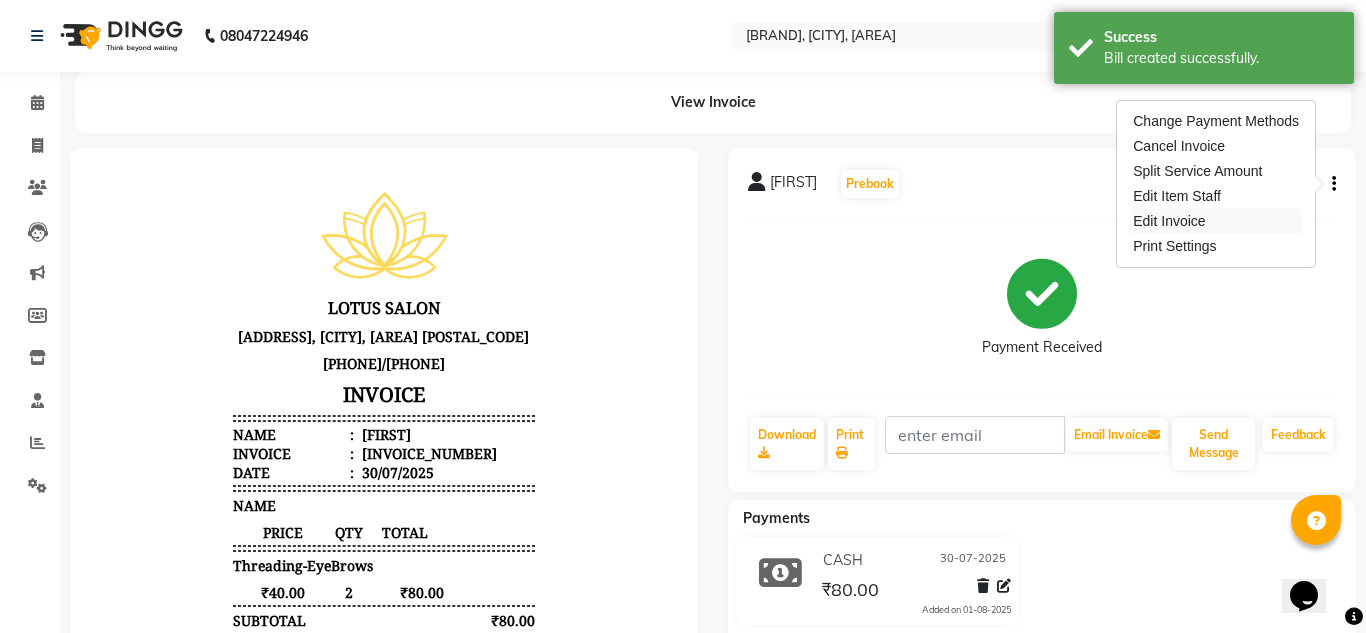 select on "service" 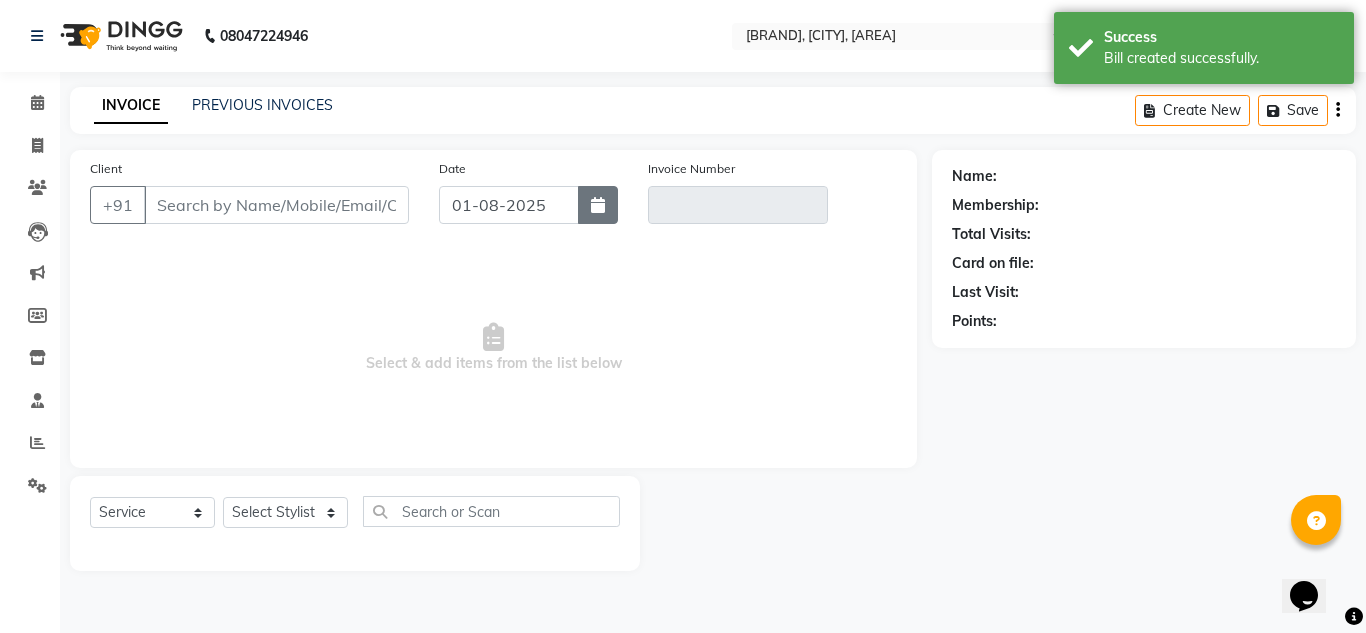 type on "[PHONE]" 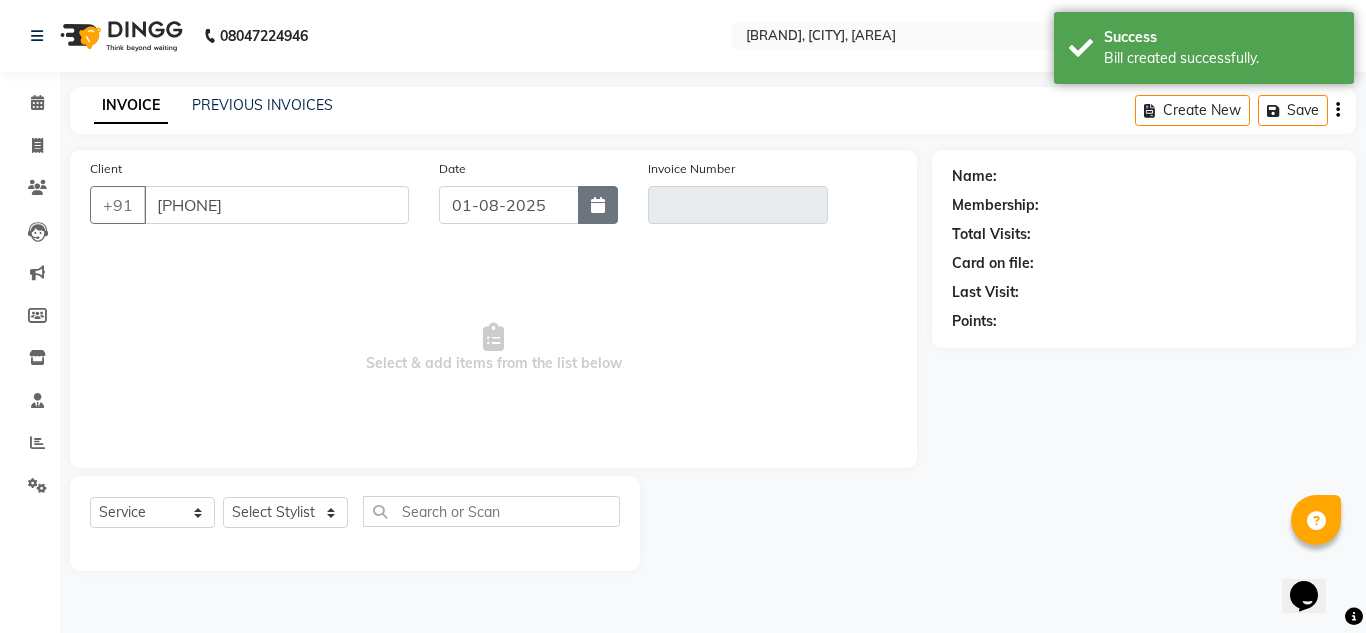 type on "[INVOICE_NUMBER]" 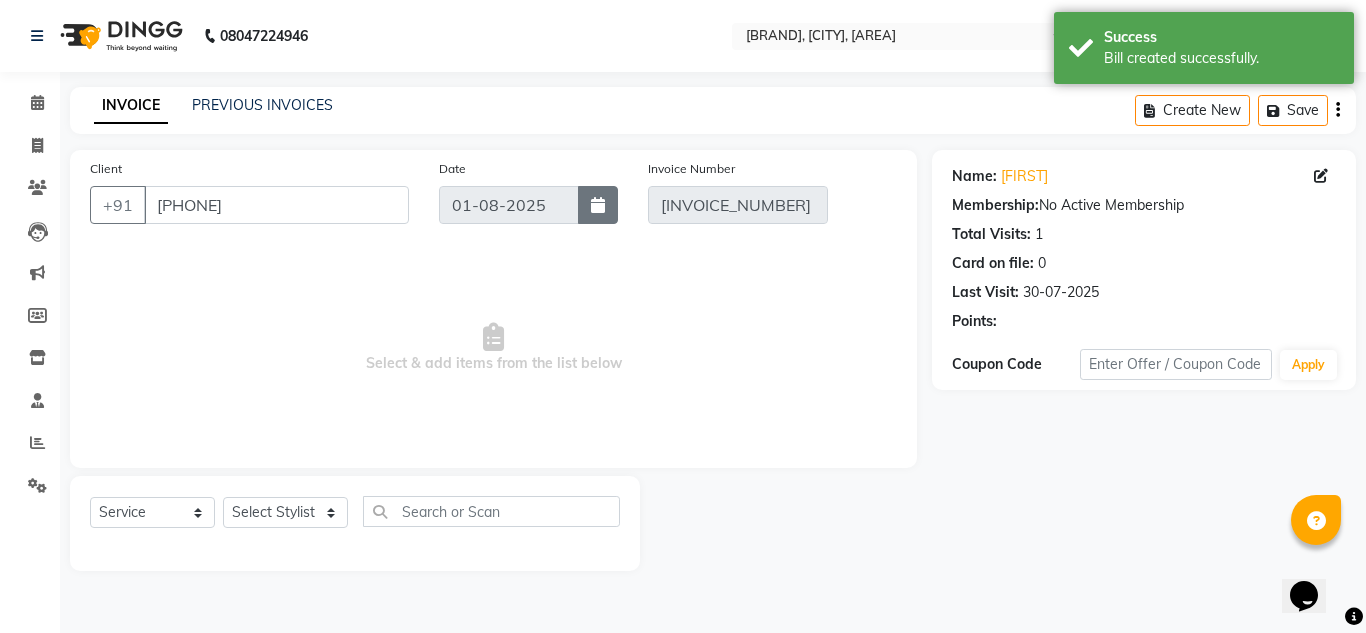 type on "30-07-2025" 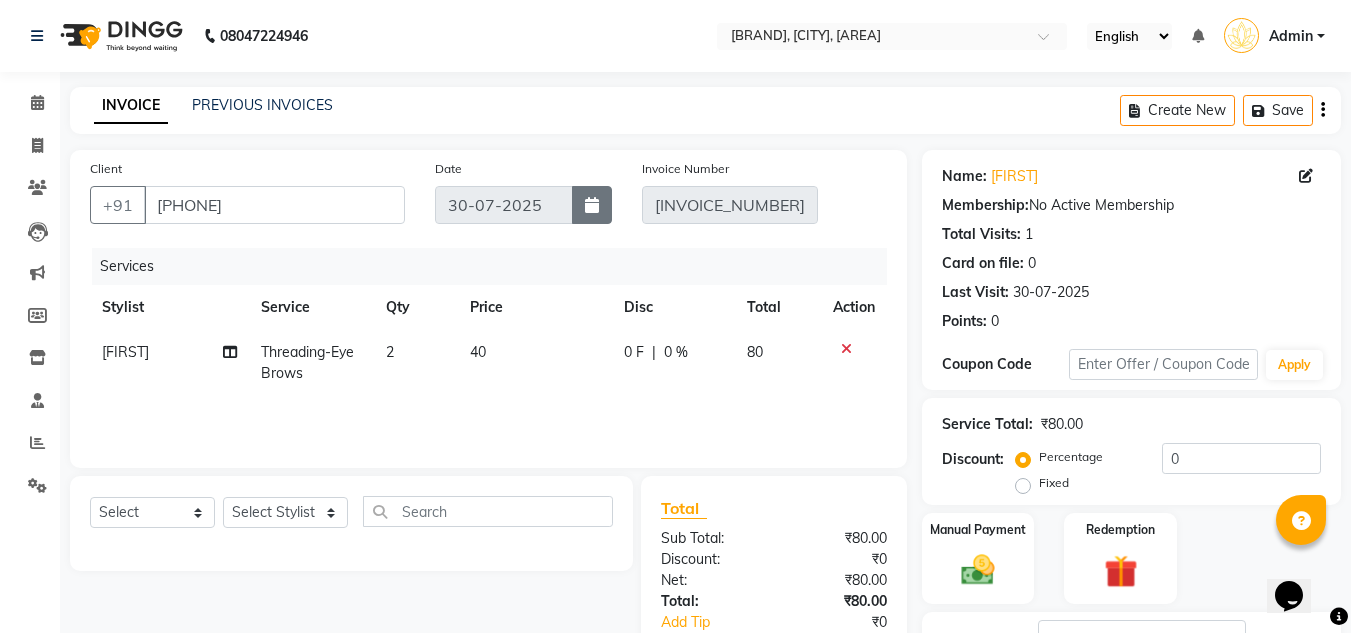 click 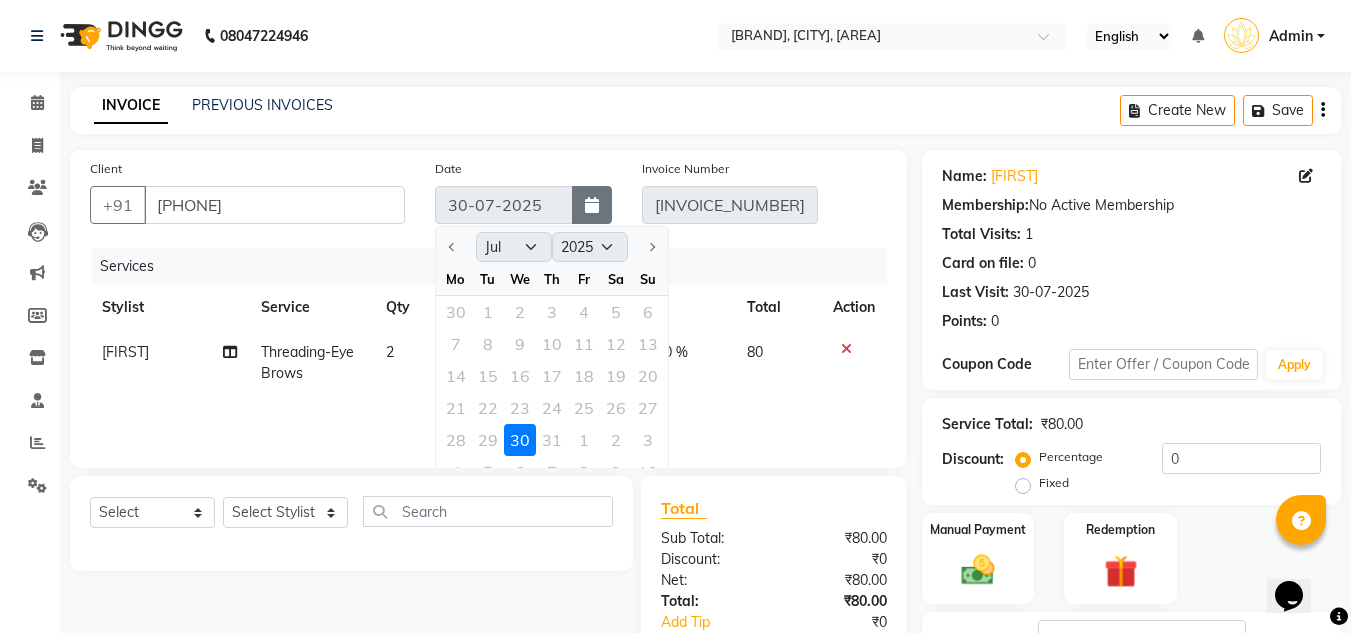click 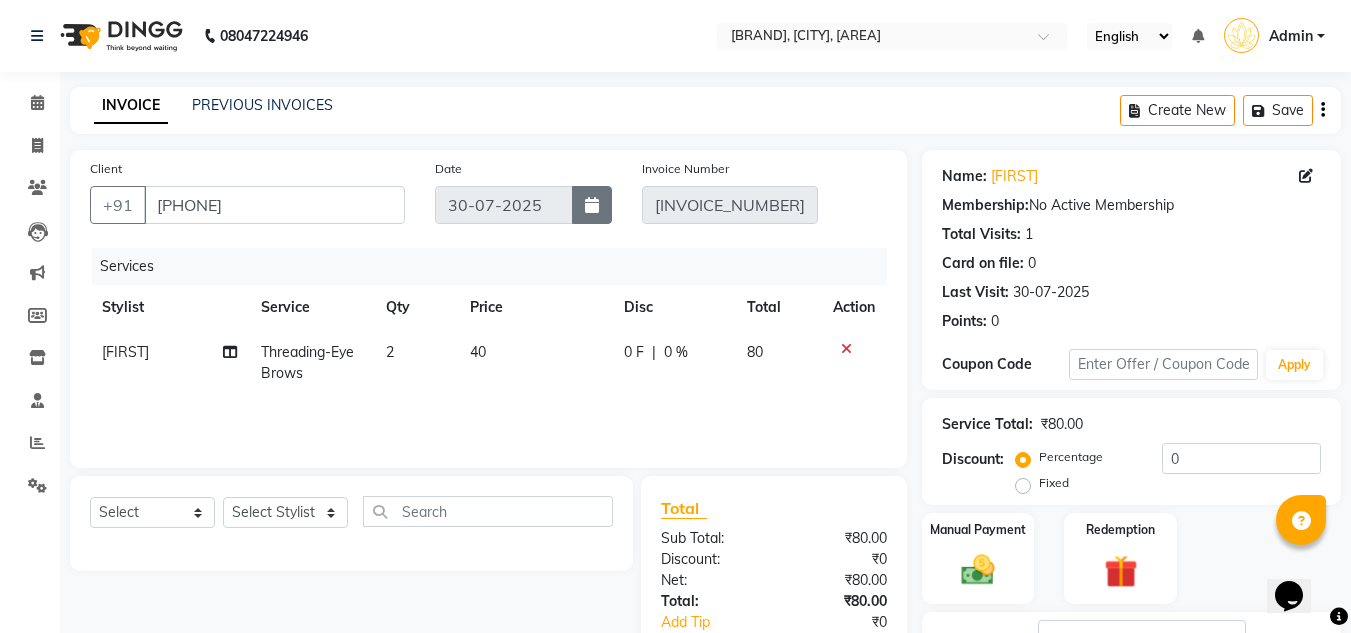 click 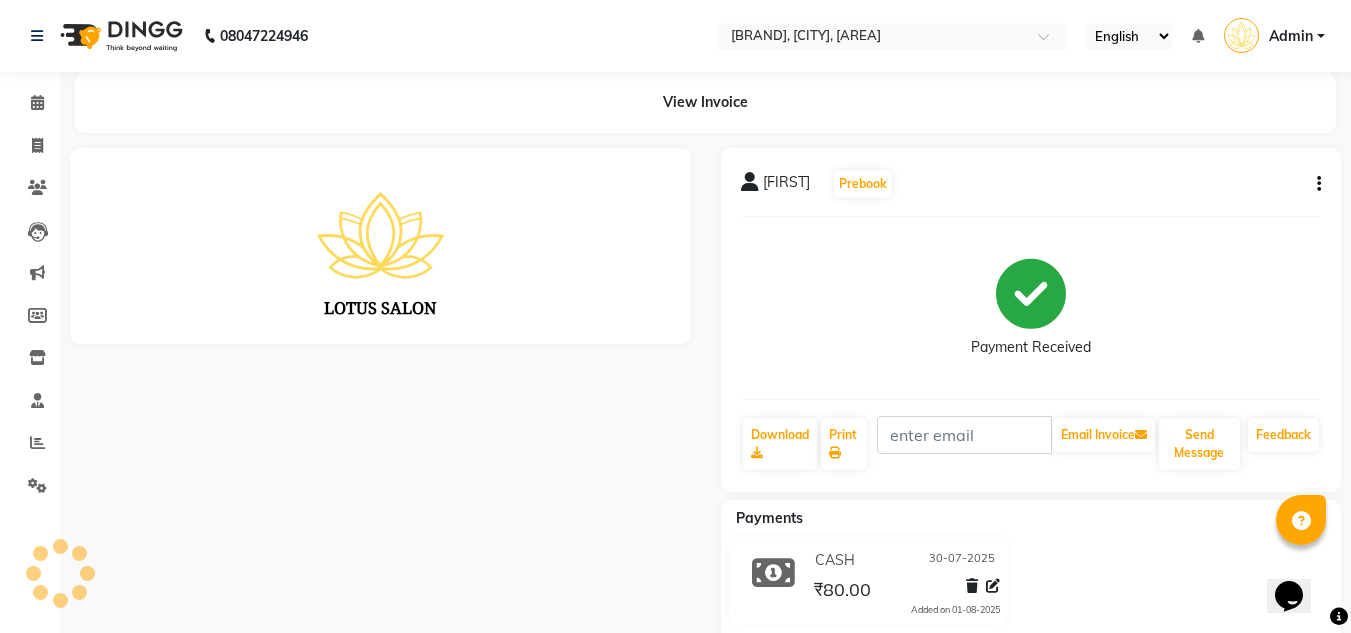 scroll, scrollTop: 0, scrollLeft: 0, axis: both 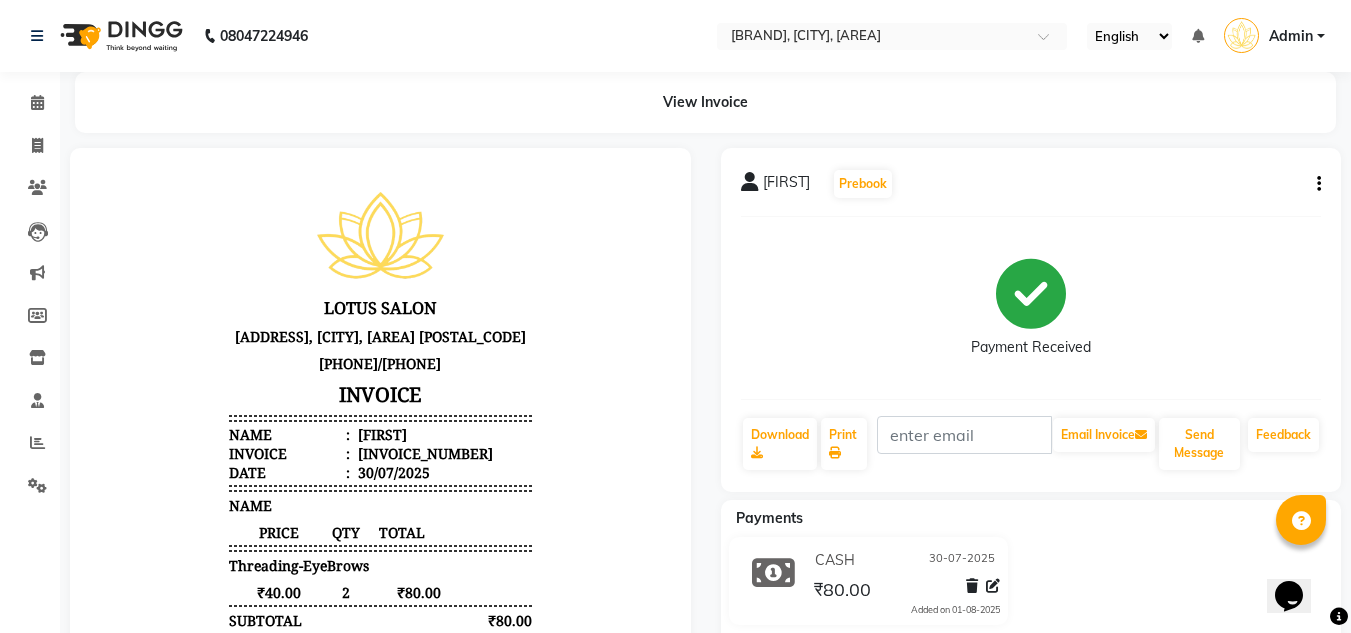 click on "Anmigha   Prebook   Payment Received  Download  Print   Email Invoice   Send Message Feedback" 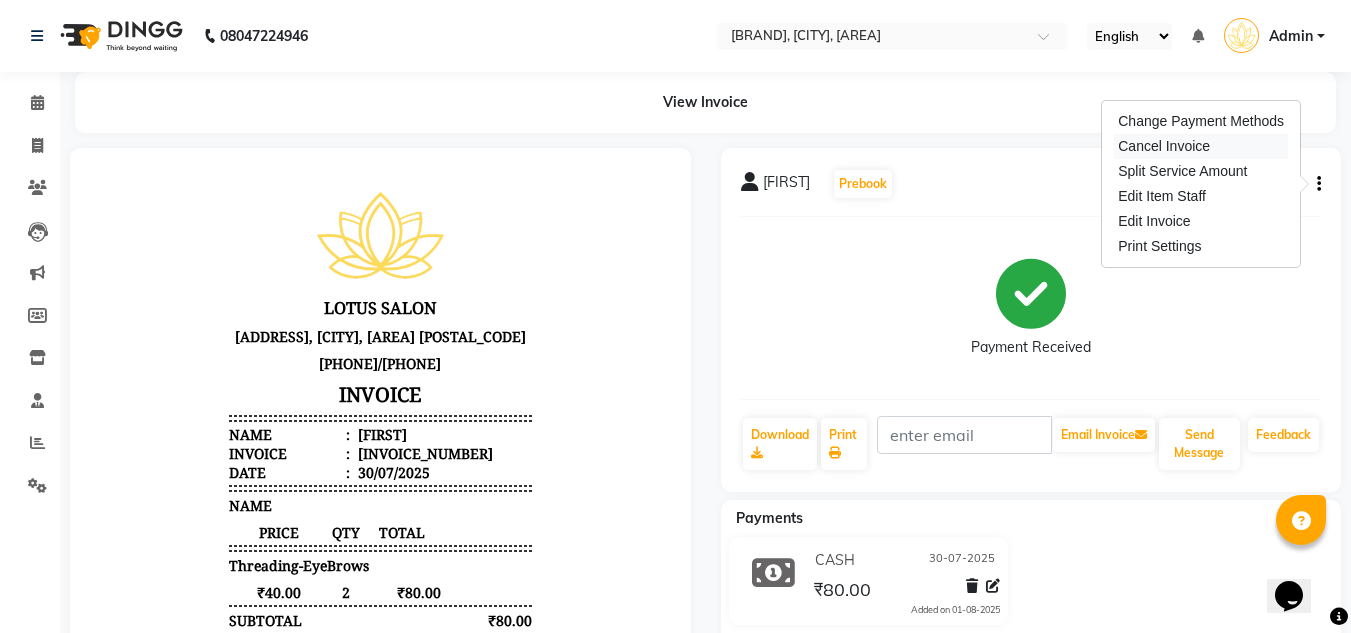 click on "Cancel Invoice" at bounding box center [1201, 146] 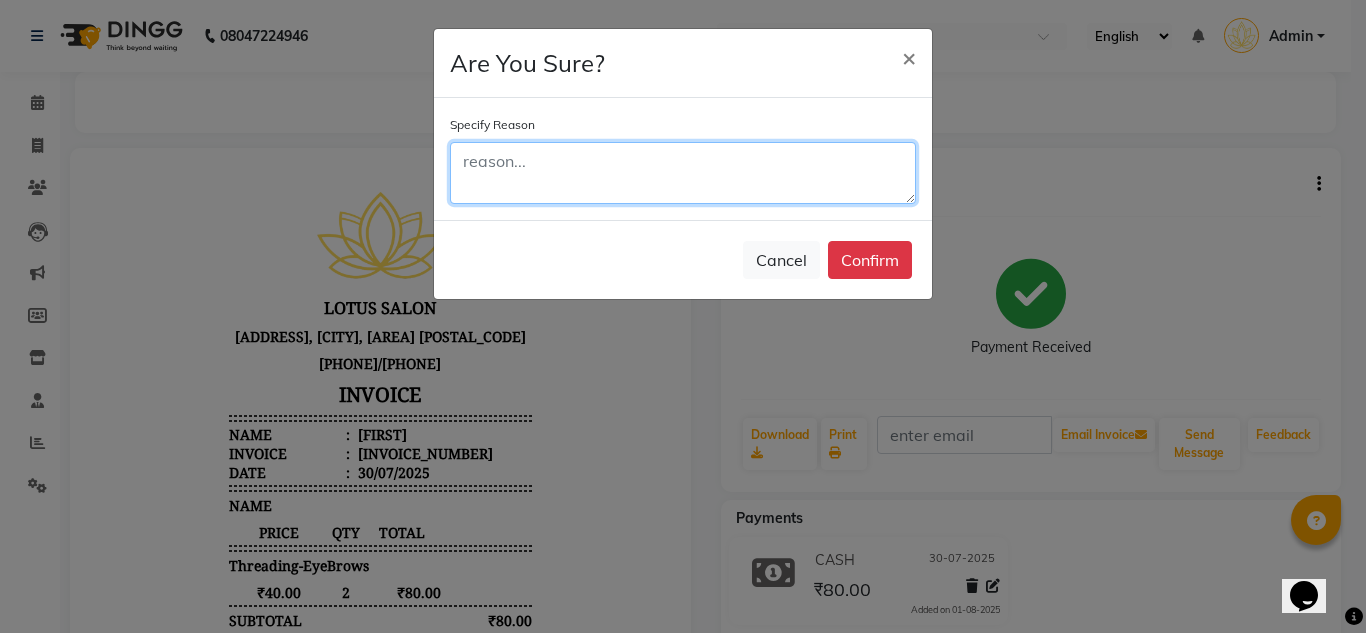 click 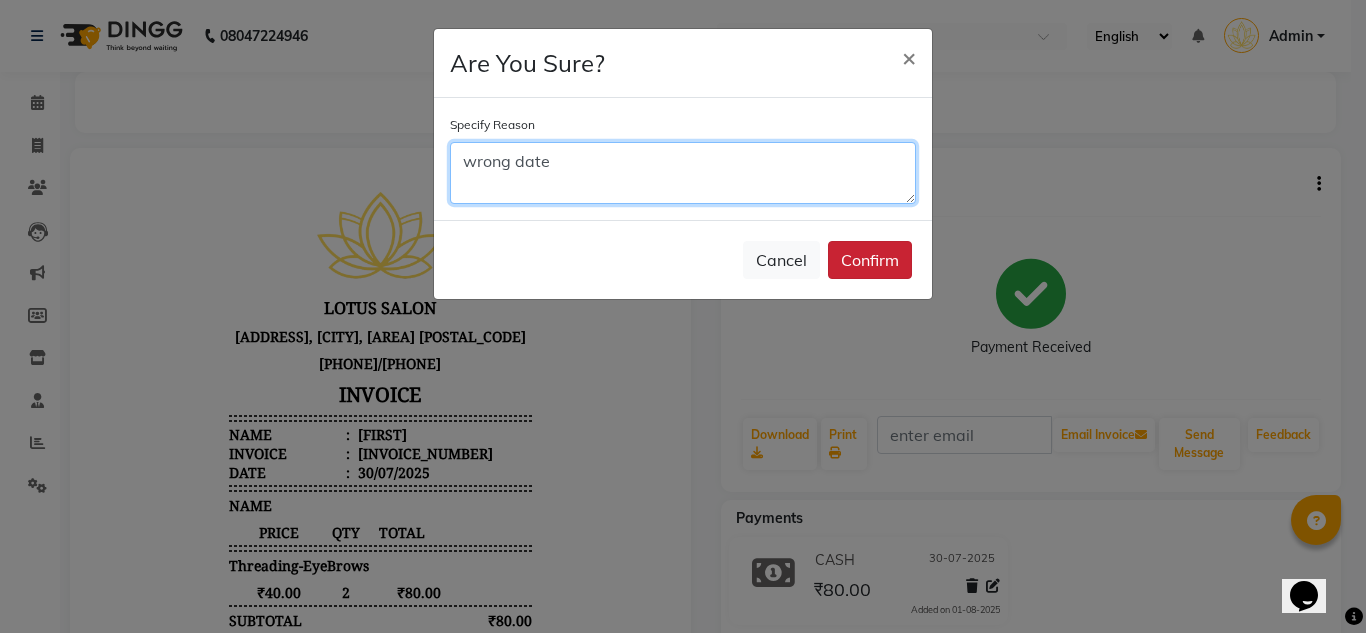 type on "wrong date" 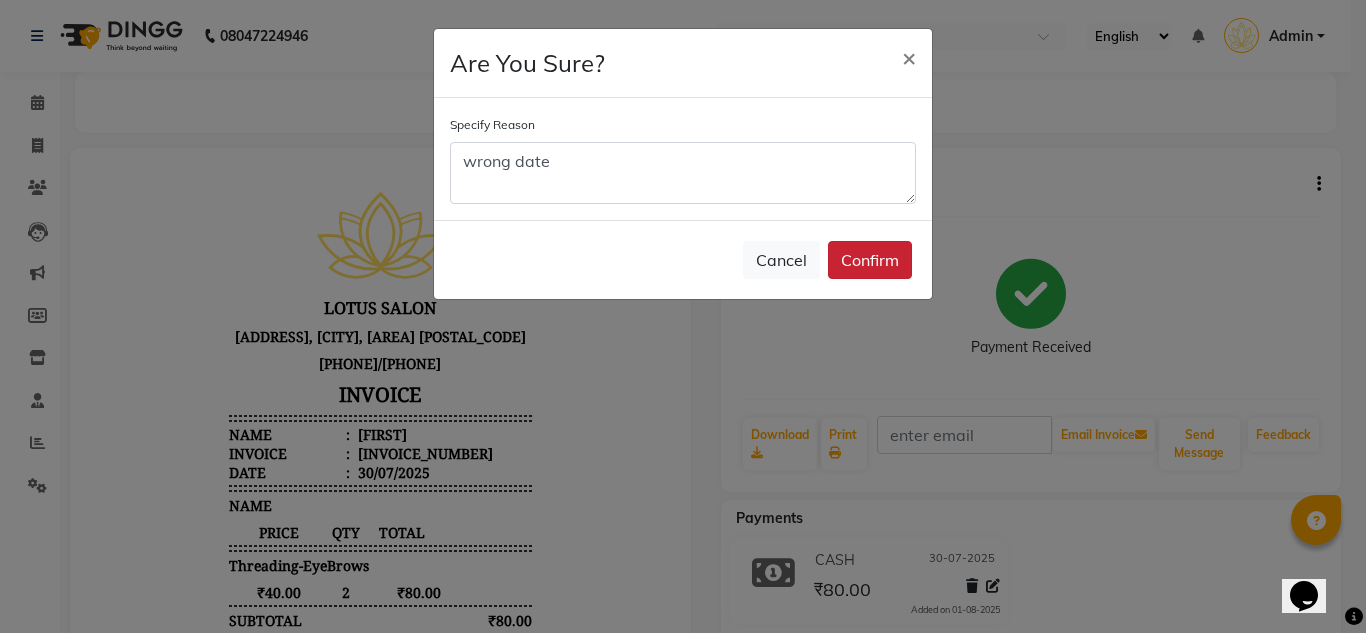 click on "Confirm" 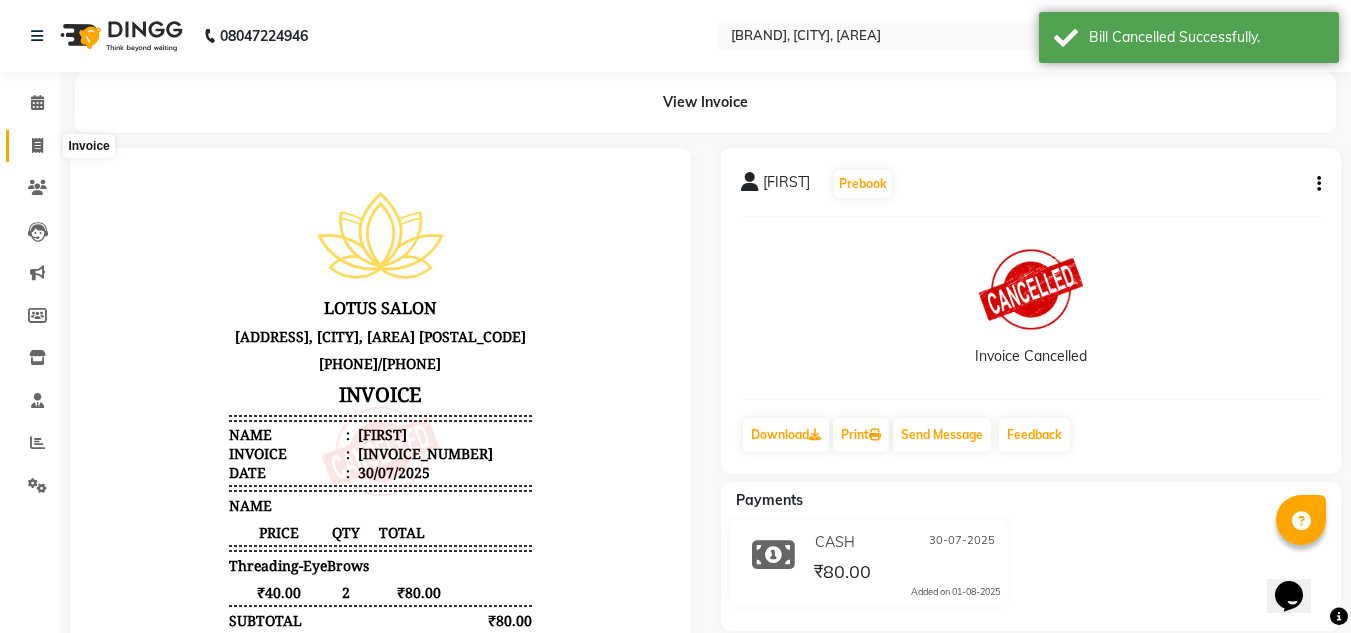 click 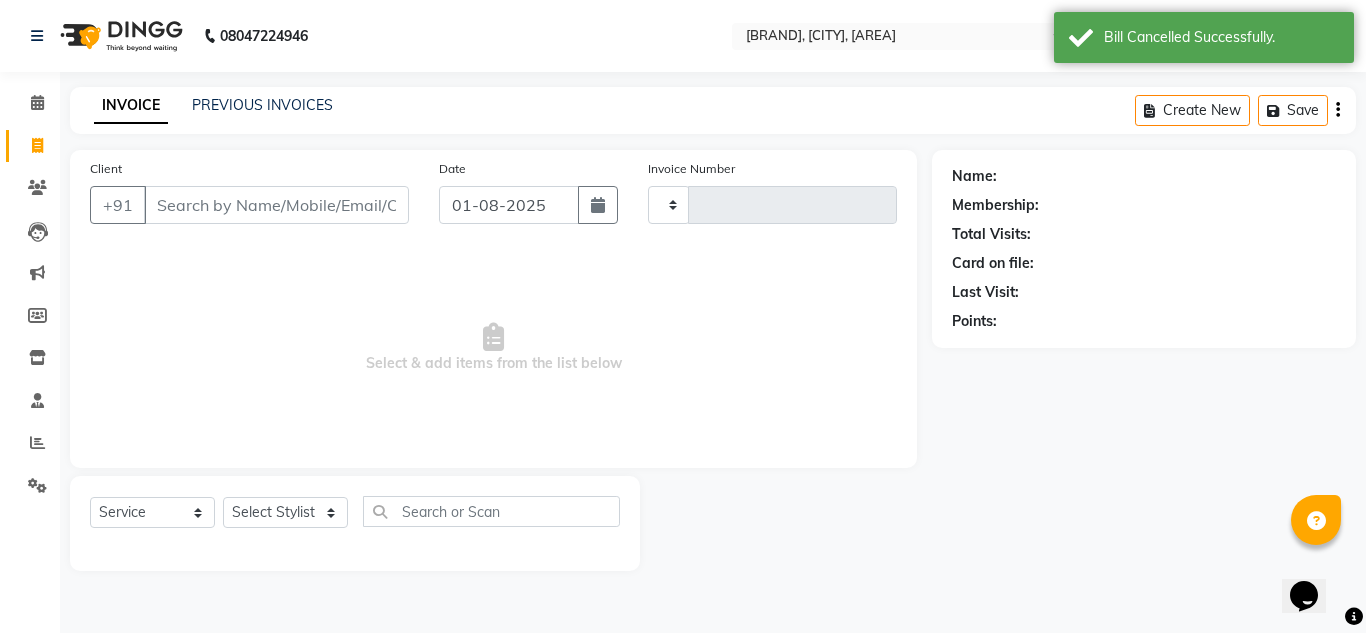 type on "0750" 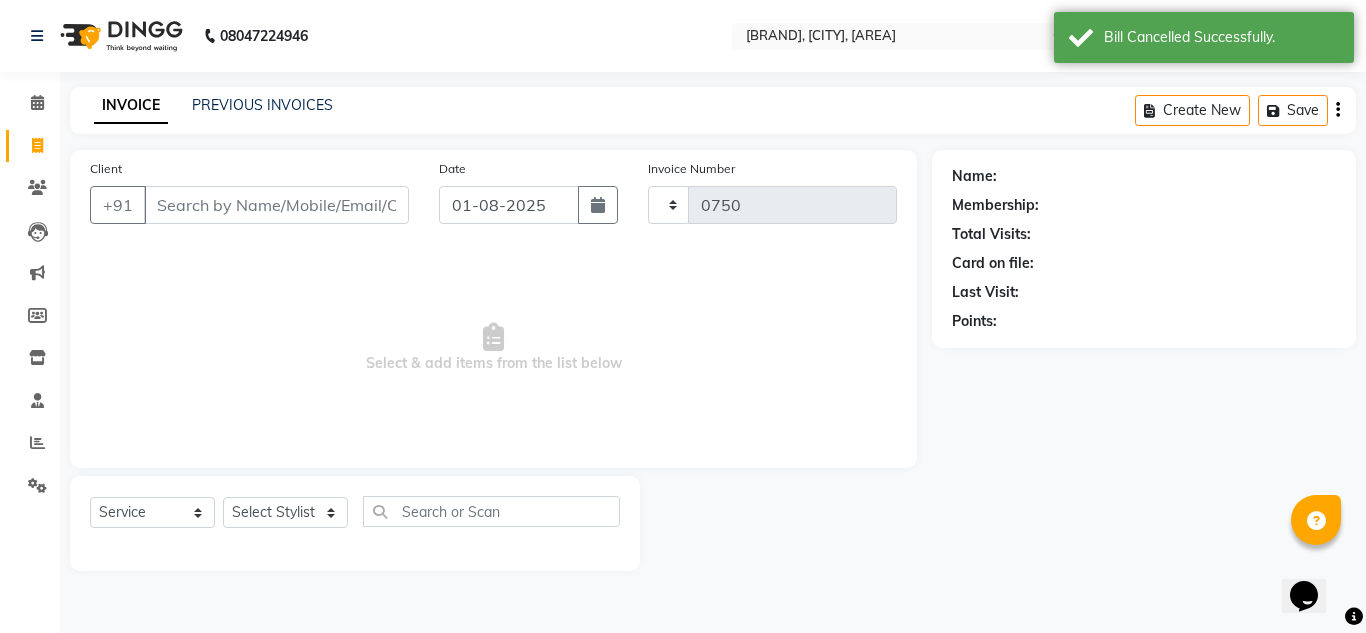select on "8188" 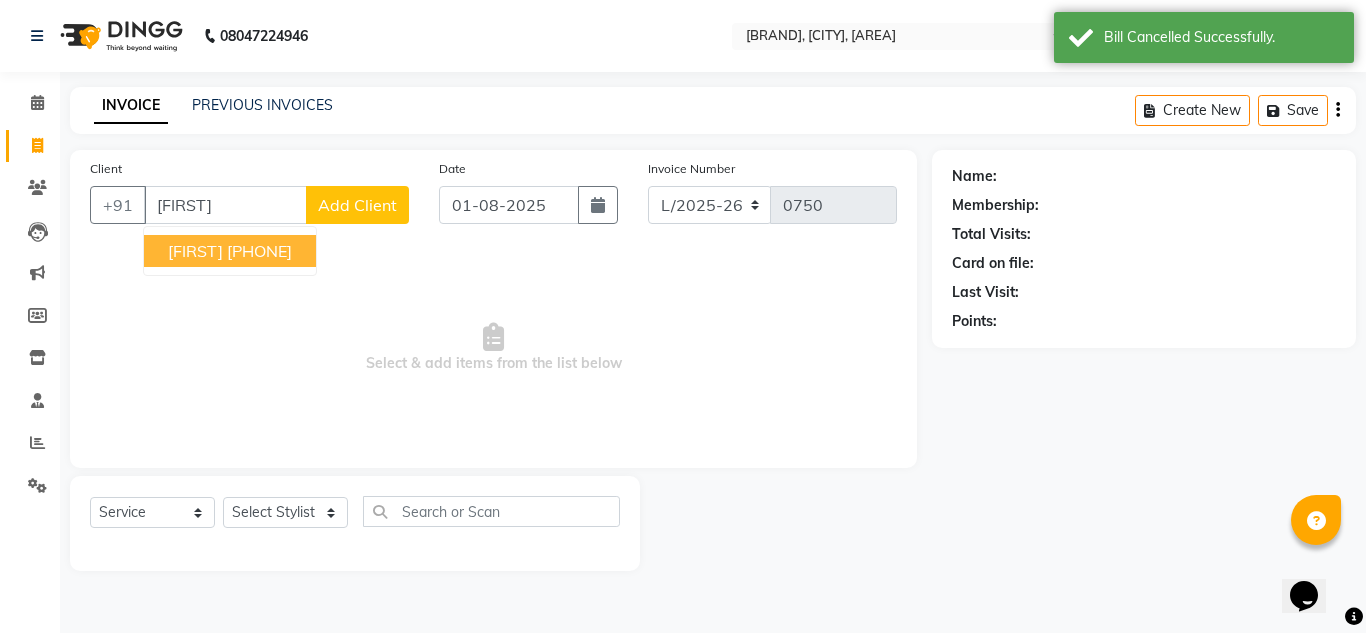 click on "[PHONE]" at bounding box center (259, 251) 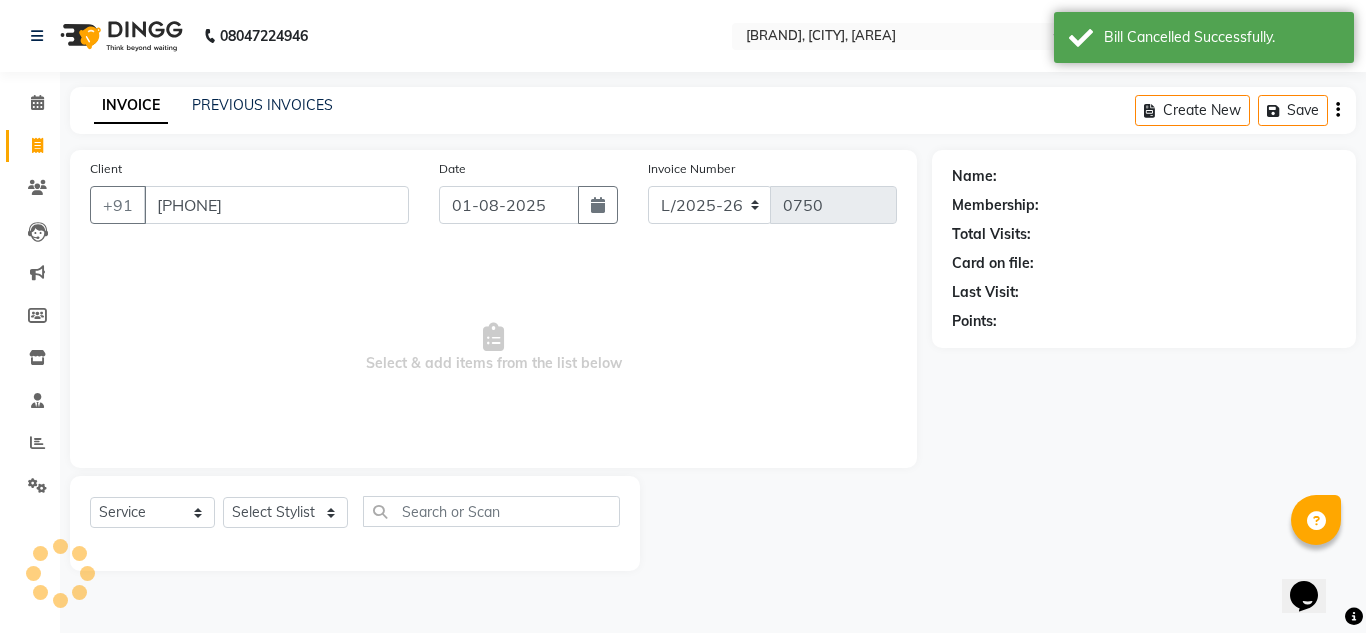 type on "[PHONE]" 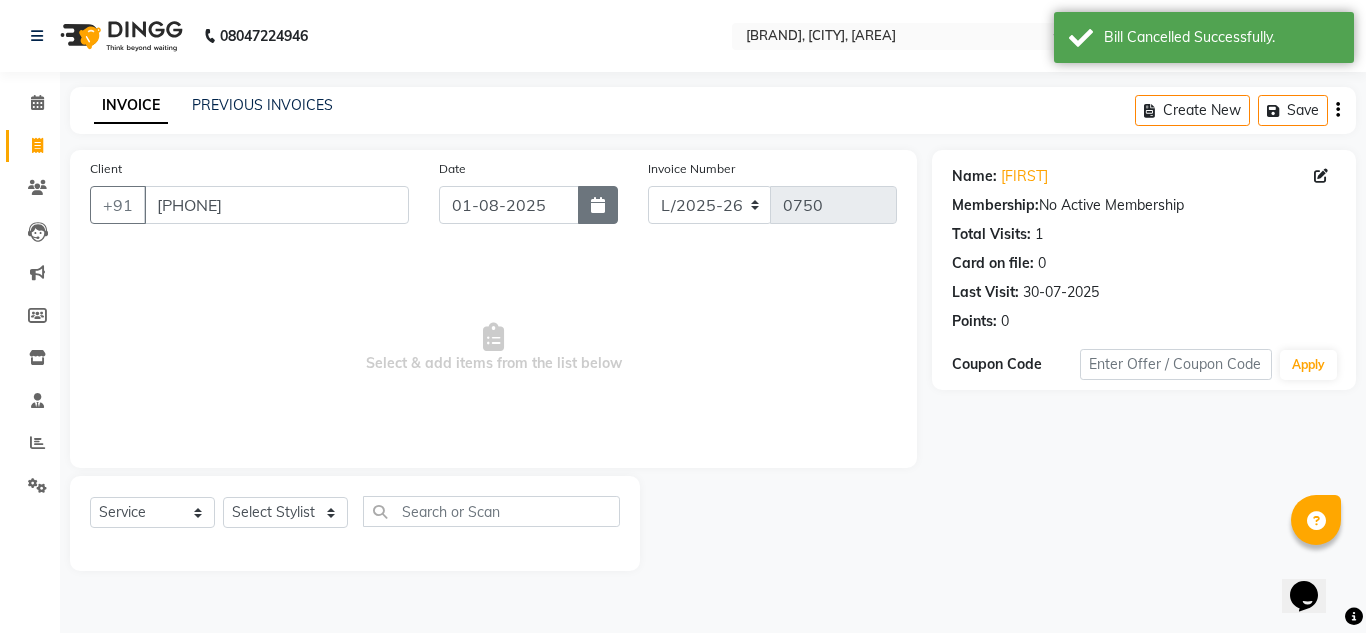 click 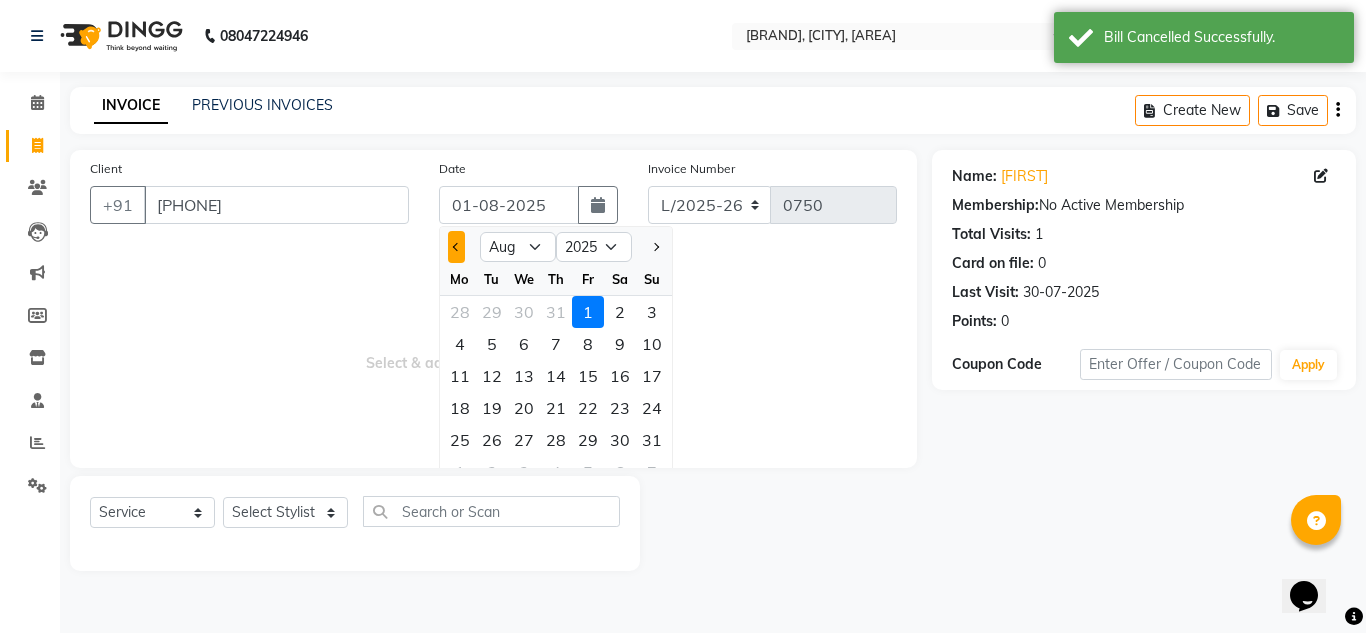 click 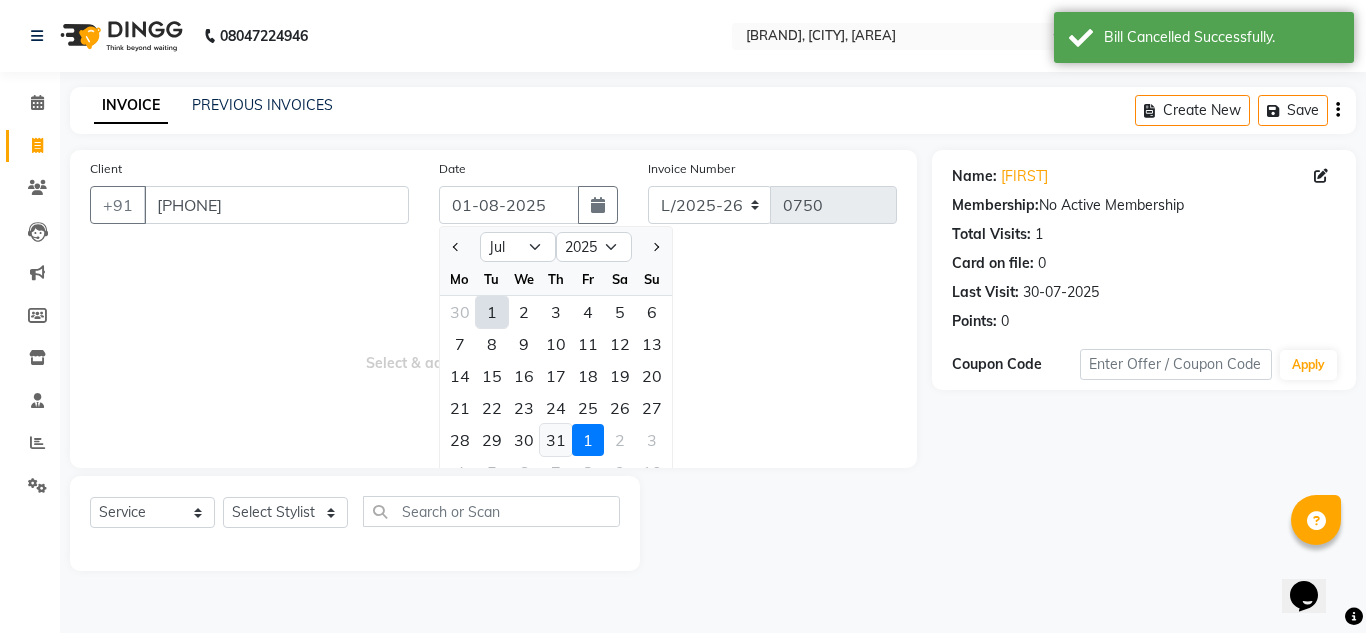 click on "31" 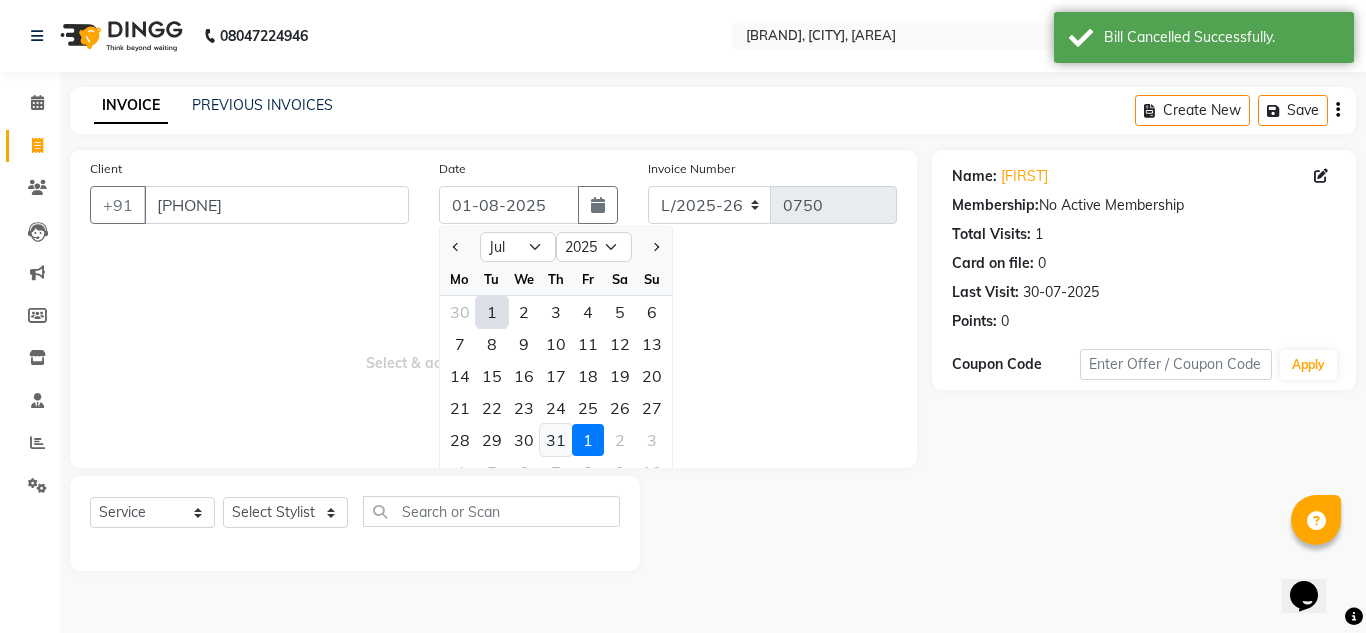 type on "31-07-2025" 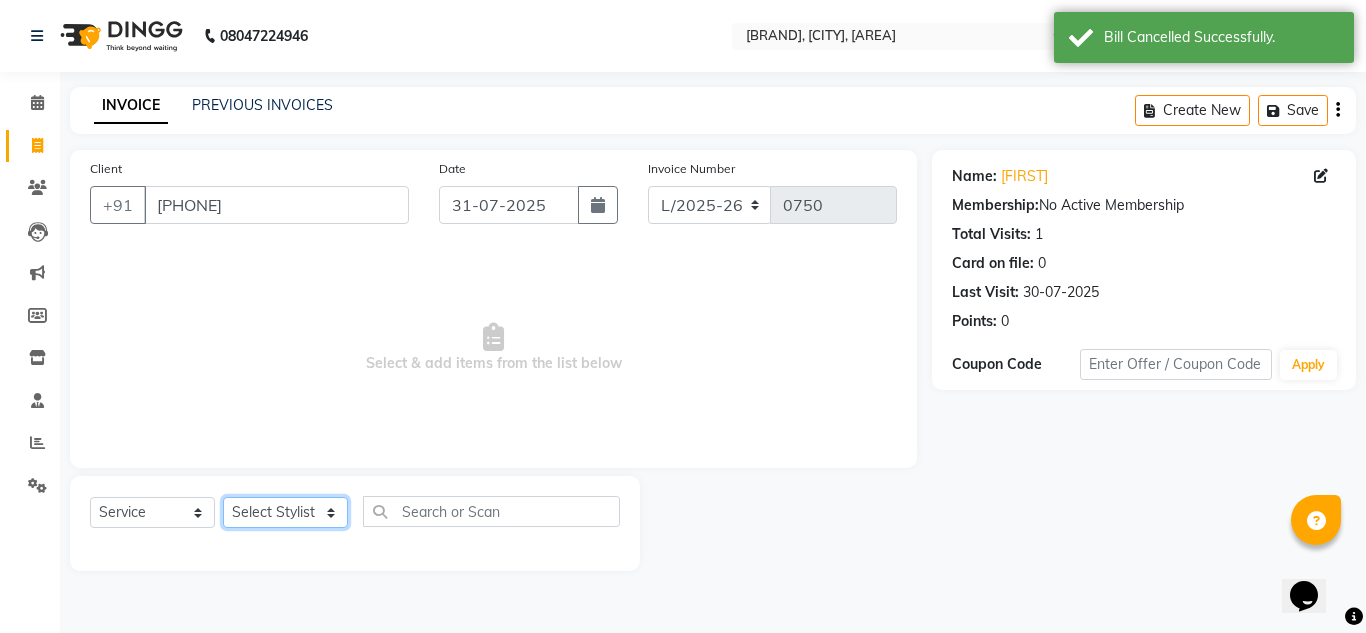 click on "Select Stylist DISHA Kshema Mahima Naflin Ranjini Shahanas" 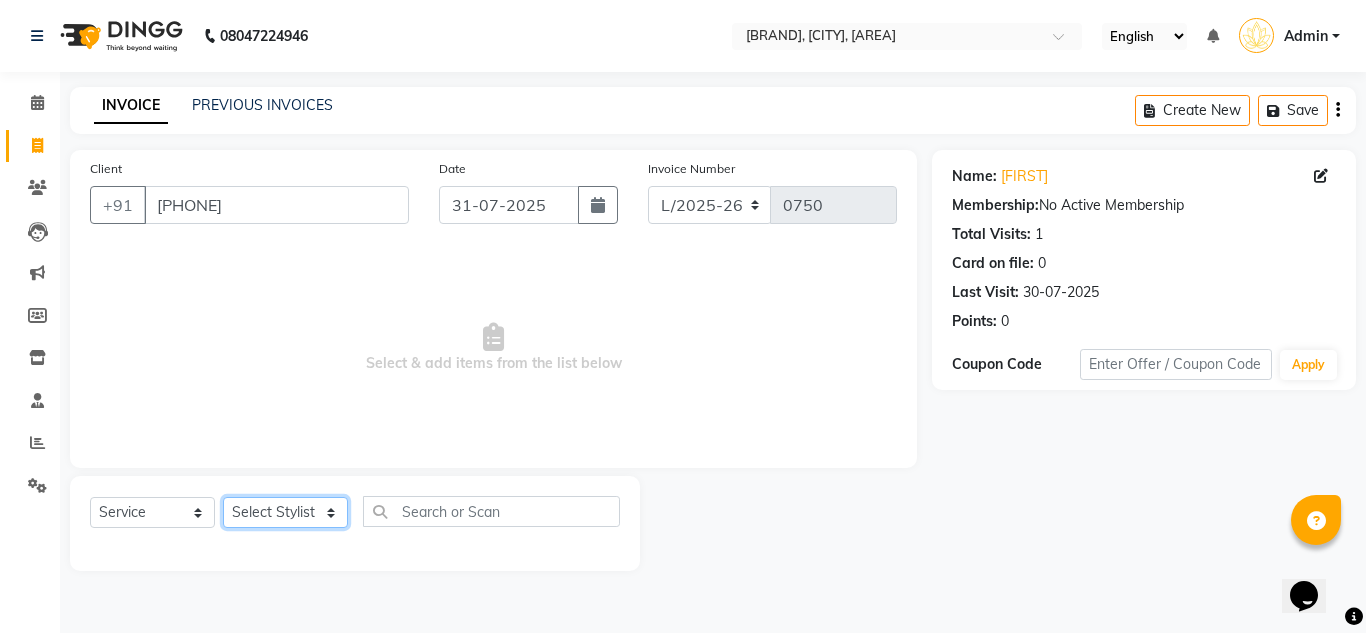 select on "[NUMBER]" 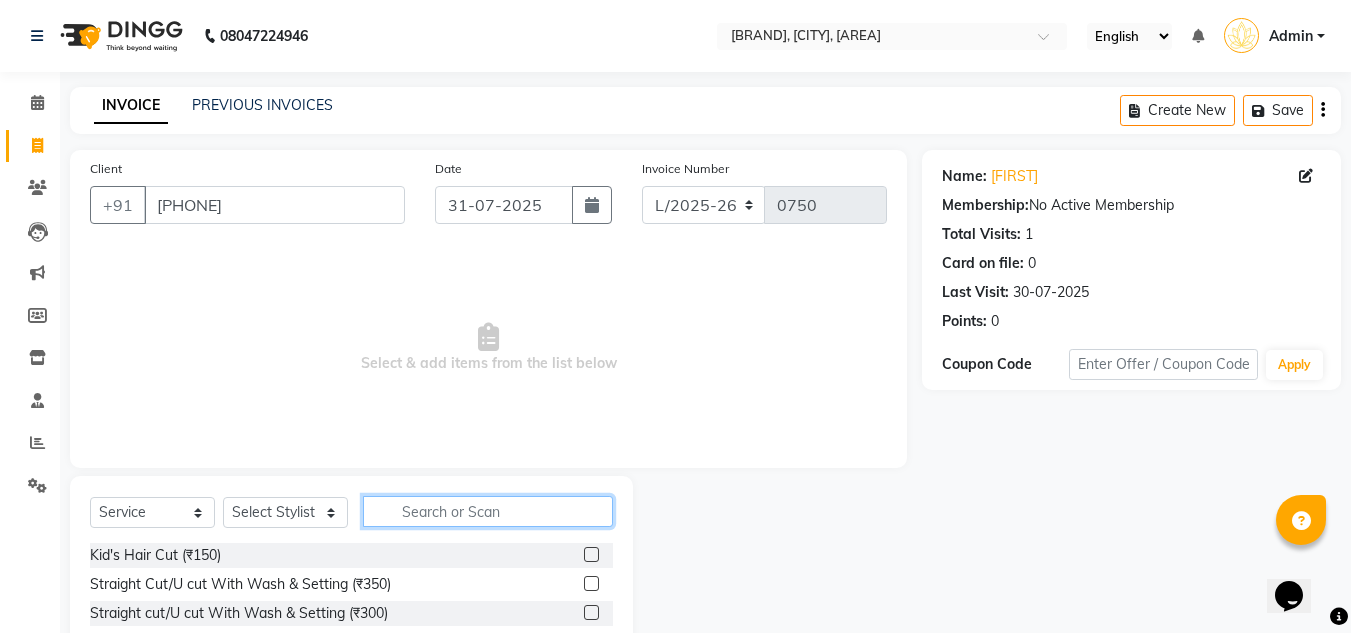 click 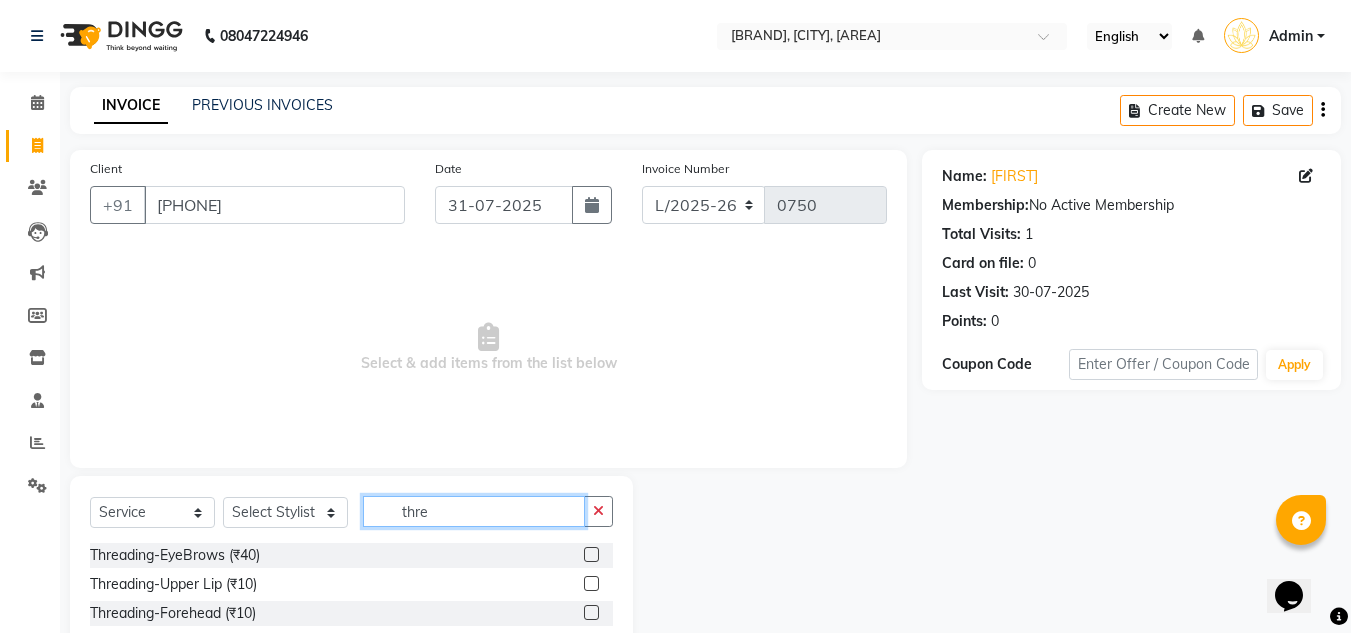 type on "thre" 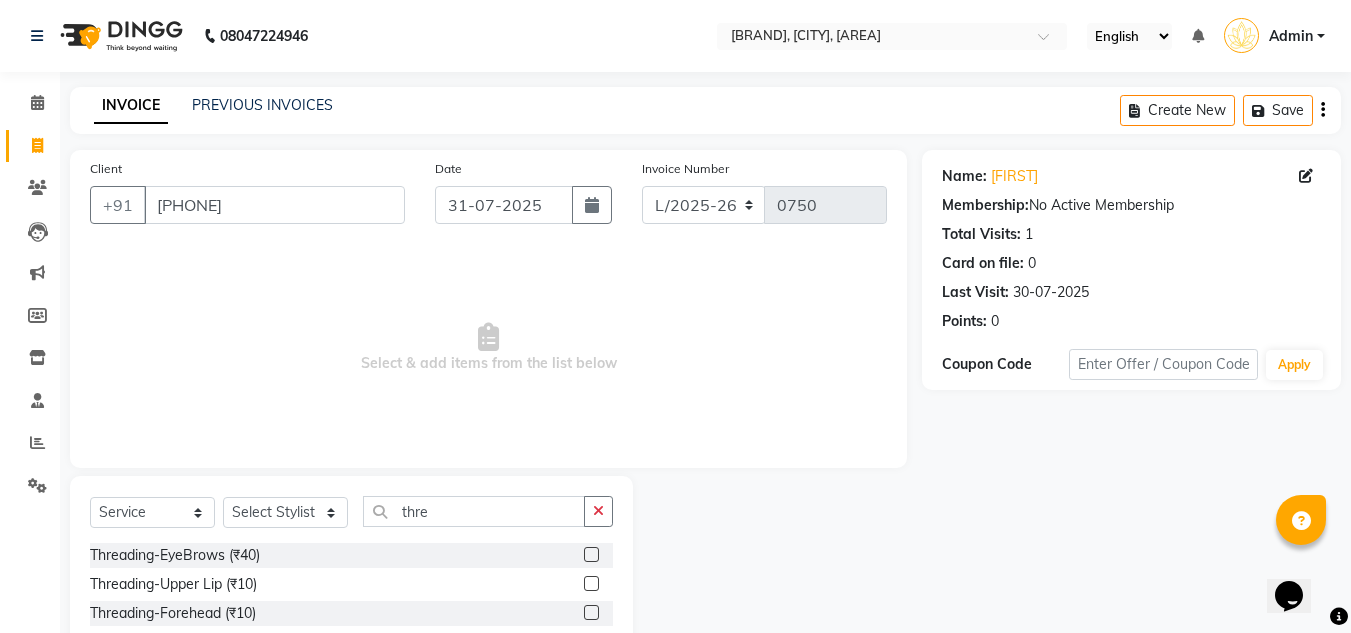 drag, startPoint x: 578, startPoint y: 553, endPoint x: 551, endPoint y: 520, distance: 42.638012 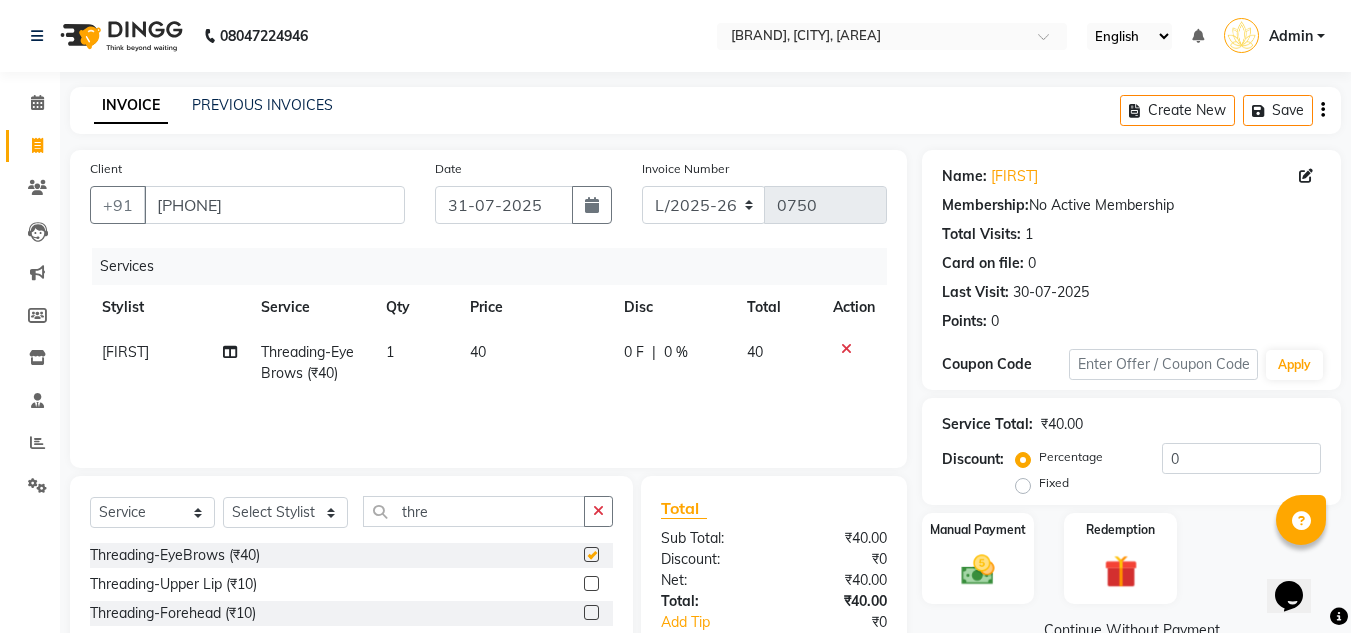 checkbox on "false" 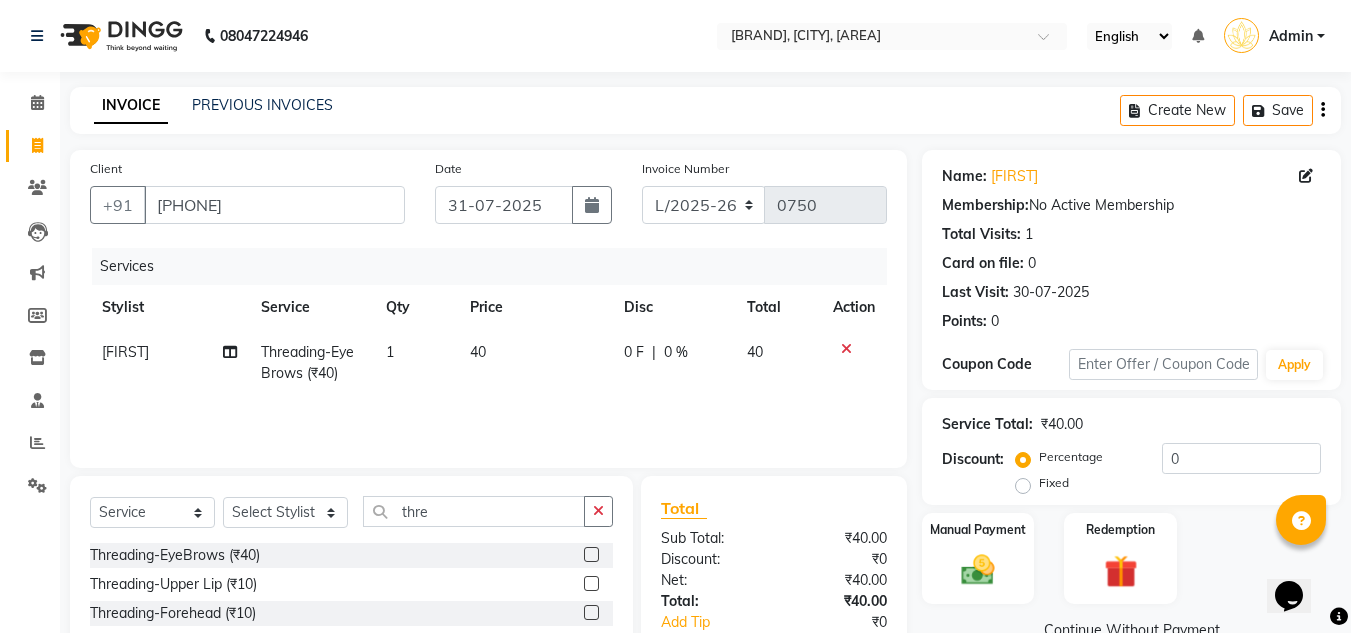 click on "1" 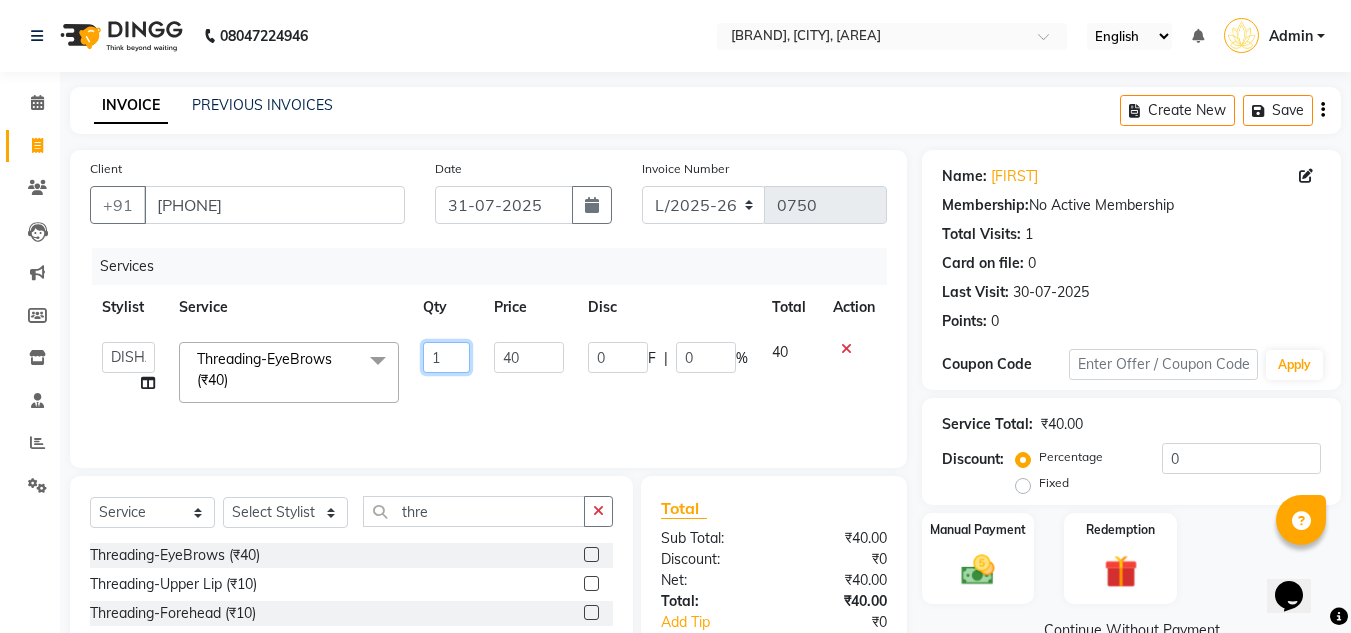 click on "1" 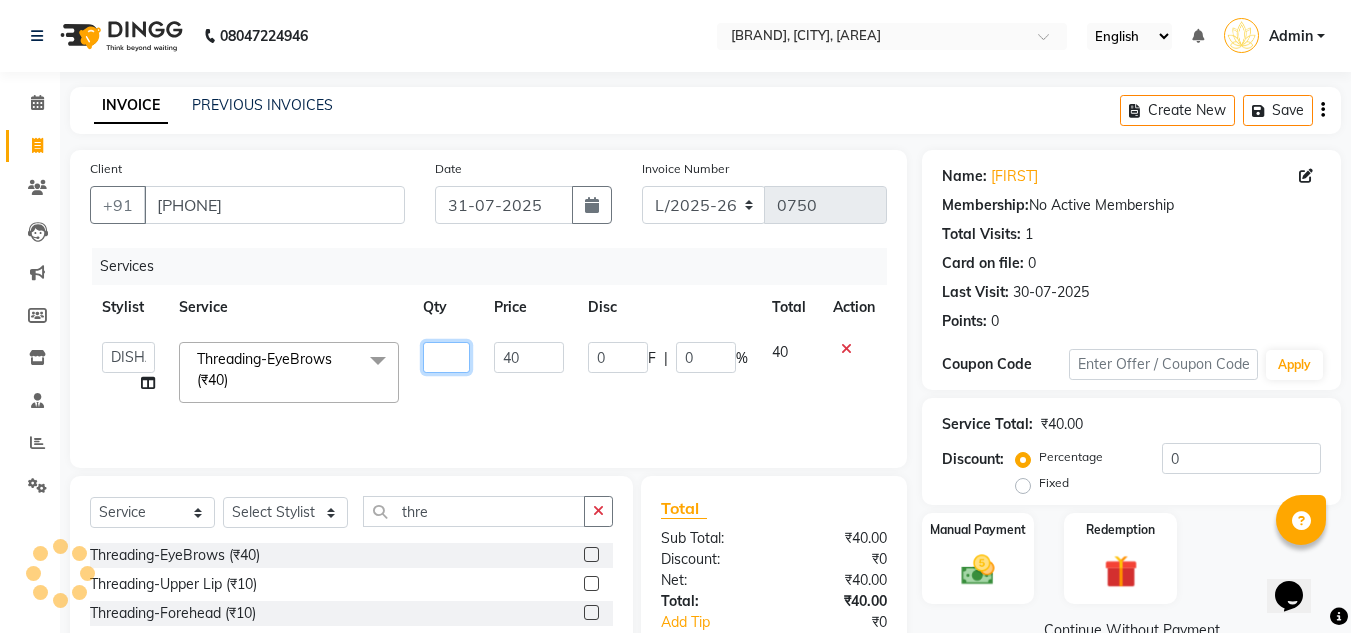 type on "2" 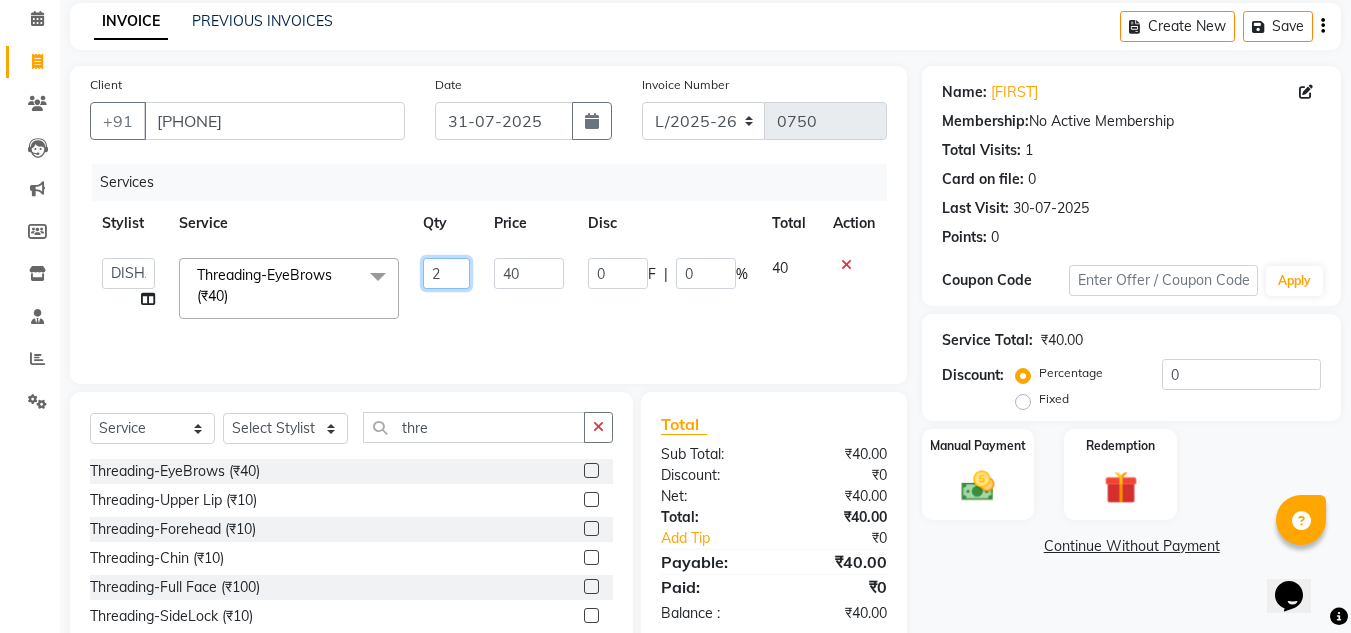 scroll, scrollTop: 168, scrollLeft: 0, axis: vertical 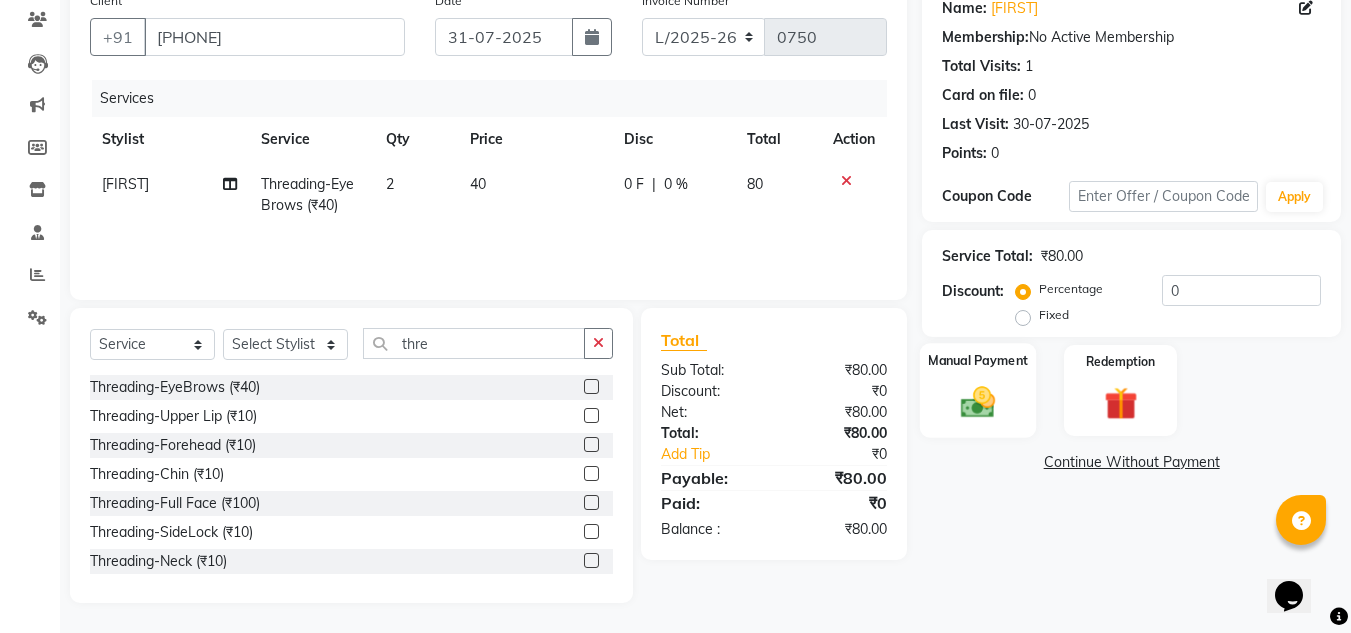 click 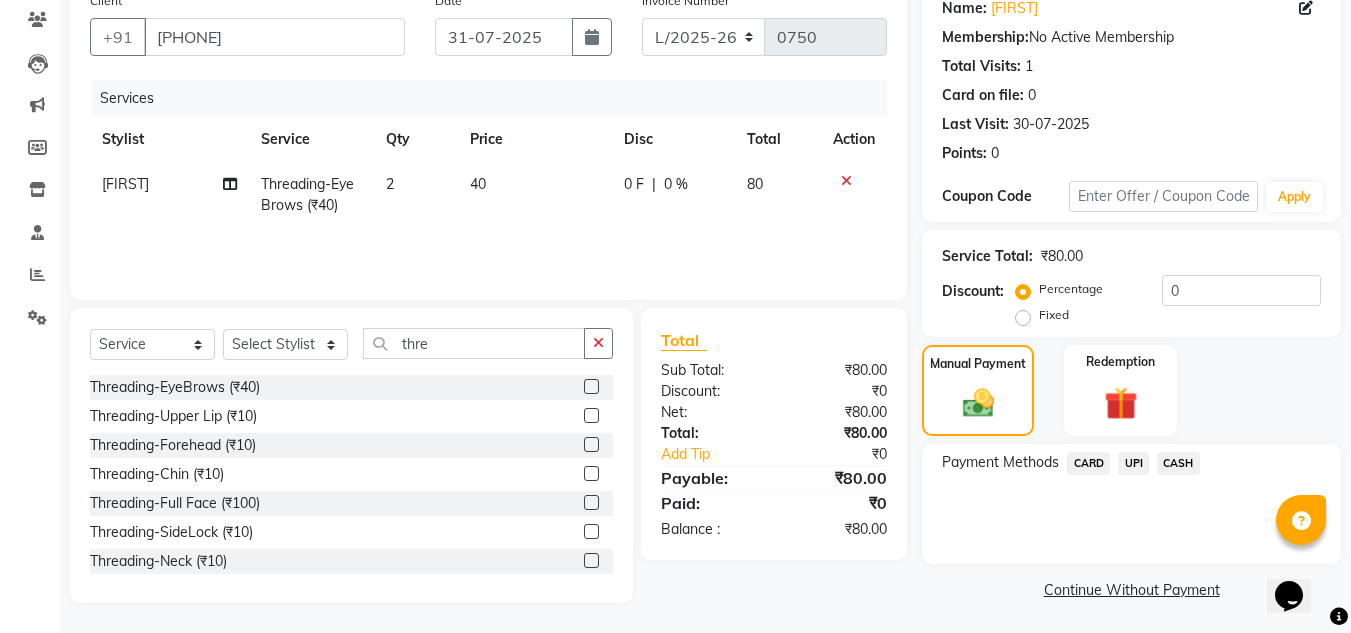 click on "CASH" 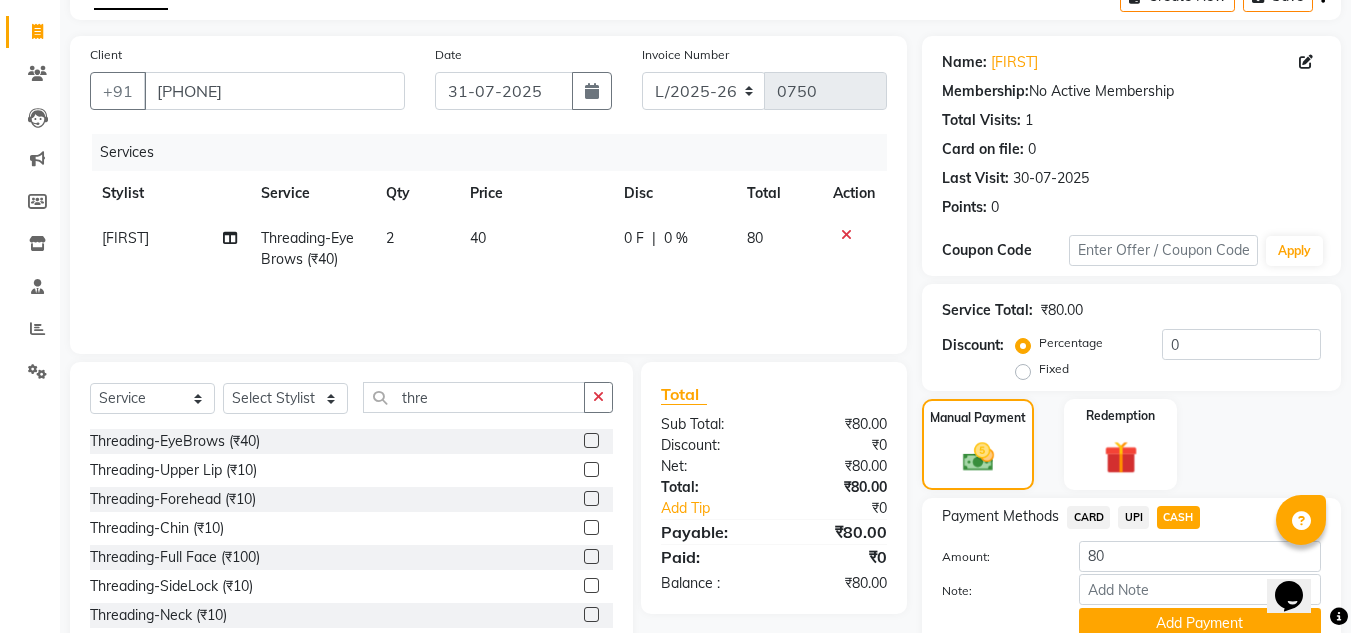 scroll, scrollTop: 199, scrollLeft: 0, axis: vertical 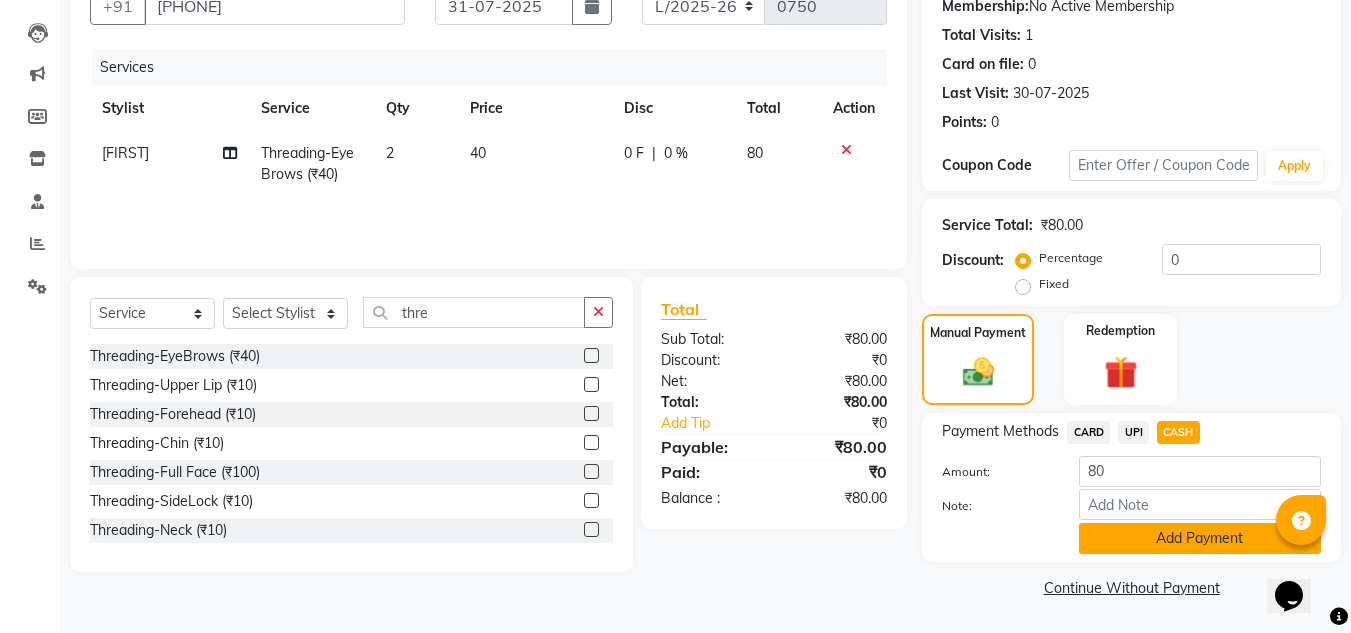 click on "Add Payment" 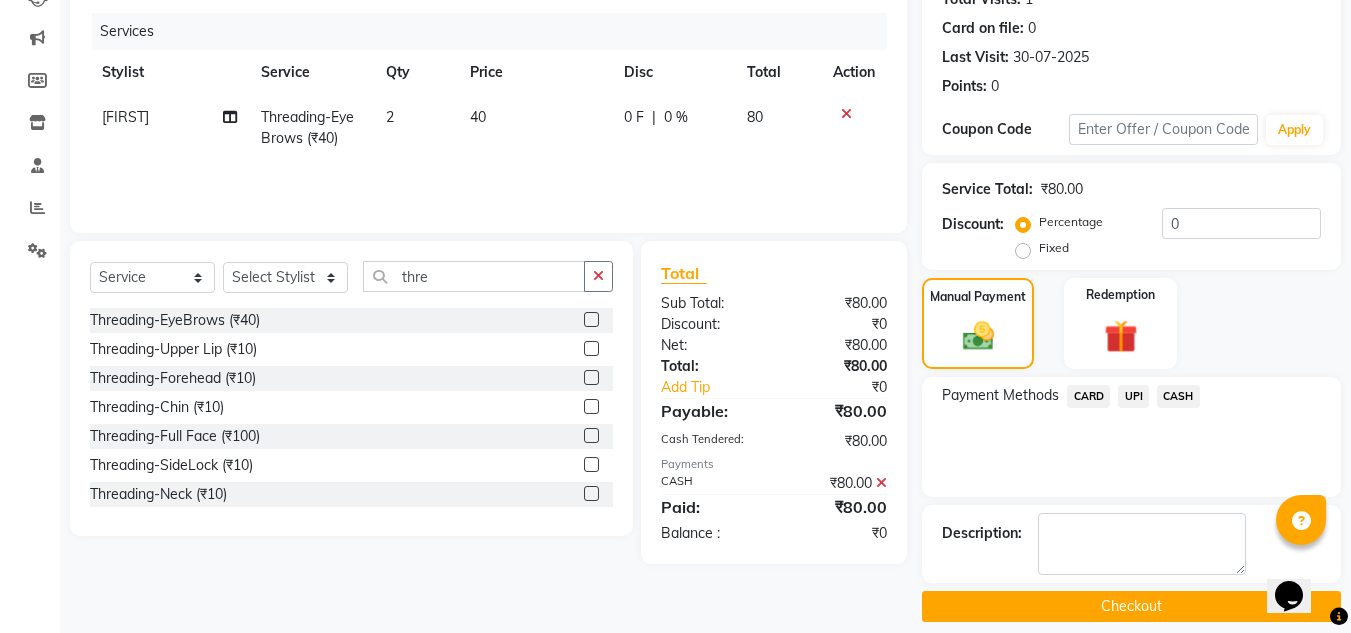 scroll, scrollTop: 254, scrollLeft: 0, axis: vertical 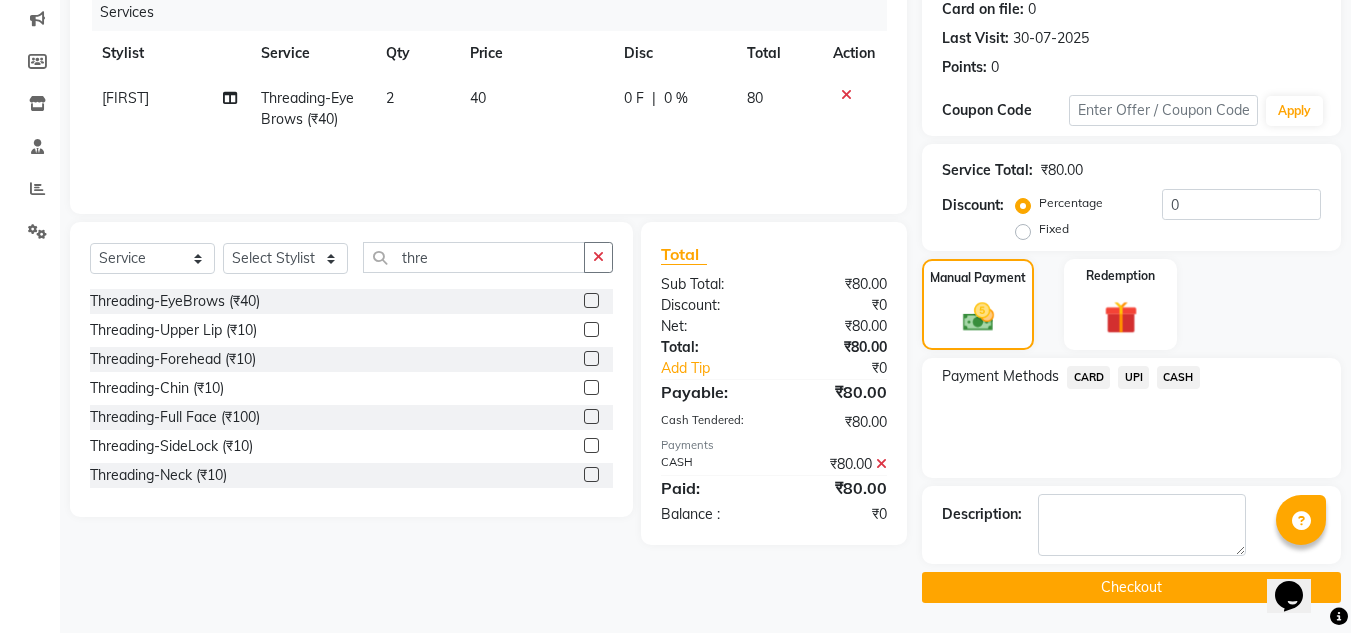 click on "INVOICE PREVIOUS INVOICES Create New   Save  Client +[COUNTRY_CODE] [PHONE] Date 31-07-2025 Invoice Number L/2025-26 0750 Services Stylist Service Qty Price Disc Total Action Ranjini Threading-EyeBrows (₹40) 2 40 0 F | 0 % 80 Select  Service  Product  Membership  Package Voucher Prepaid Gift Card  Select Stylist DISHA Kshema Mahima Naflin Ranjini Shahanas thre Threading-EyeBrows (₹40)  Threading-Upper Lip (₹10)  Threading-Forehead (₹10)  Threading-Chin (₹10)  Threading-Full Face (₹100)  Threading-SideLock (₹10)  Threading-Neck (₹10)  Total Sub Total: ₹80.00 Discount: ₹0 Net: ₹80.00 Total: ₹80.00 Add Tip ₹0 Payable: ₹80.00 Cash Tendered: ₹80.00 Payments CASH ₹80.00  Paid: ₹80.00 Balance   : ₹0 Name: Anmigha  Membership:  No Active Membership  Total Visits:  1 Card on file:  0 Last Visit:   30-07-2025 Points:   0  Coupon Code Apply Service Total:  ₹80.00  Discount:  Percentage   Fixed  0 Manual Payment Redemption Payment Methods  CARD   UPI   CASH  Description:" 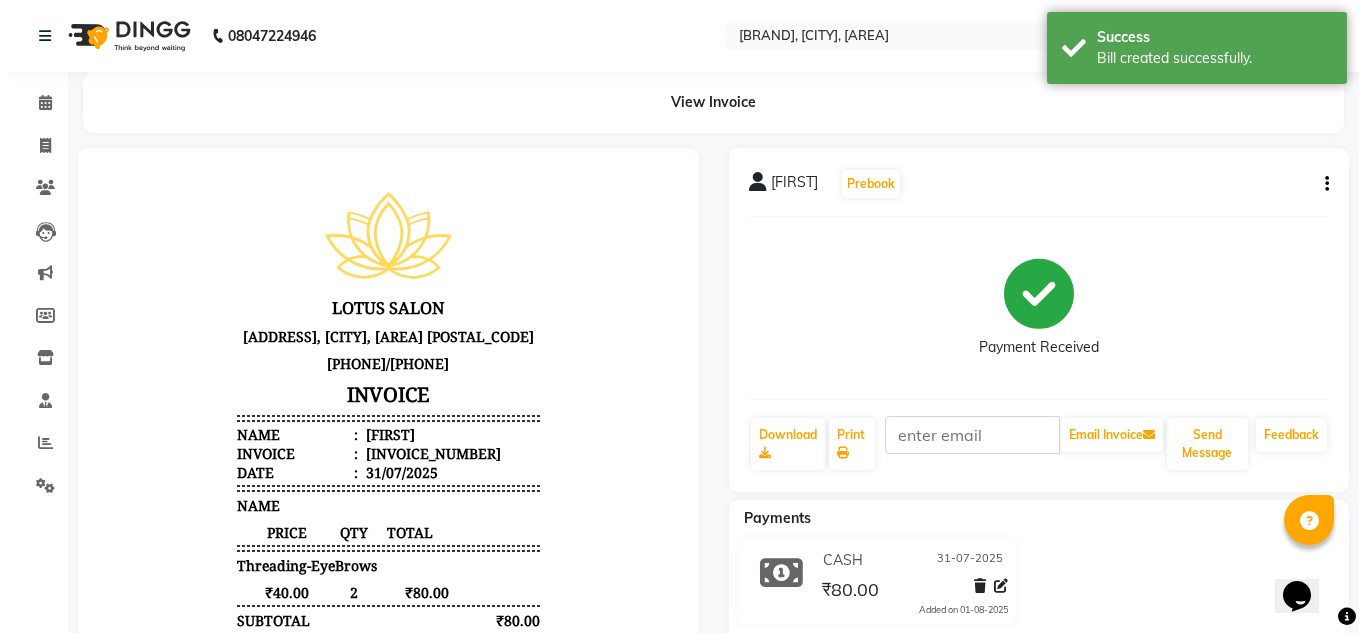 scroll, scrollTop: 0, scrollLeft: 0, axis: both 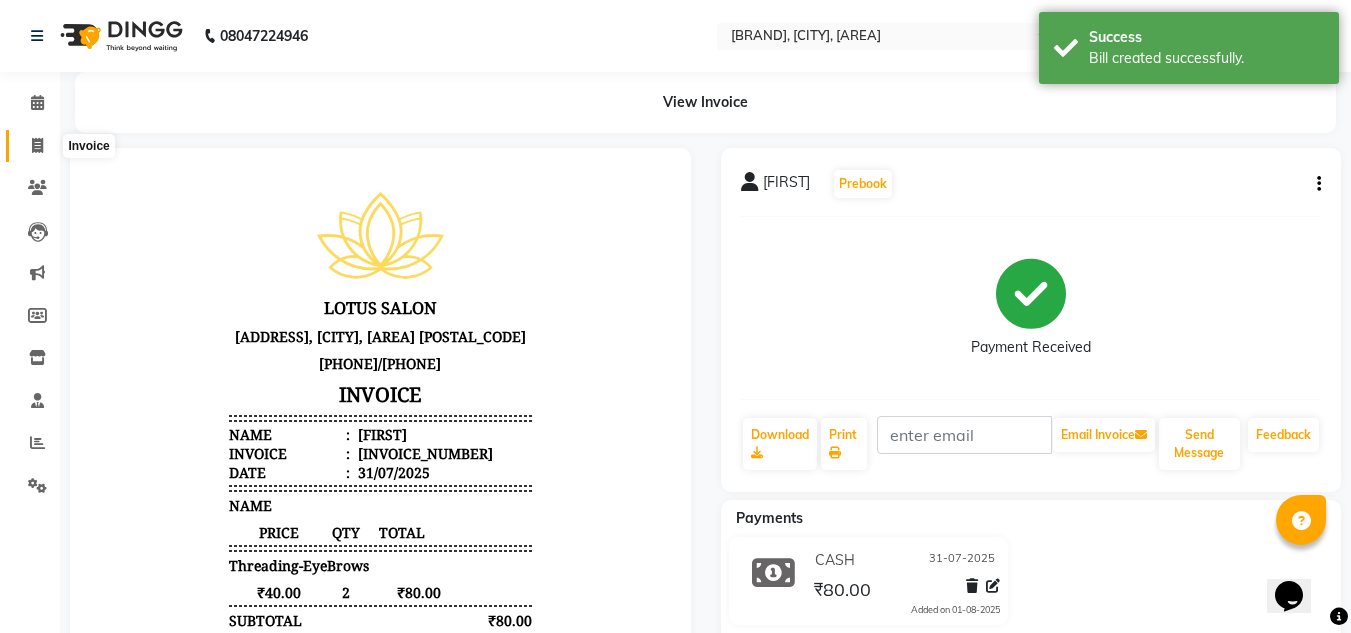 click 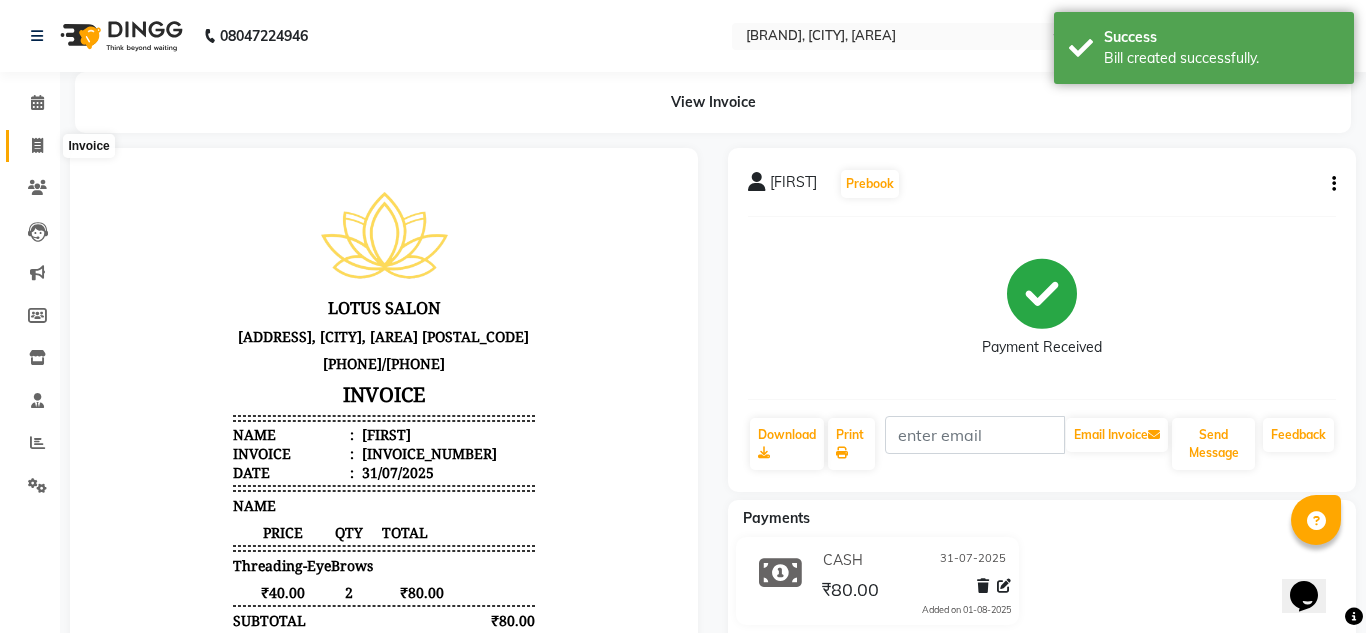 select on "service" 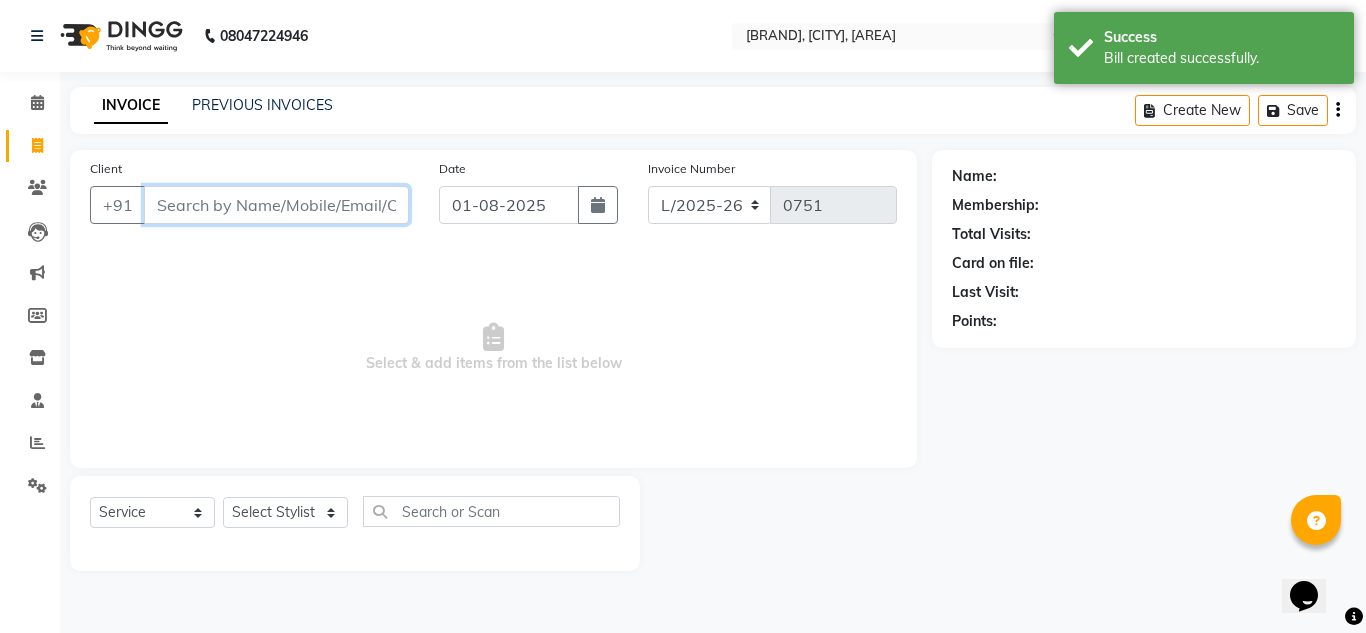 paste on "[PHONE]" 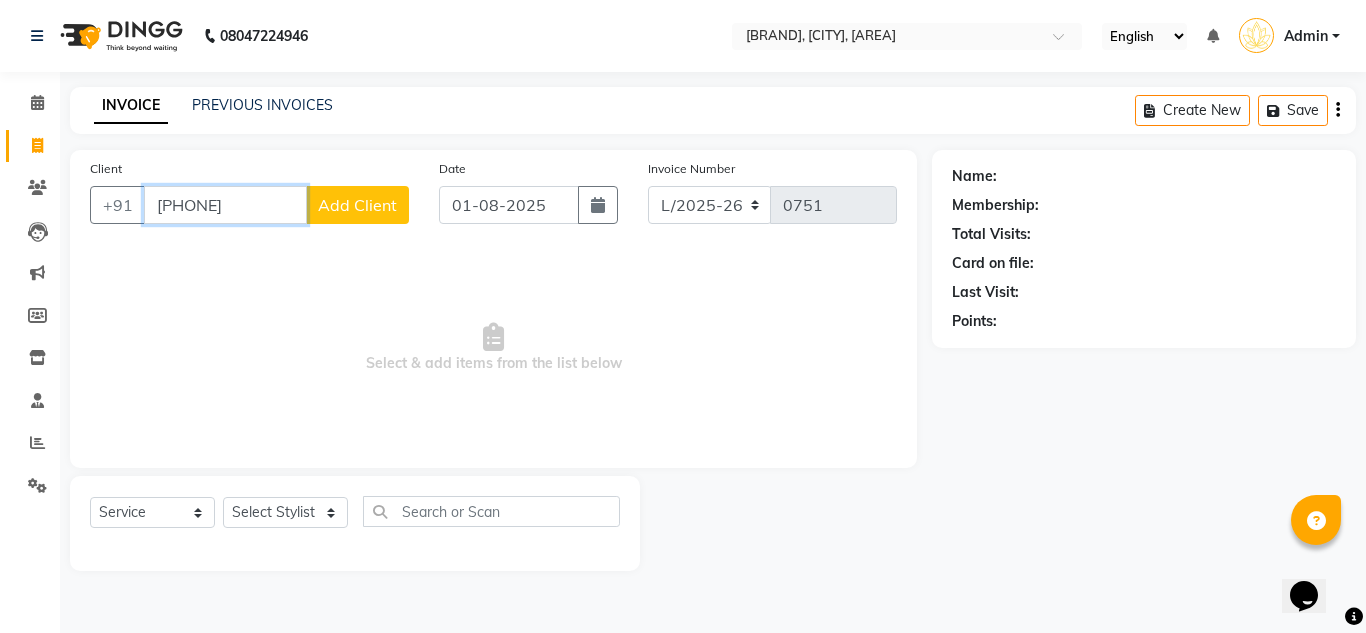 type on "[PHONE]" 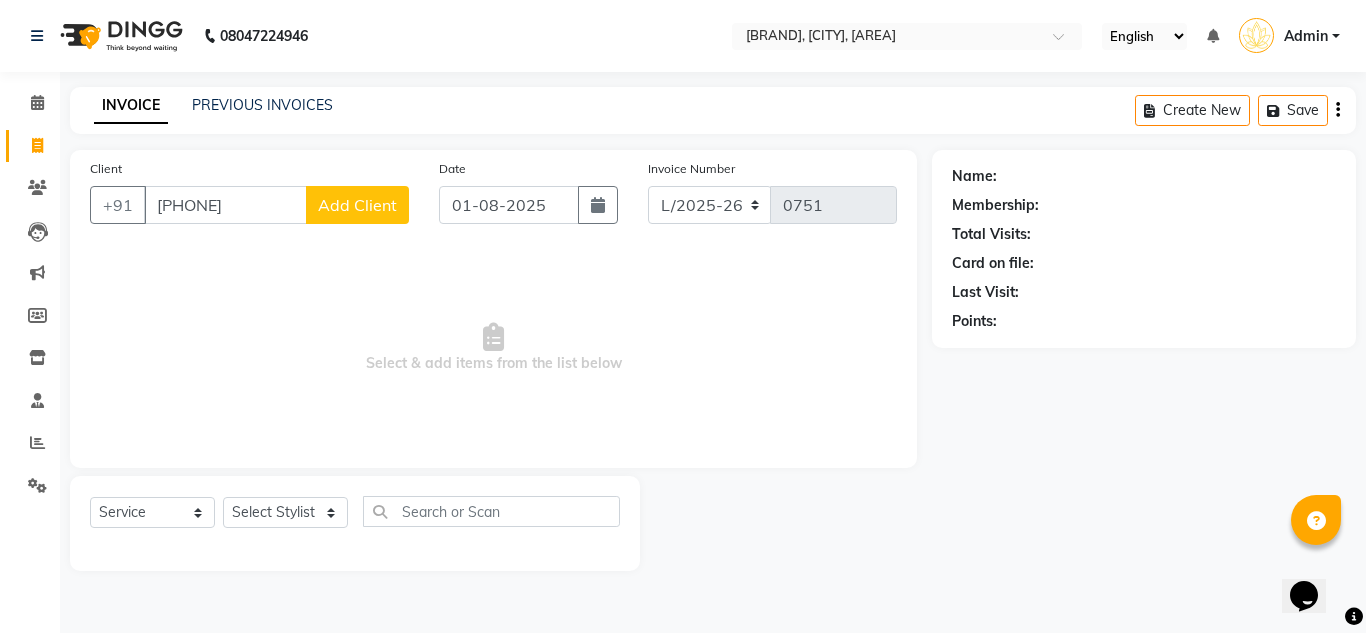 click on "Client +[COUNTRY_CODE] [PHONE] Add Client" 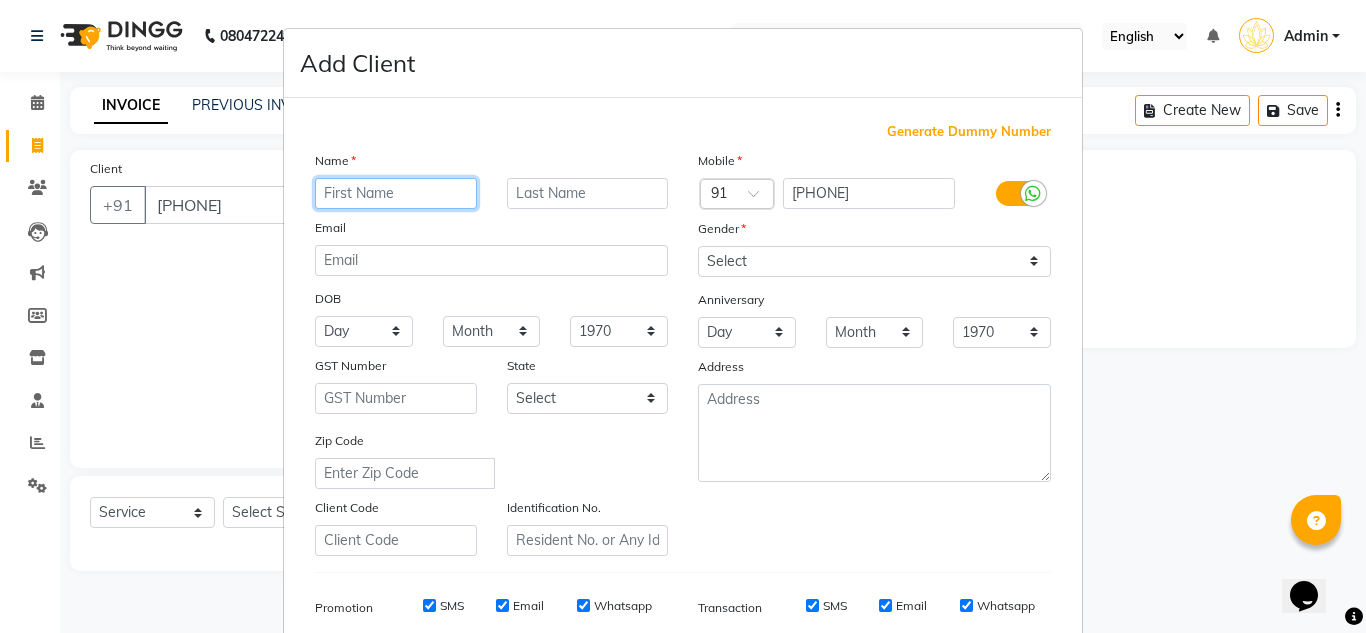 paste on "Lovely" 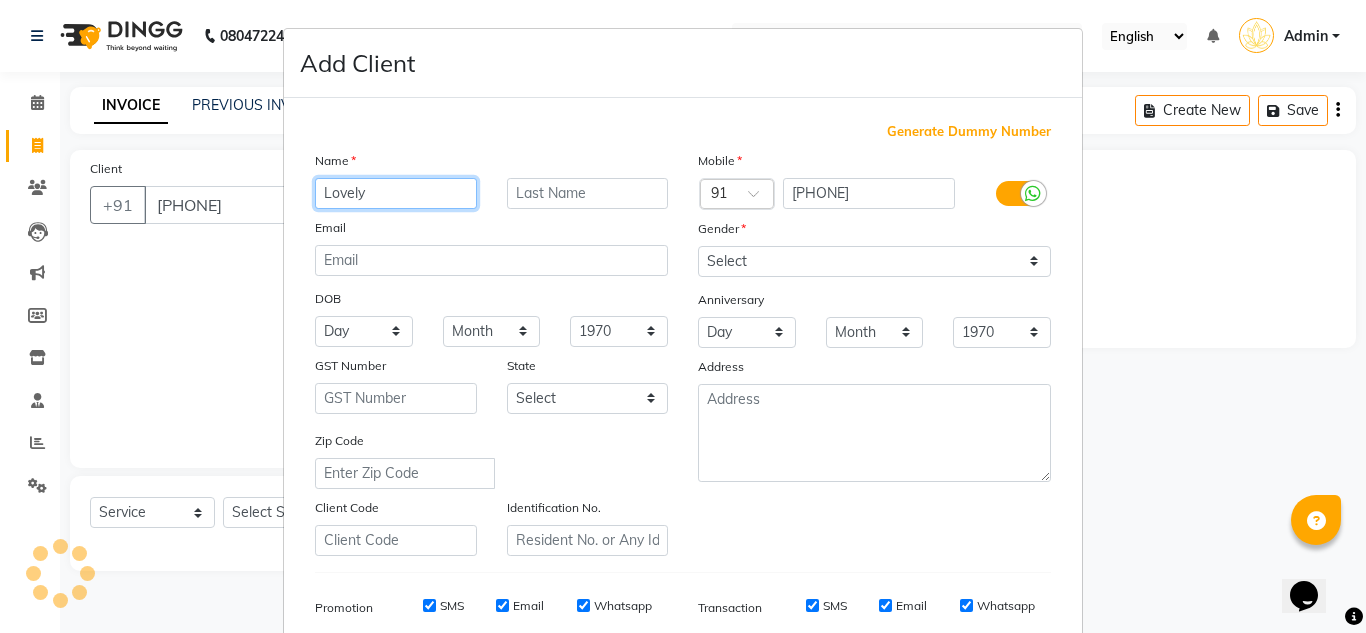 type on "Lovely" 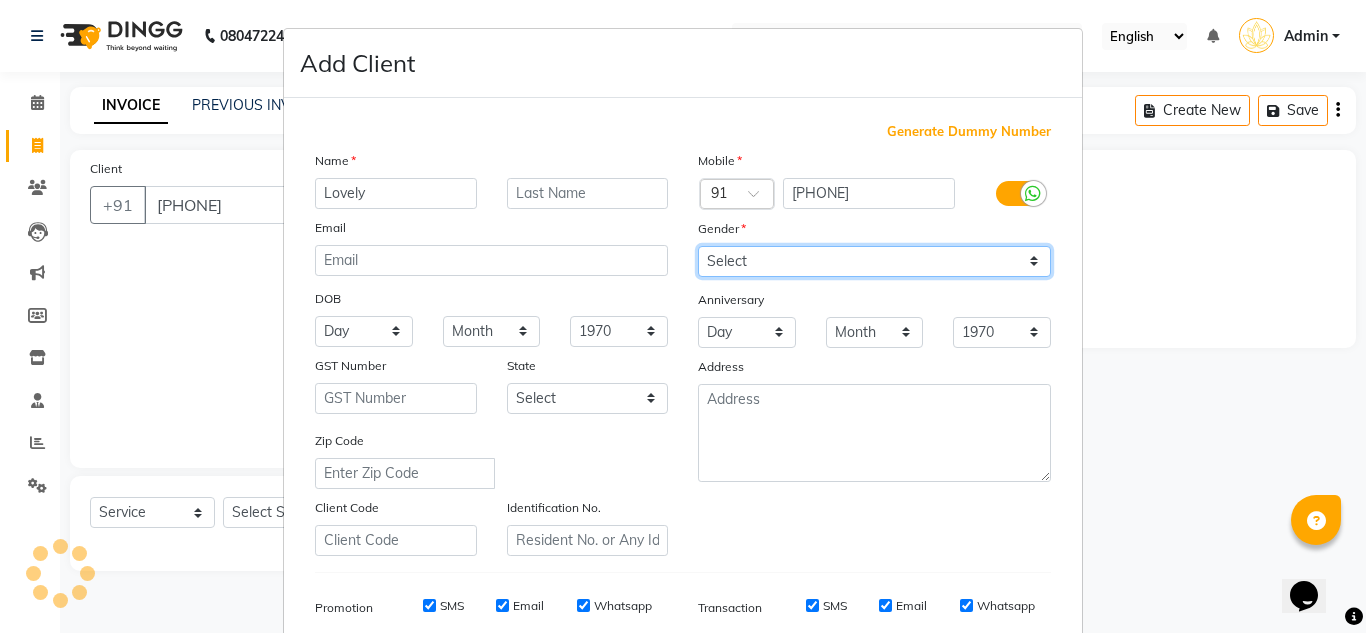 click on "Select Male Female Other Prefer Not To Say" at bounding box center [874, 261] 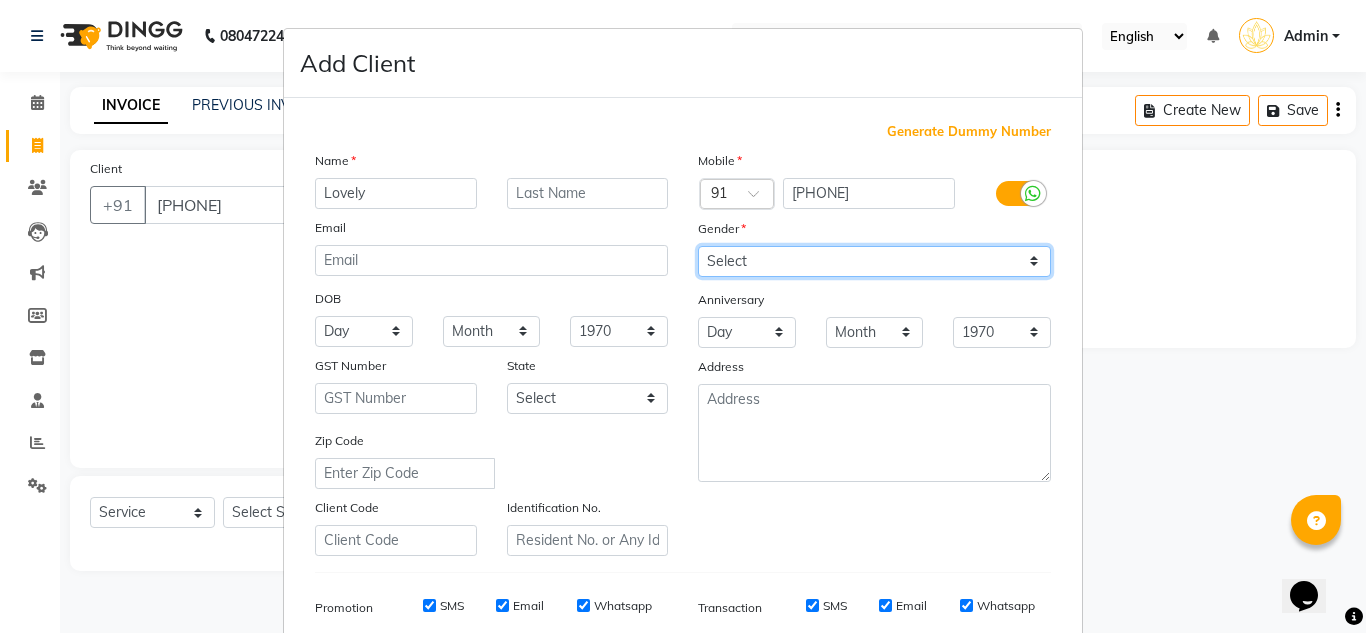 select on "female" 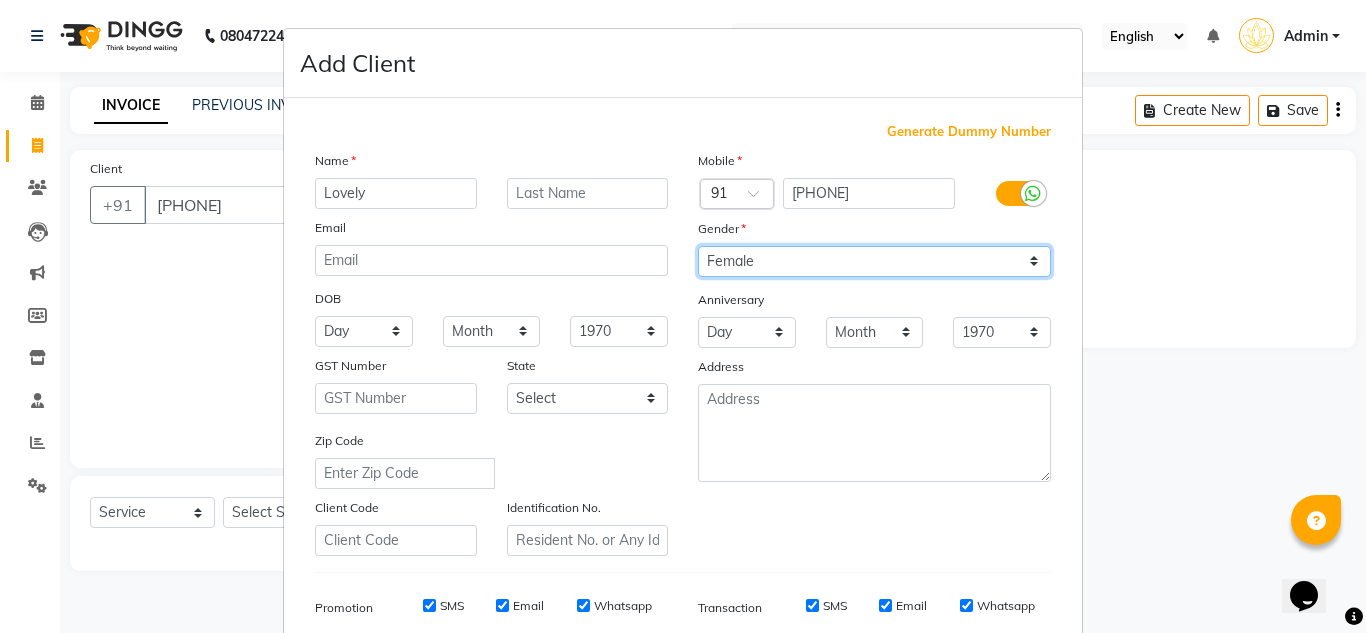 click on "Select Male Female Other Prefer Not To Say" at bounding box center (874, 261) 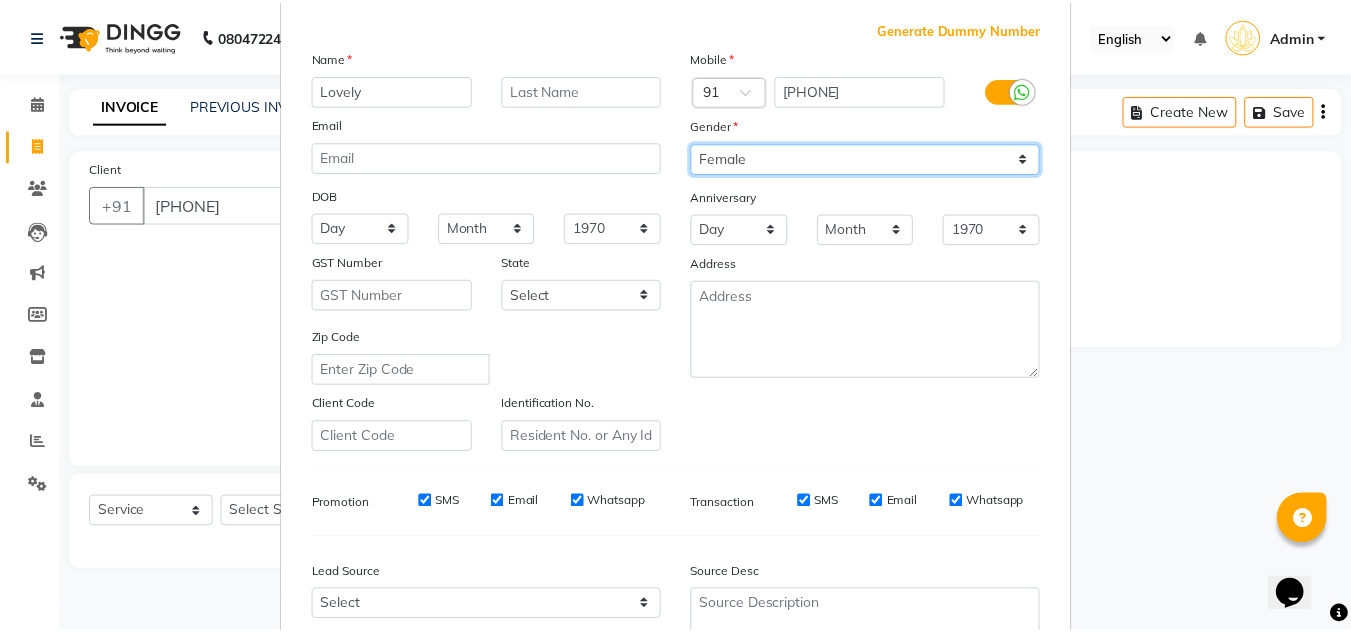 scroll, scrollTop: 290, scrollLeft: 0, axis: vertical 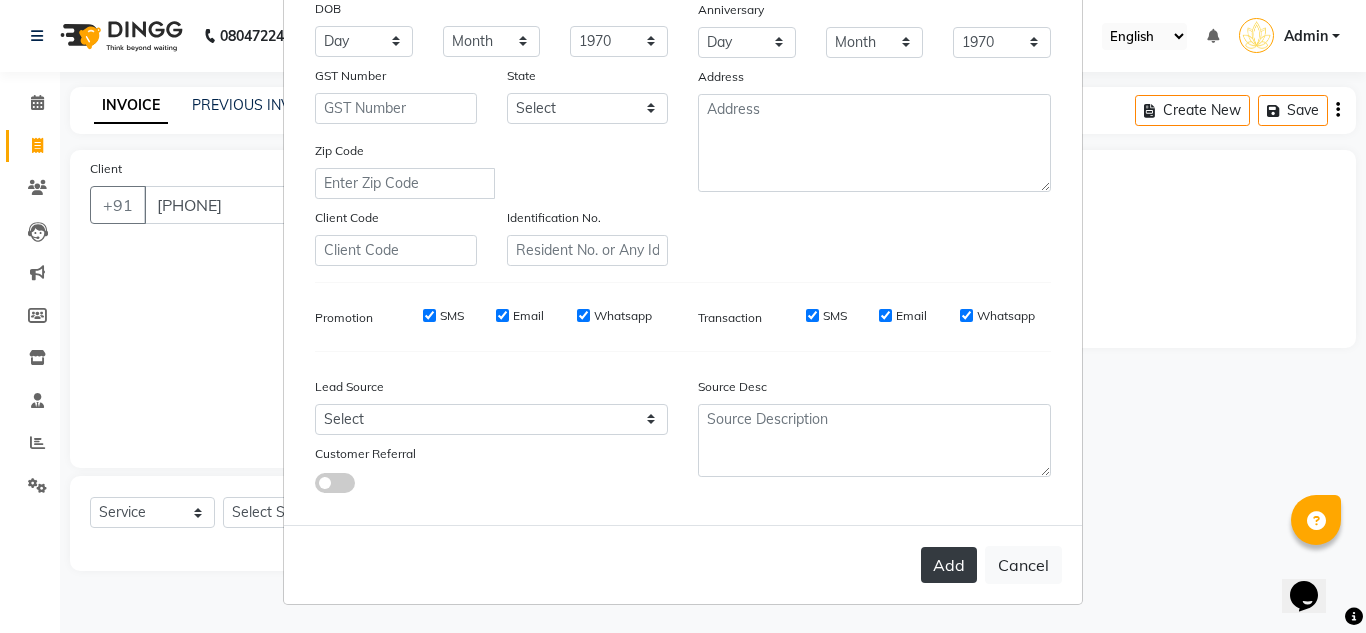 click on "Add" at bounding box center (949, 565) 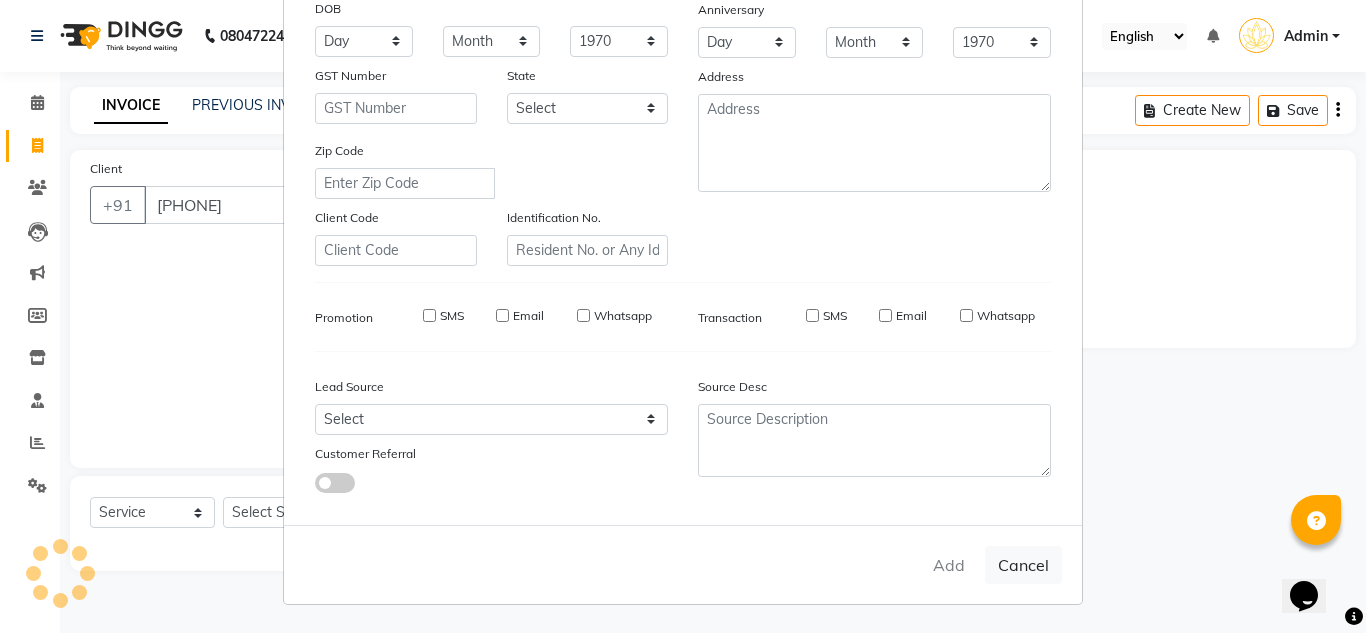 type 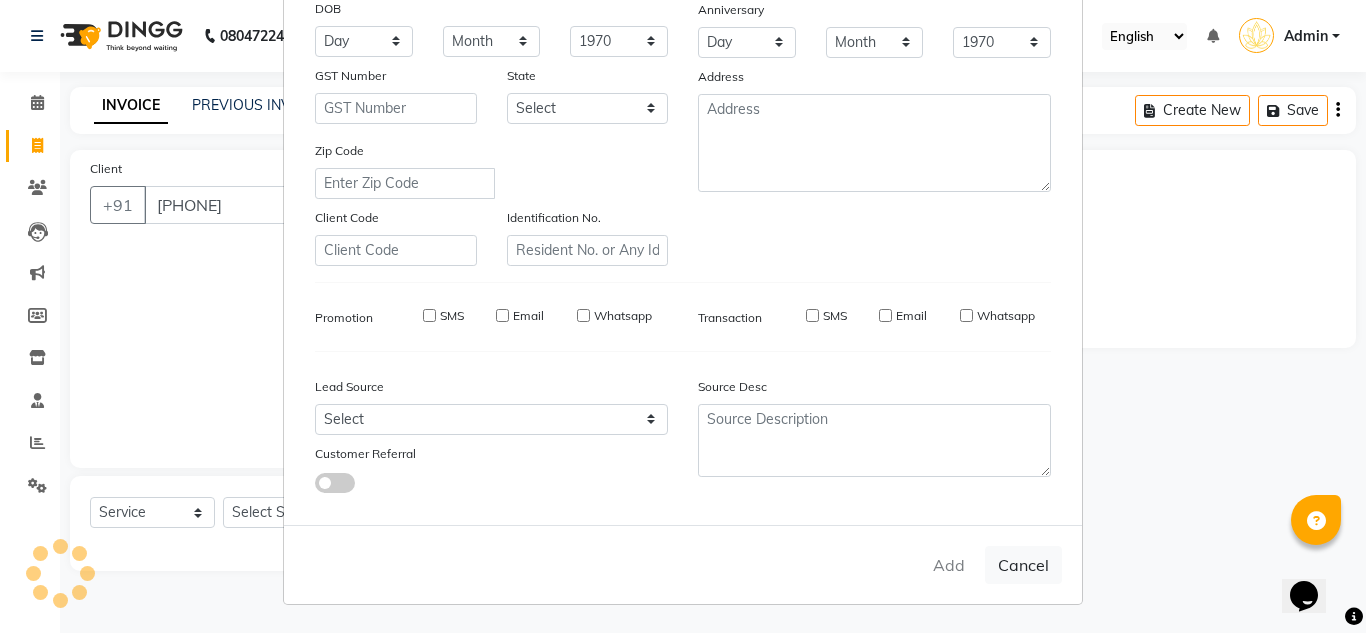 select 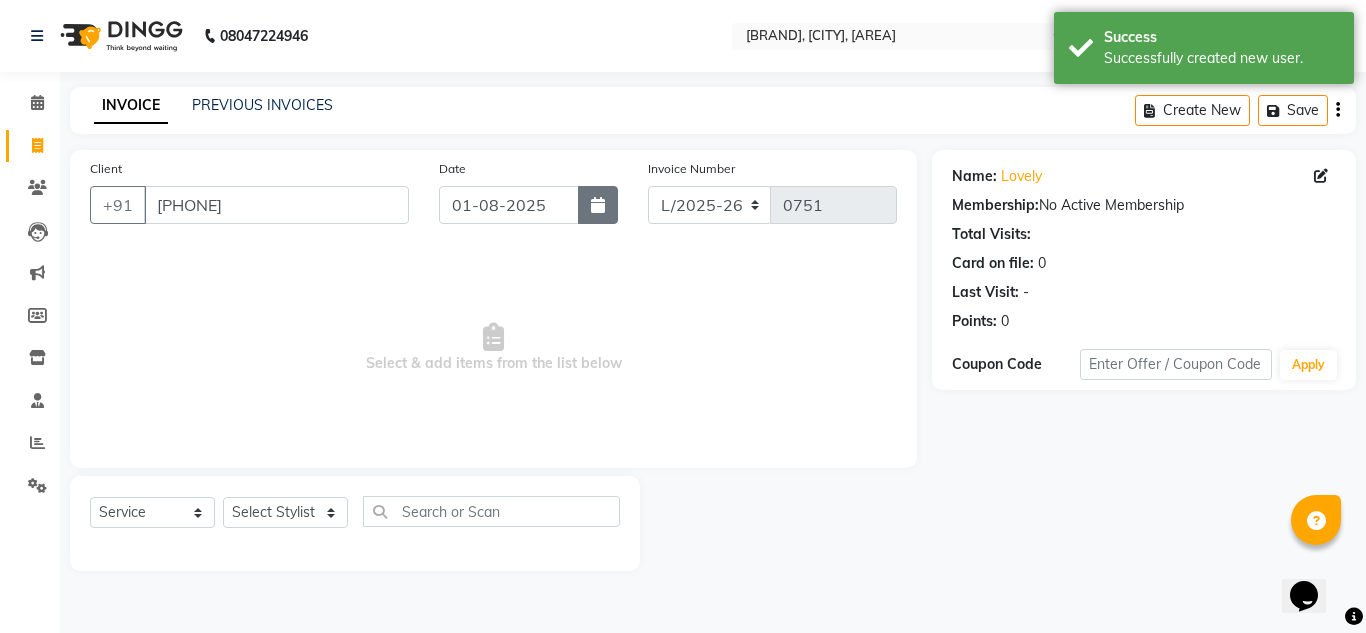 click 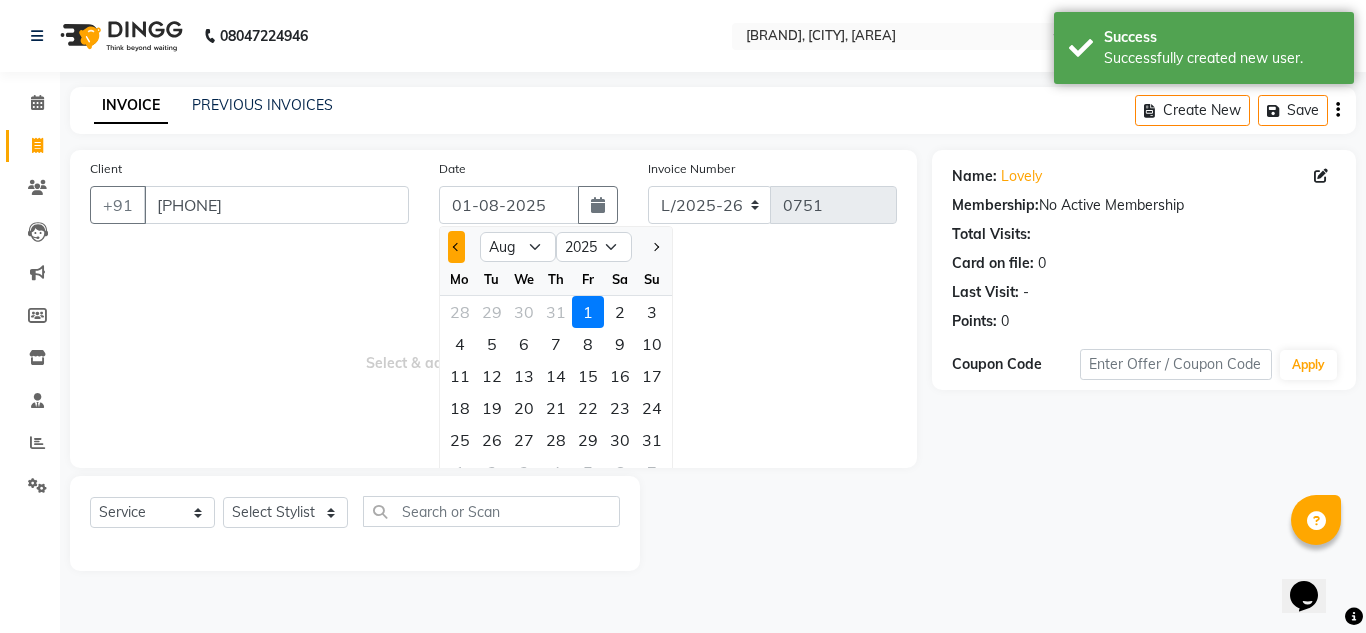 click 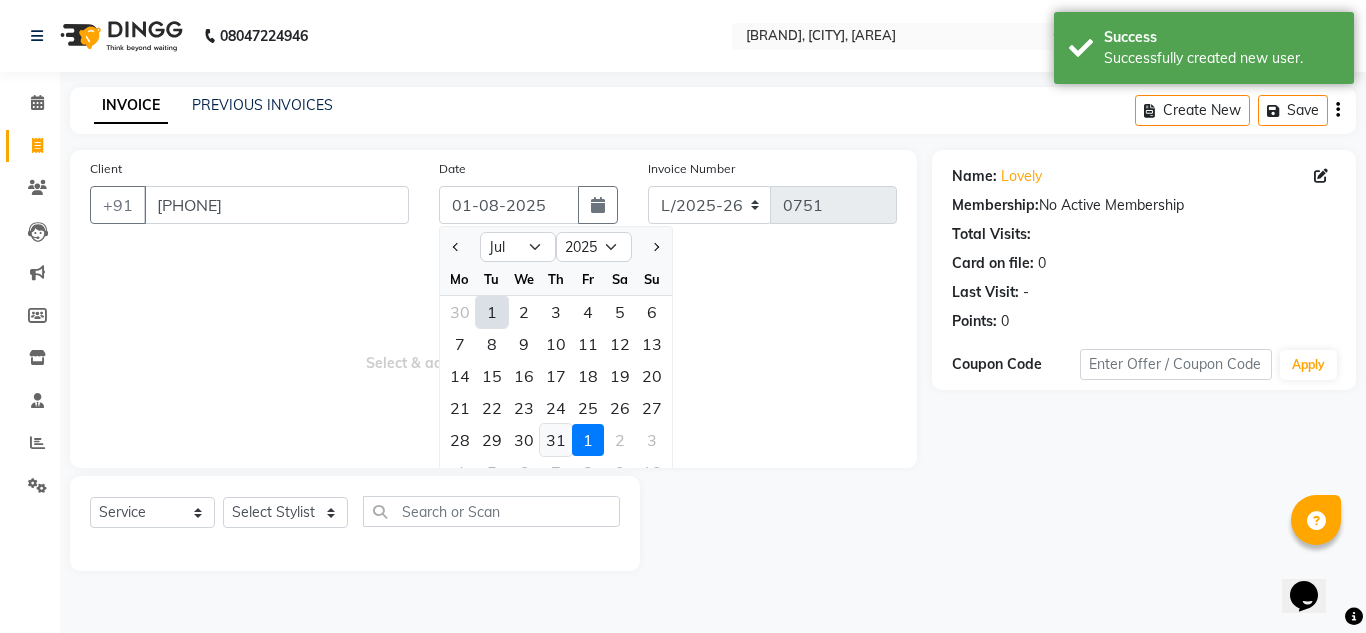 click on "31" 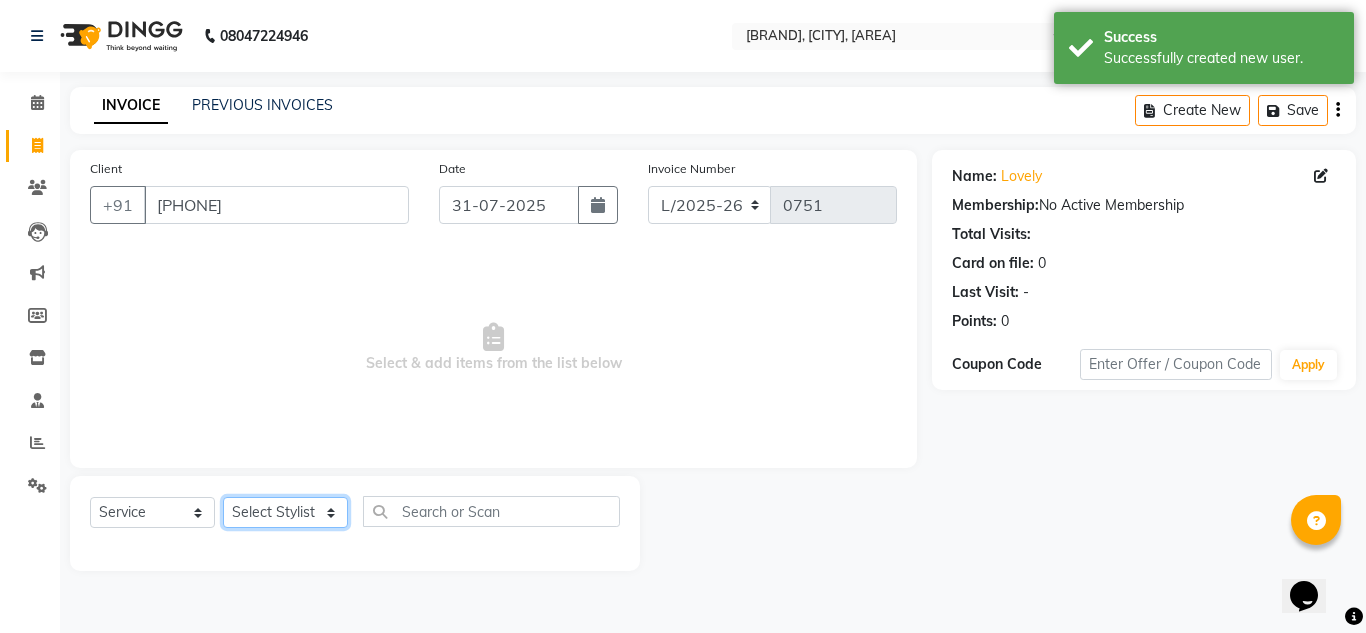 click on "Select Stylist DISHA Kshema Mahima Naflin Ranjini Shahanas" 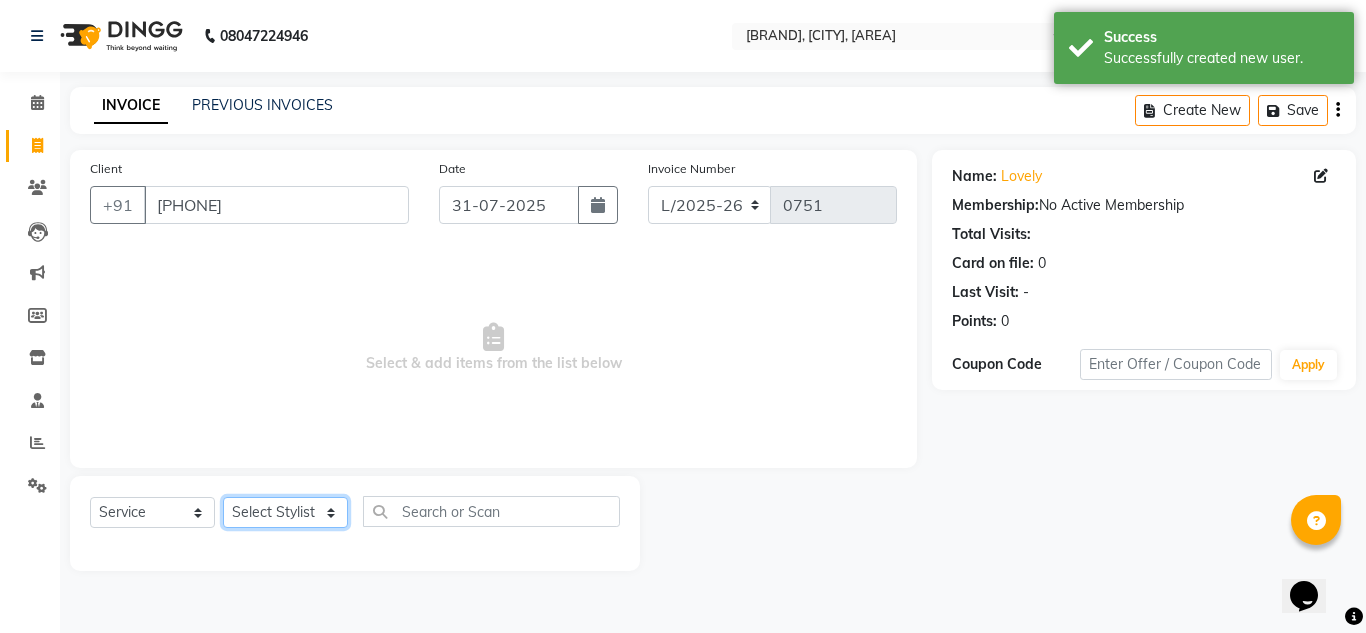 select on "[NUMBER]" 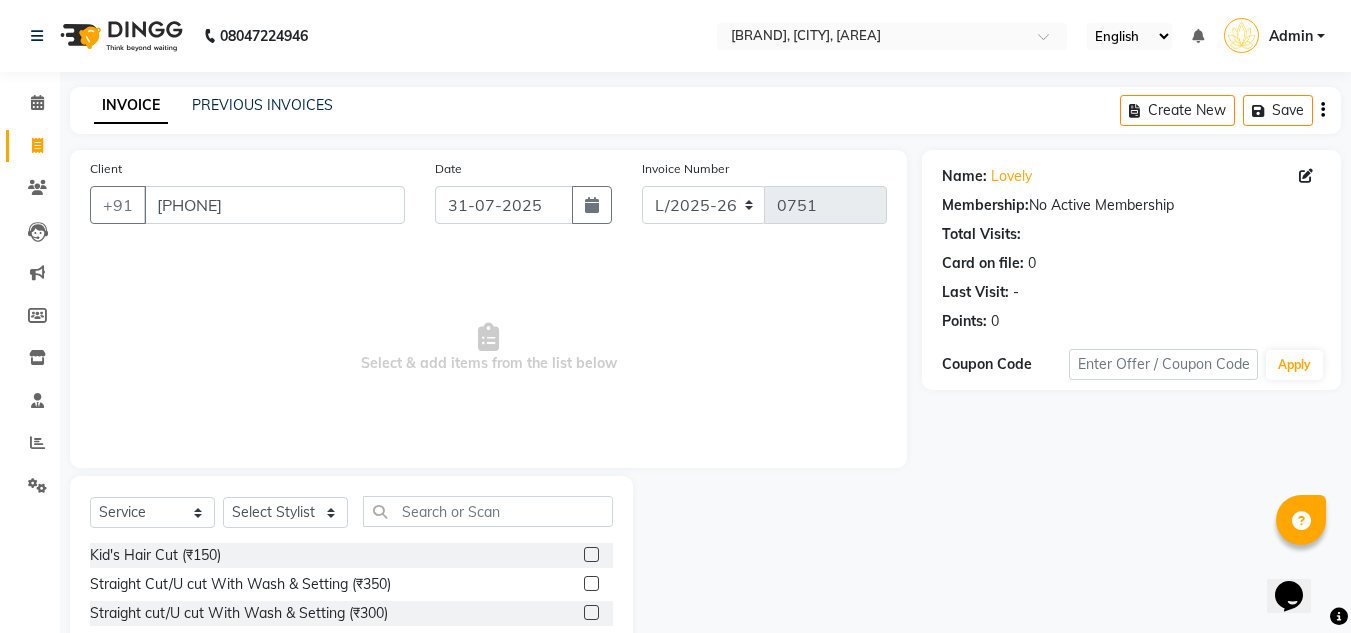 click on "Select  Service  Product  Membership  Package Voucher Prepaid Gift Card  Select Stylist DISHA Kshema Mahima Naflin Ranjini Shahanas" 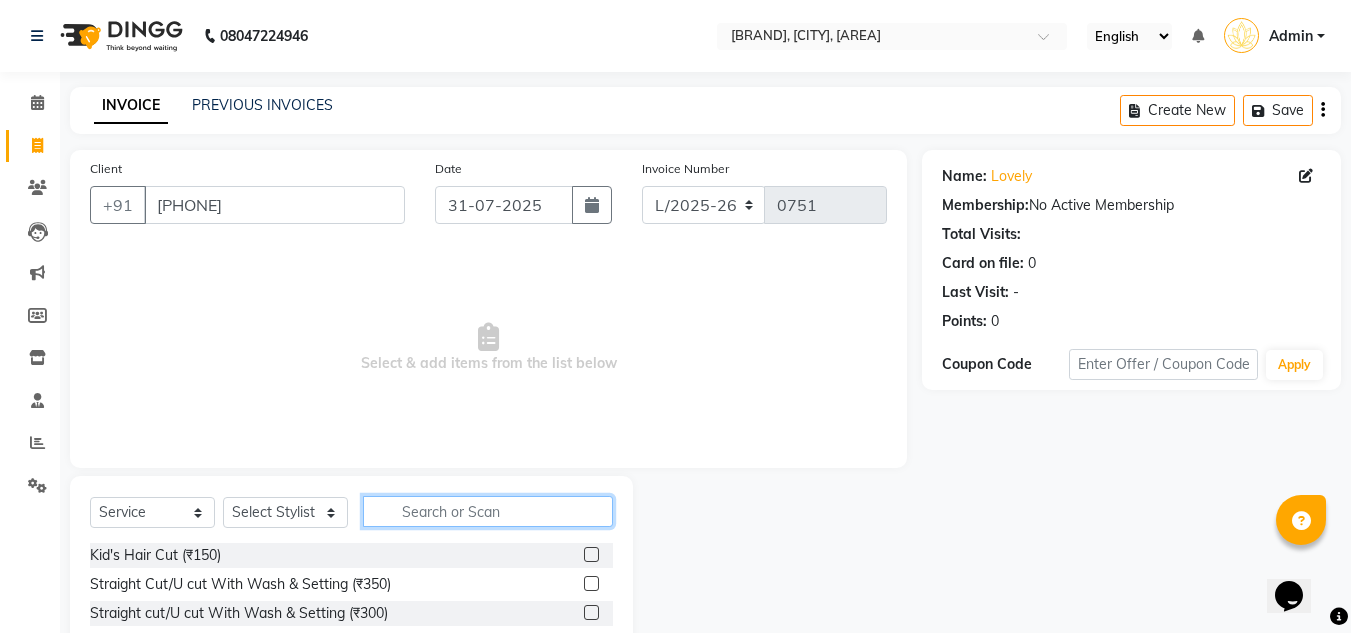 click 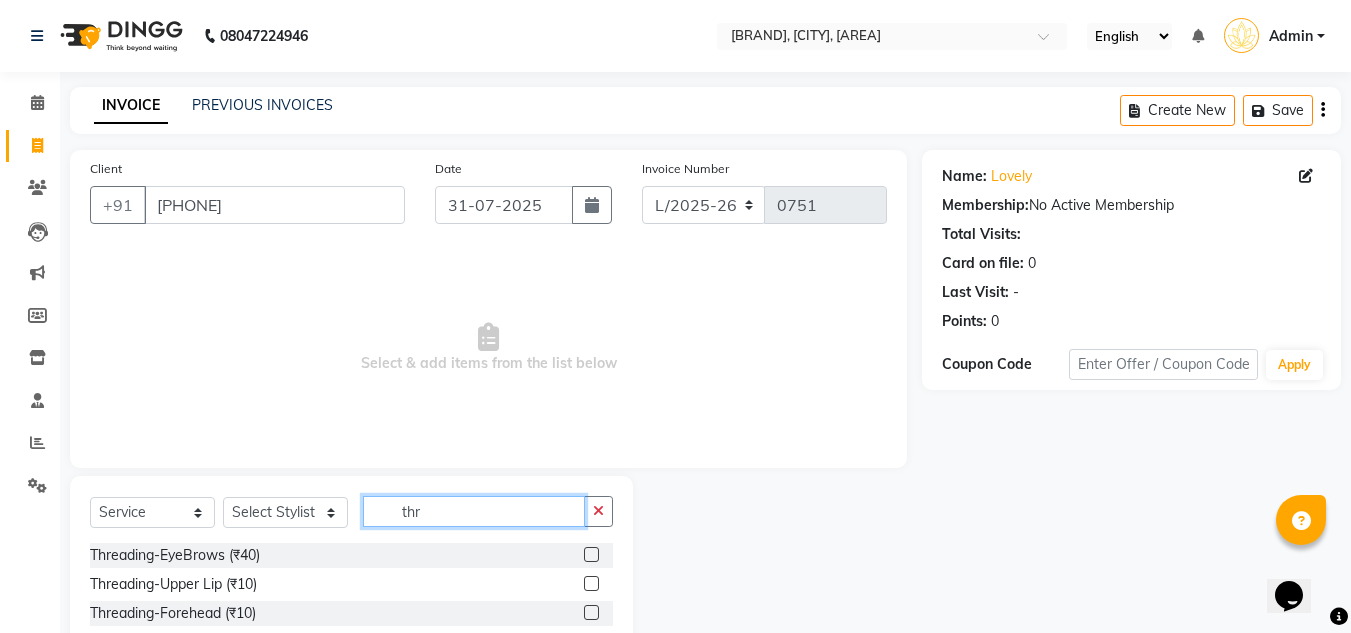 type on "thr" 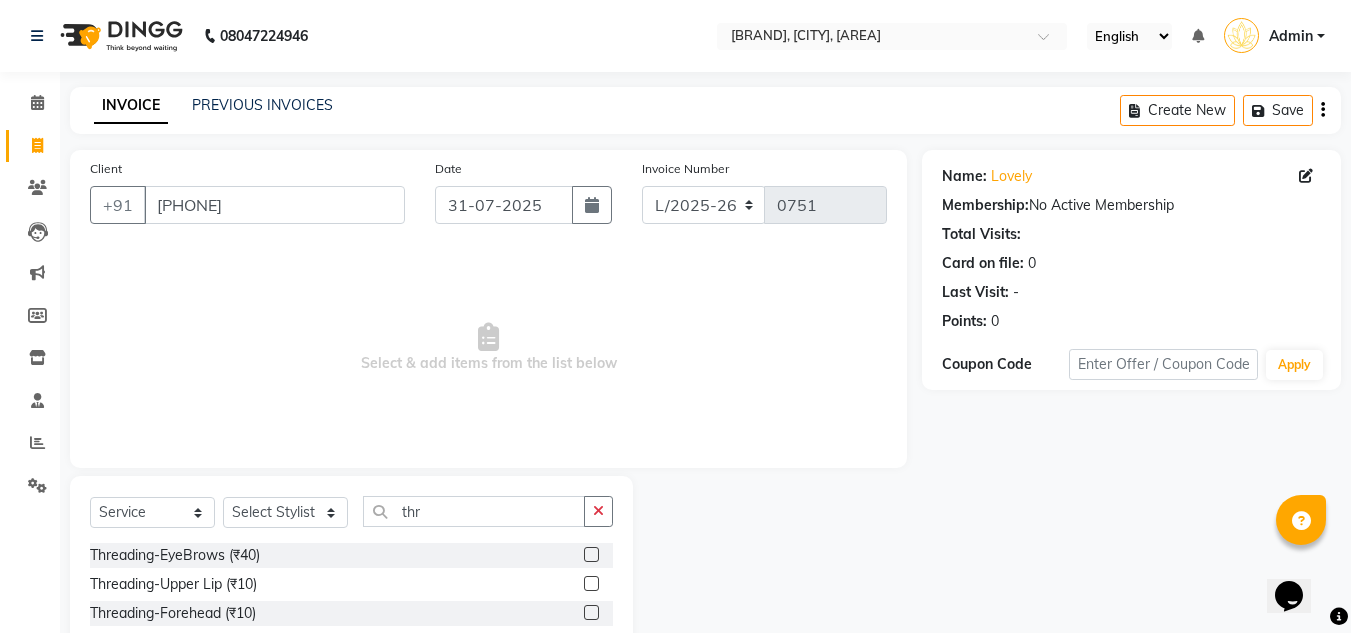 click 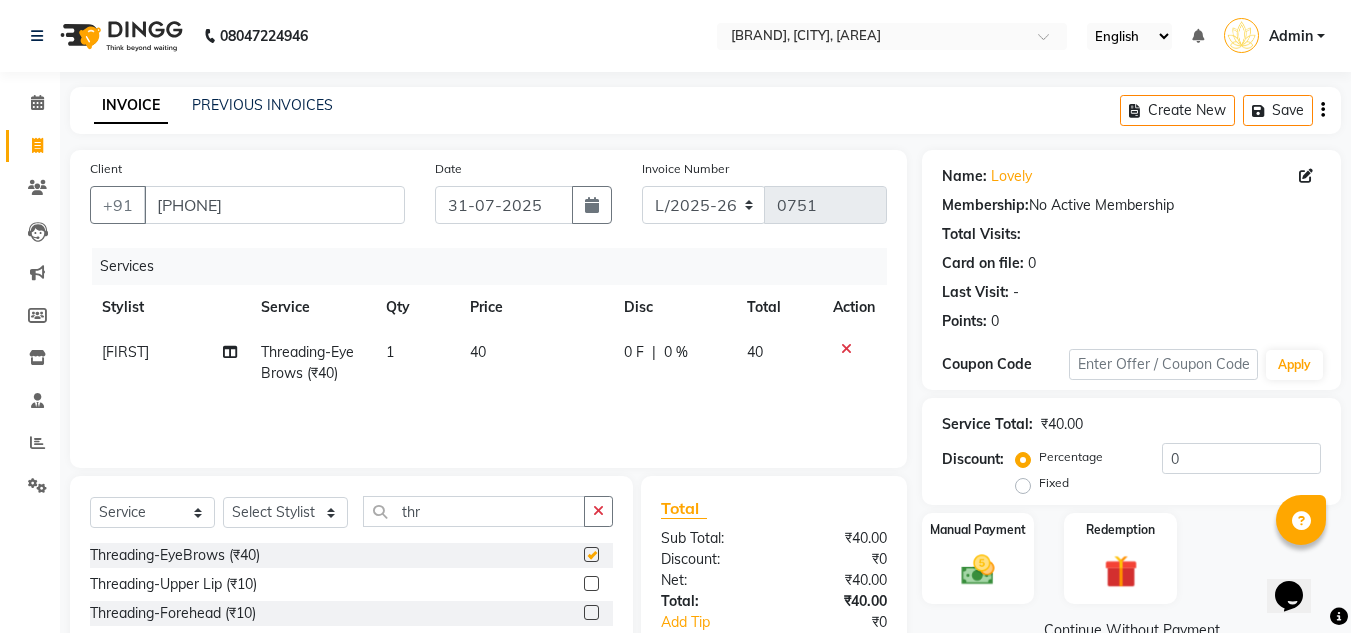 checkbox on "false" 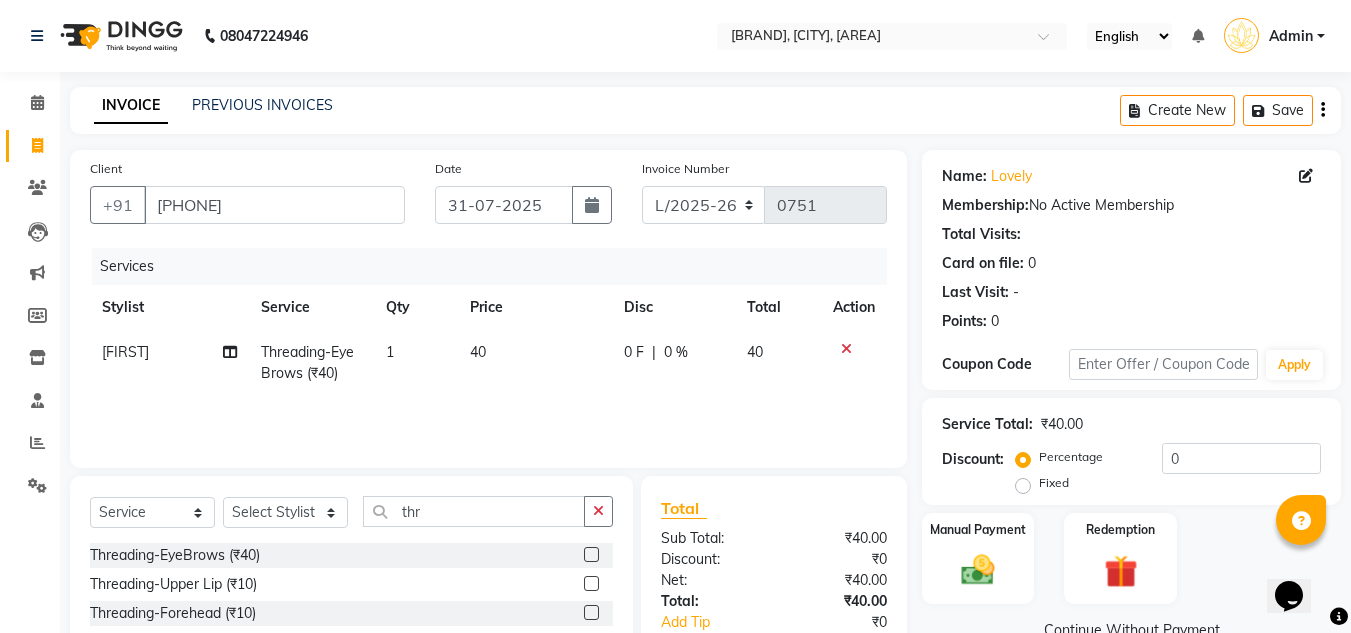 click 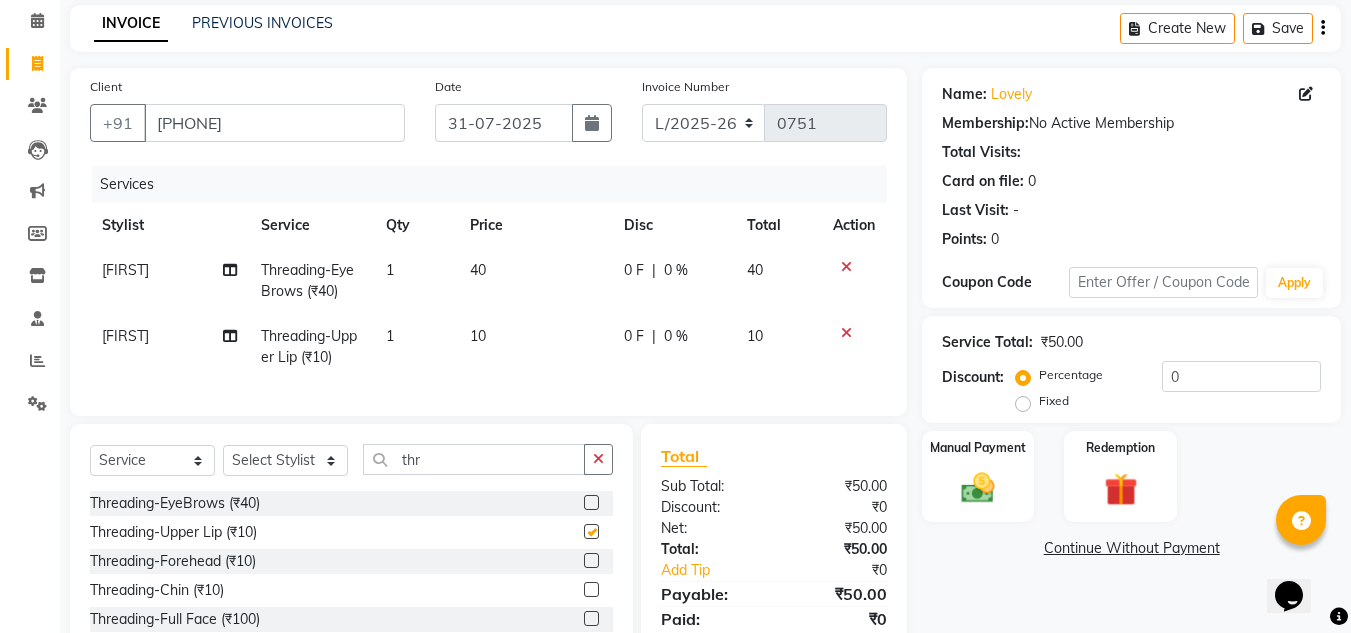 checkbox on "false" 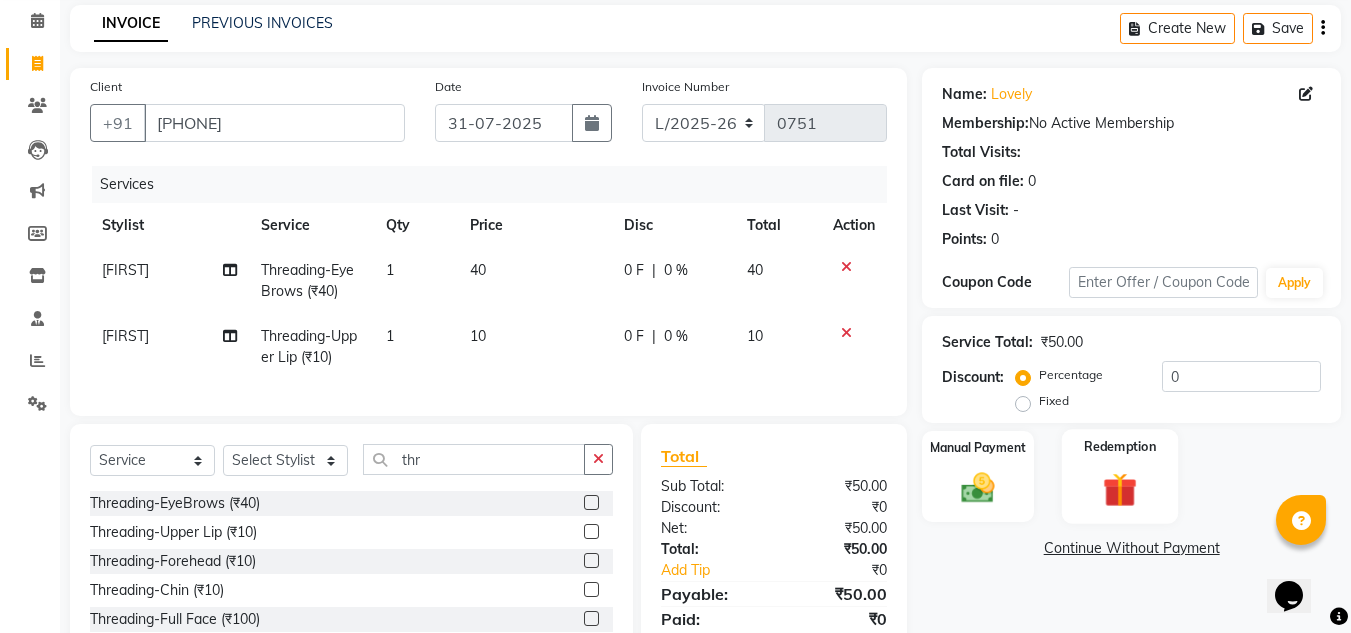 scroll, scrollTop: 200, scrollLeft: 0, axis: vertical 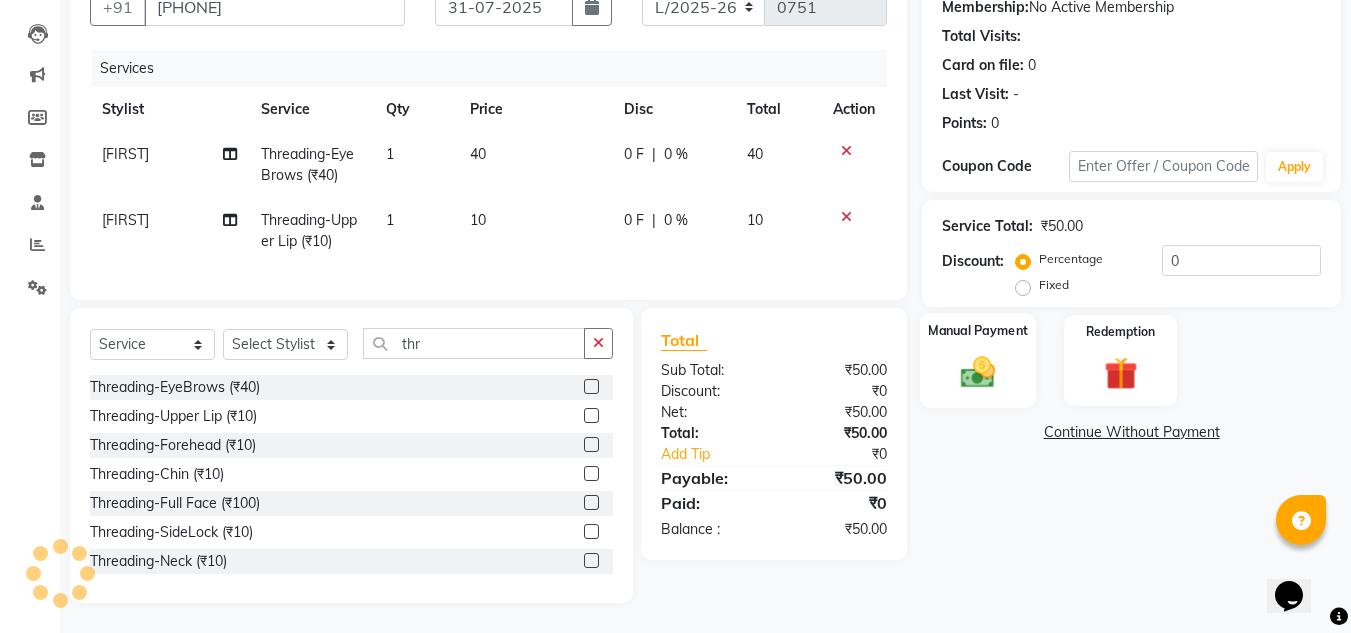 click 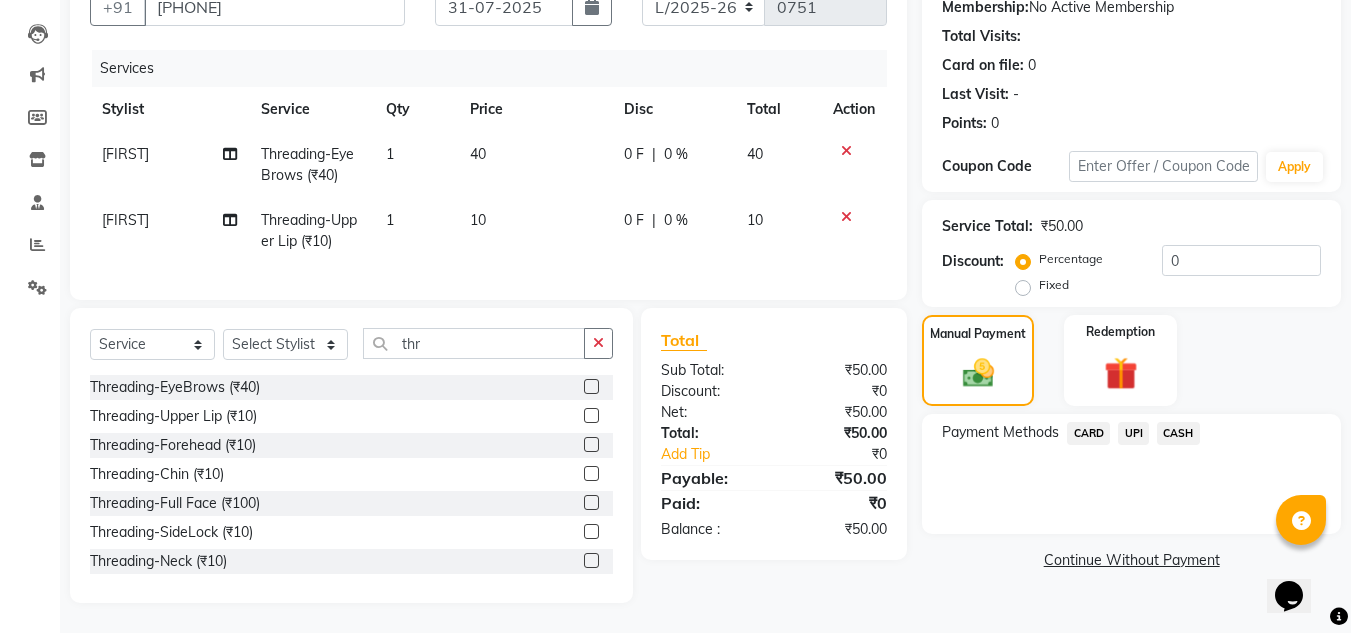 drag, startPoint x: 897, startPoint y: 329, endPoint x: 896, endPoint y: 293, distance: 36.013885 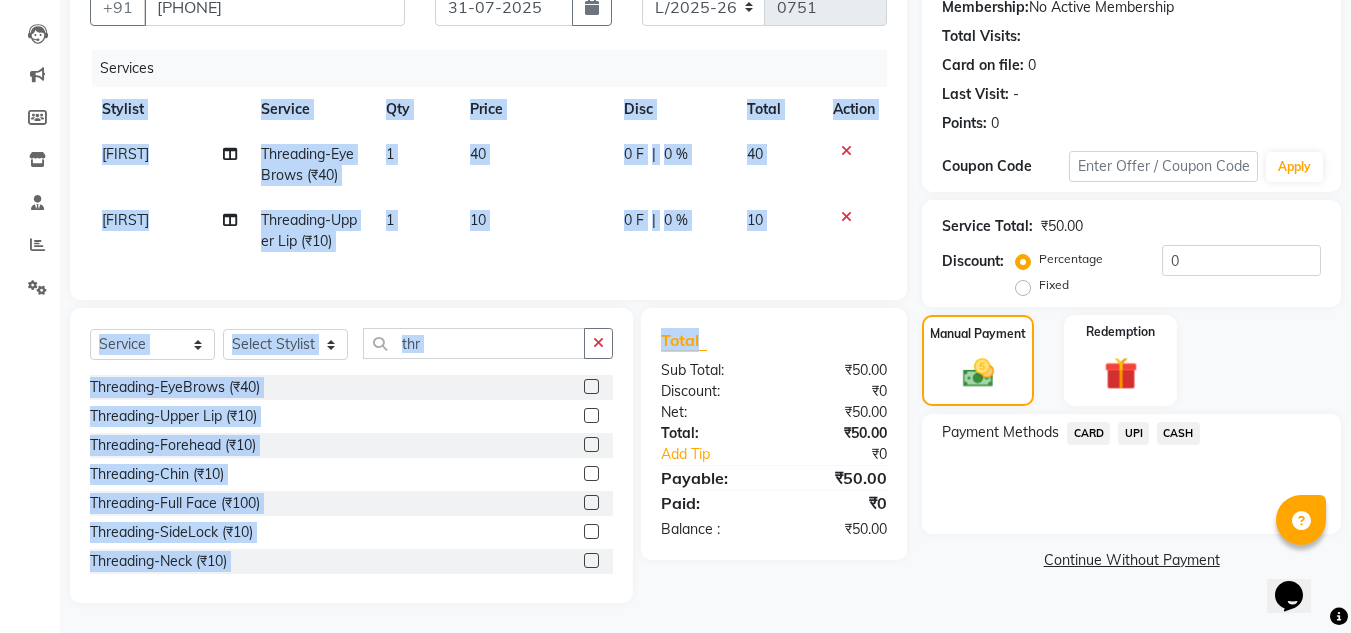 scroll, scrollTop: 213, scrollLeft: 0, axis: vertical 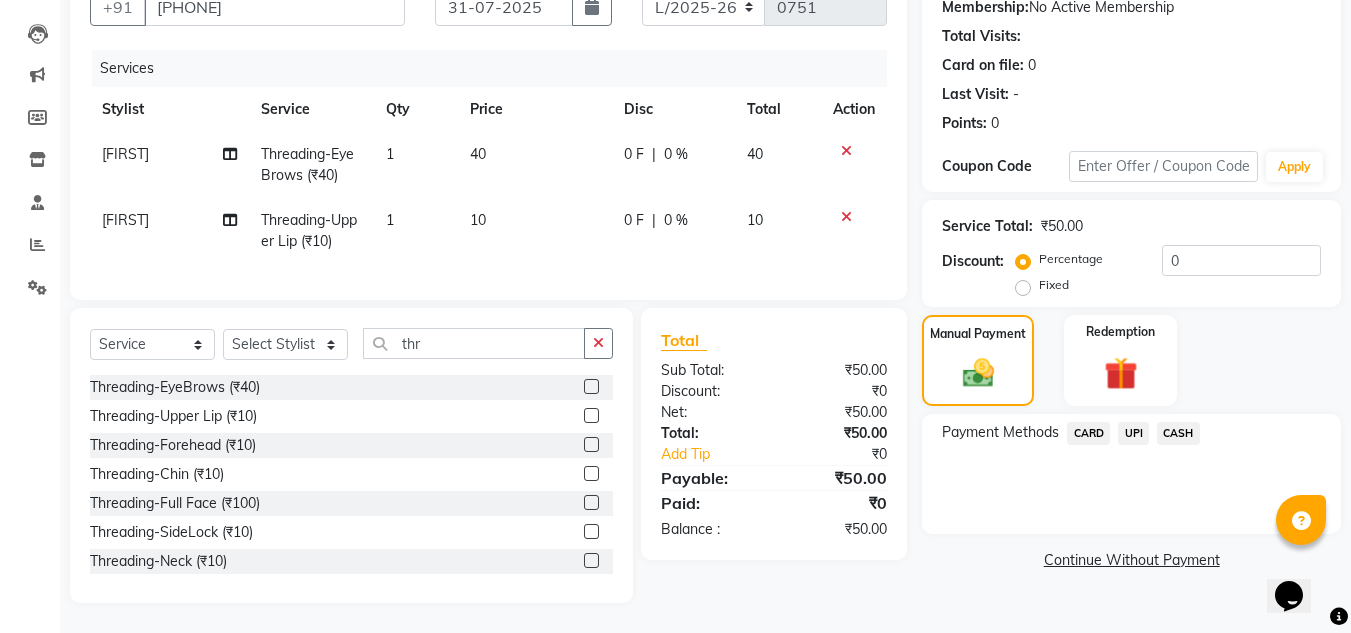 click on "CASH" 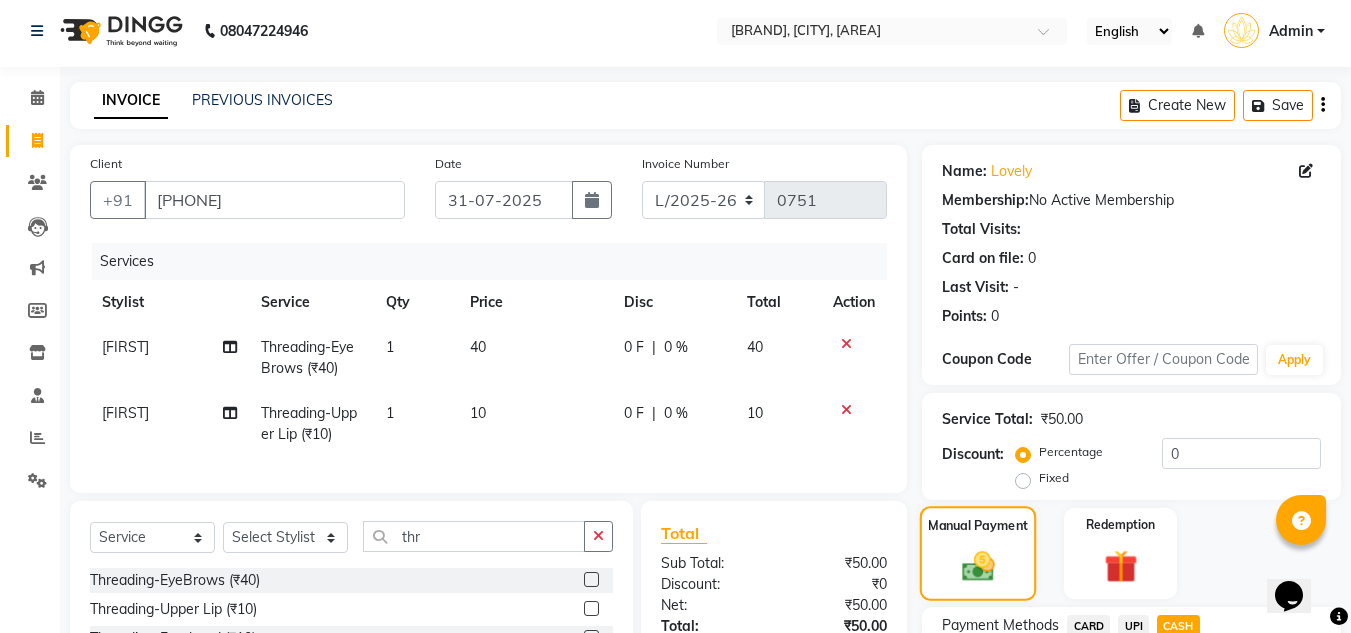 scroll, scrollTop: 0, scrollLeft: 0, axis: both 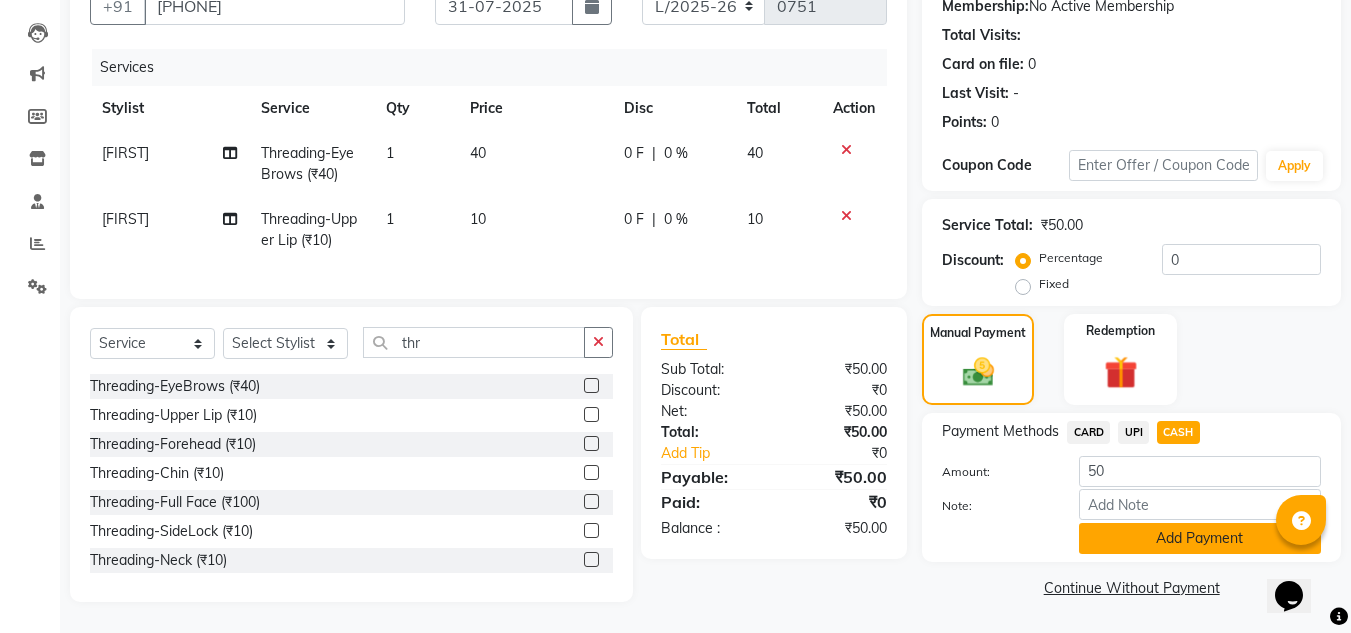 click on "Add Payment" 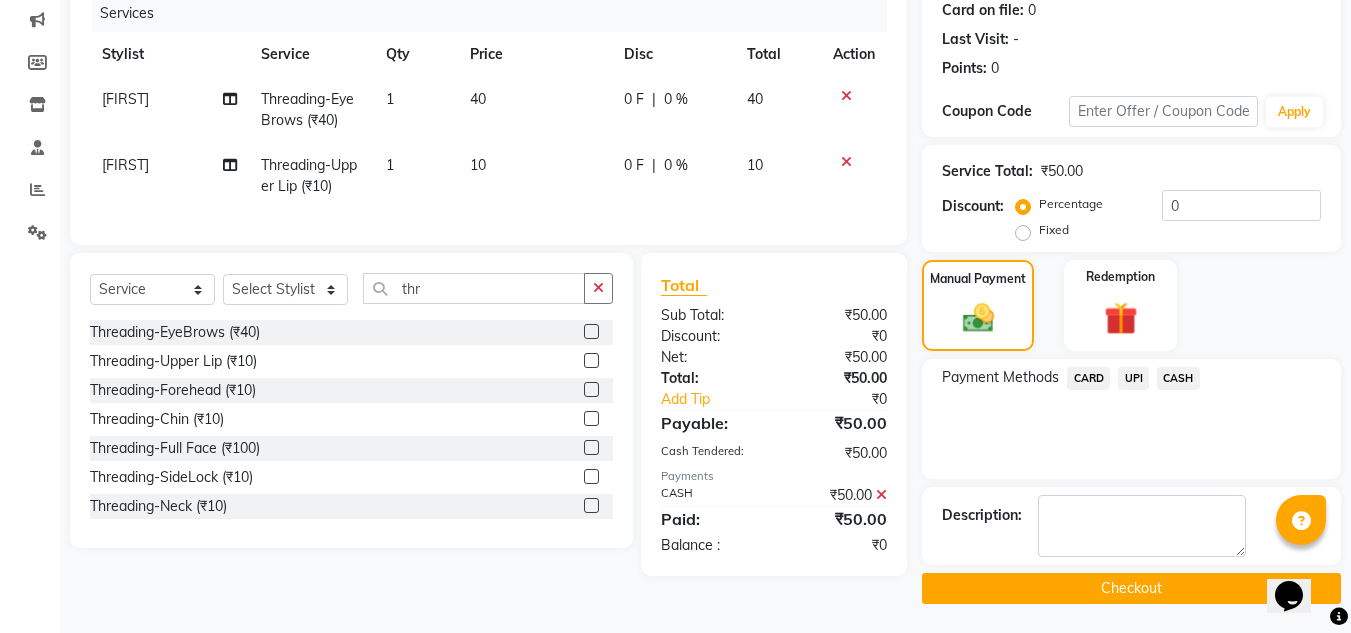 scroll, scrollTop: 254, scrollLeft: 0, axis: vertical 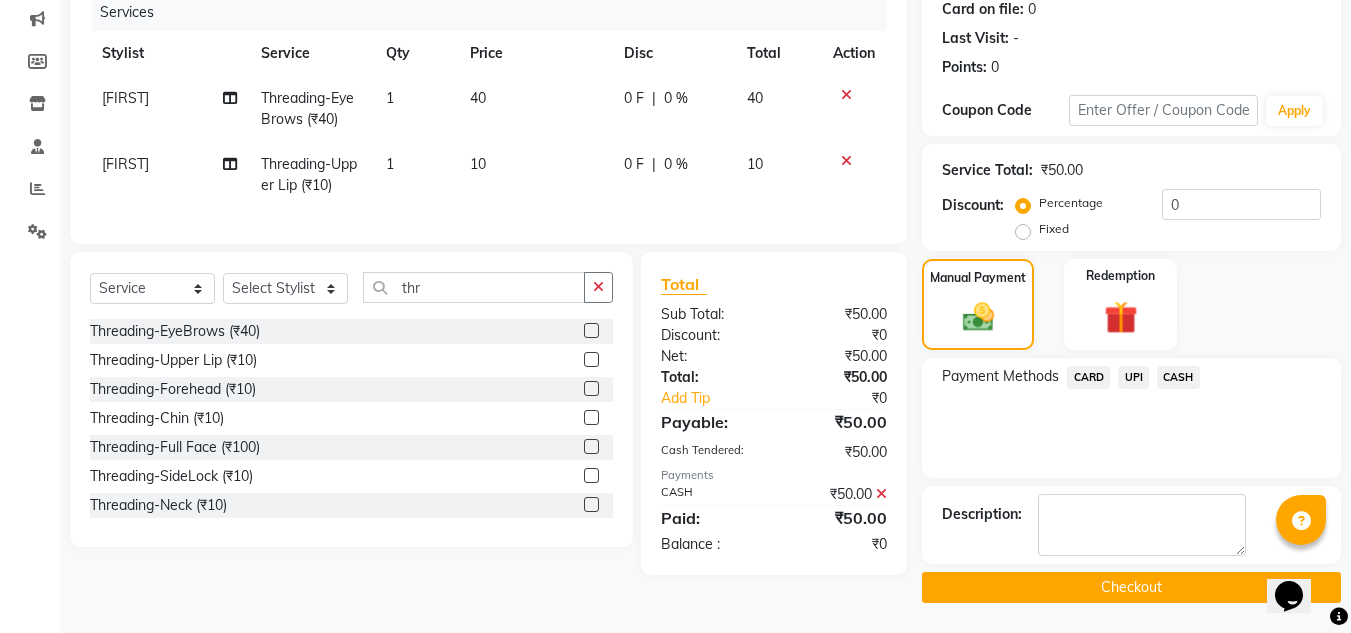 click on "Checkout" 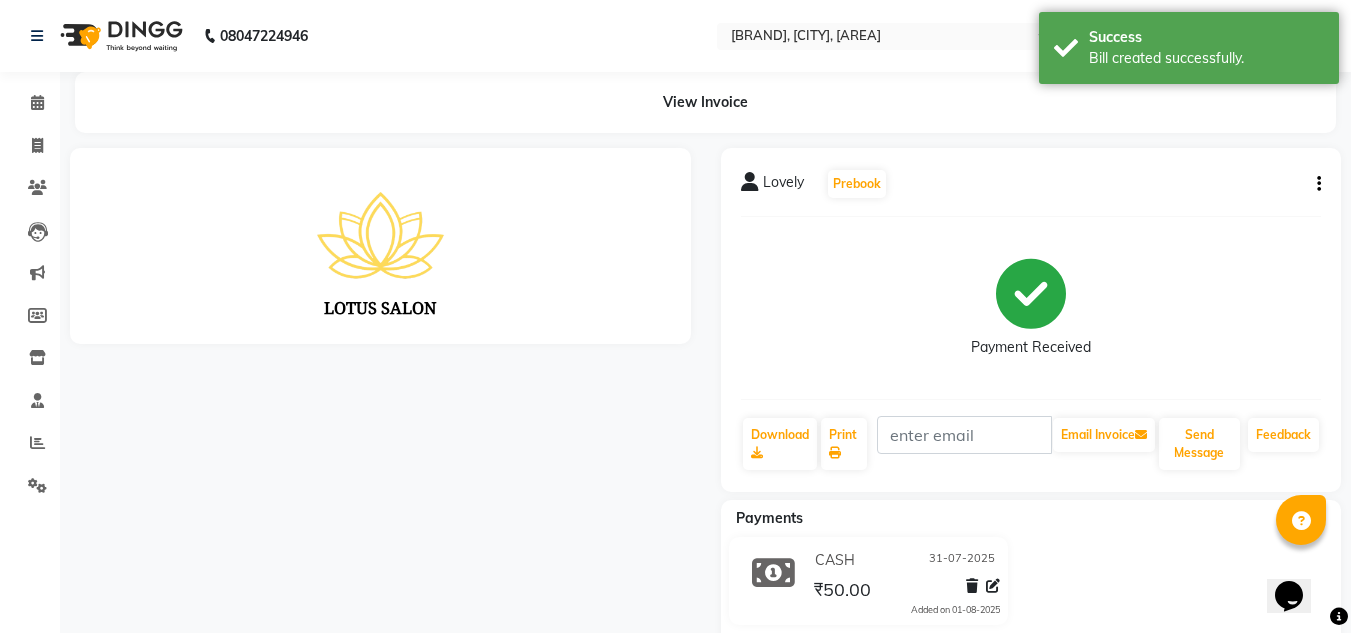 scroll, scrollTop: 0, scrollLeft: 0, axis: both 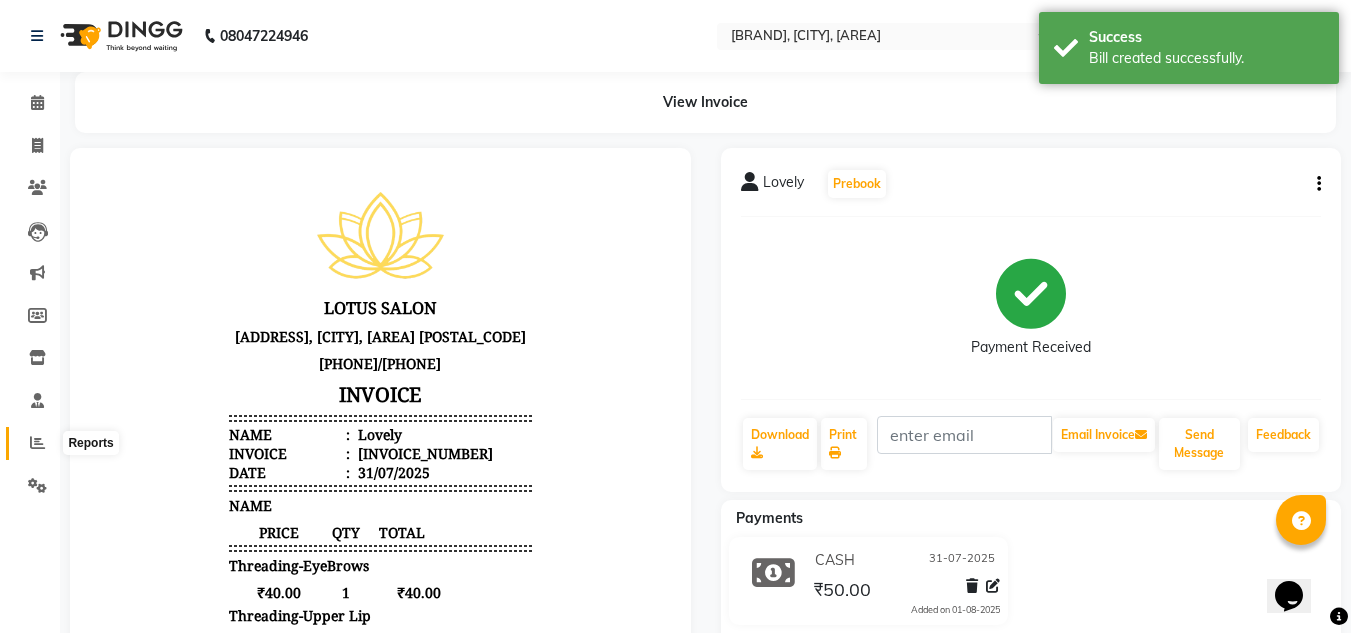 click 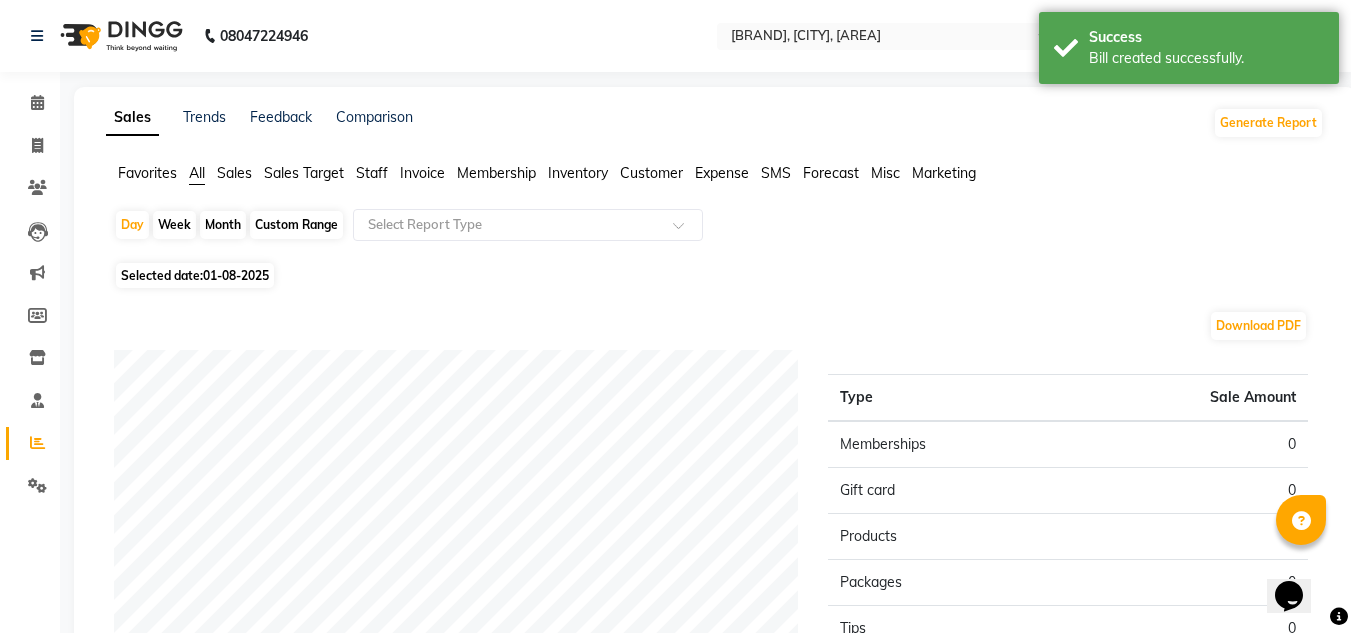 click on "01-08-2025" 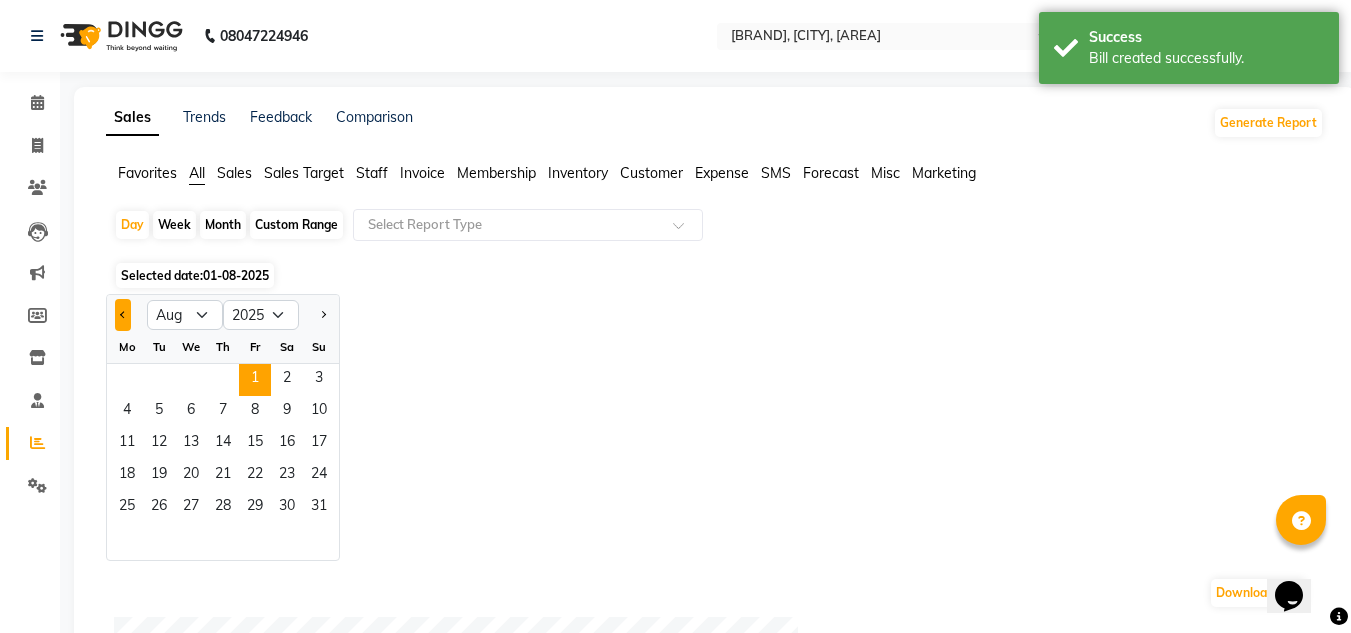 click 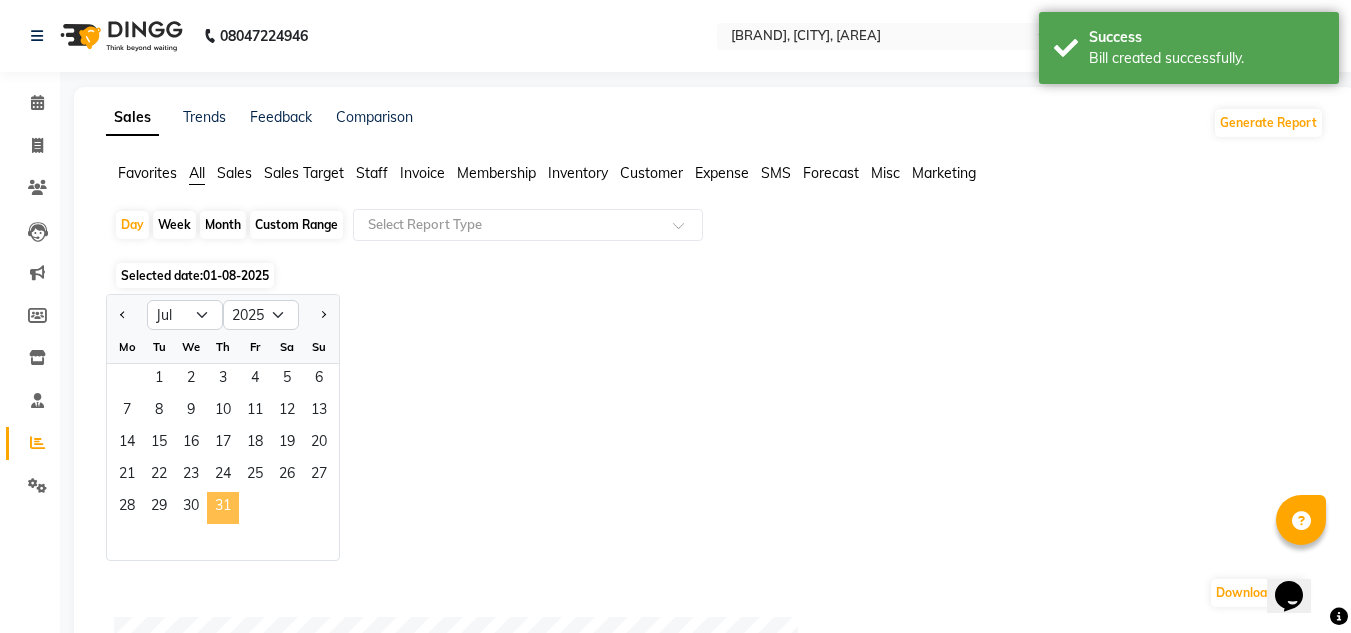 click on "31" 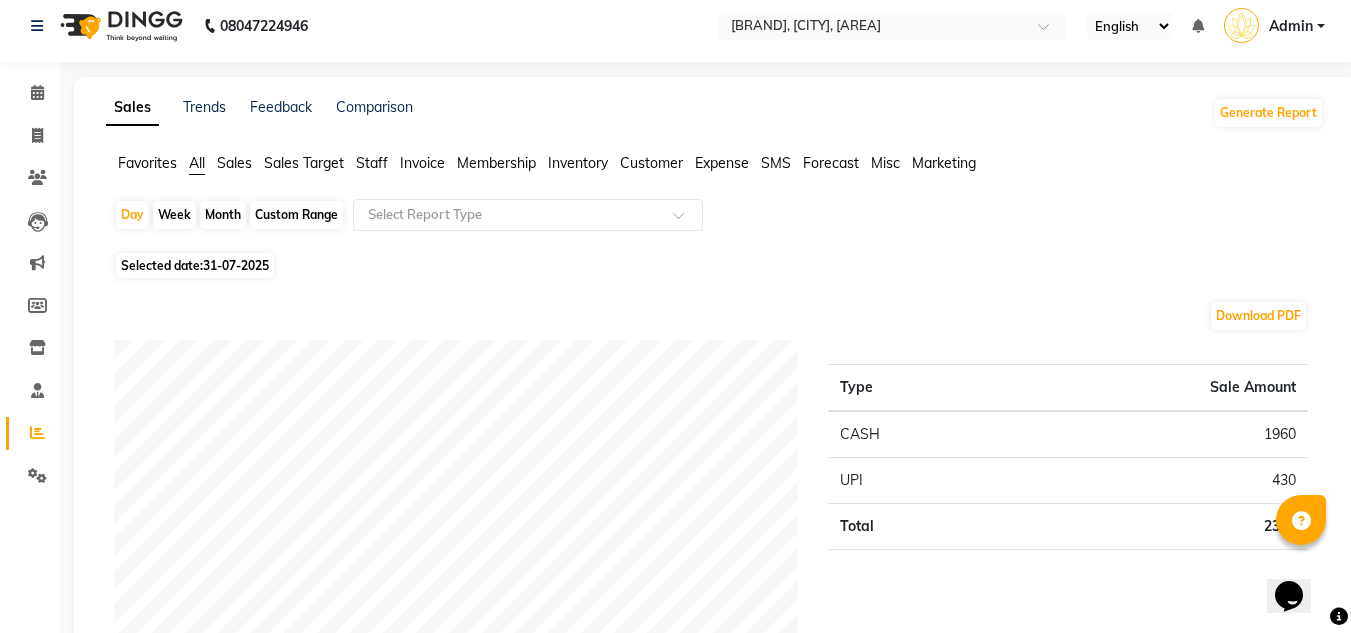 scroll, scrollTop: 0, scrollLeft: 0, axis: both 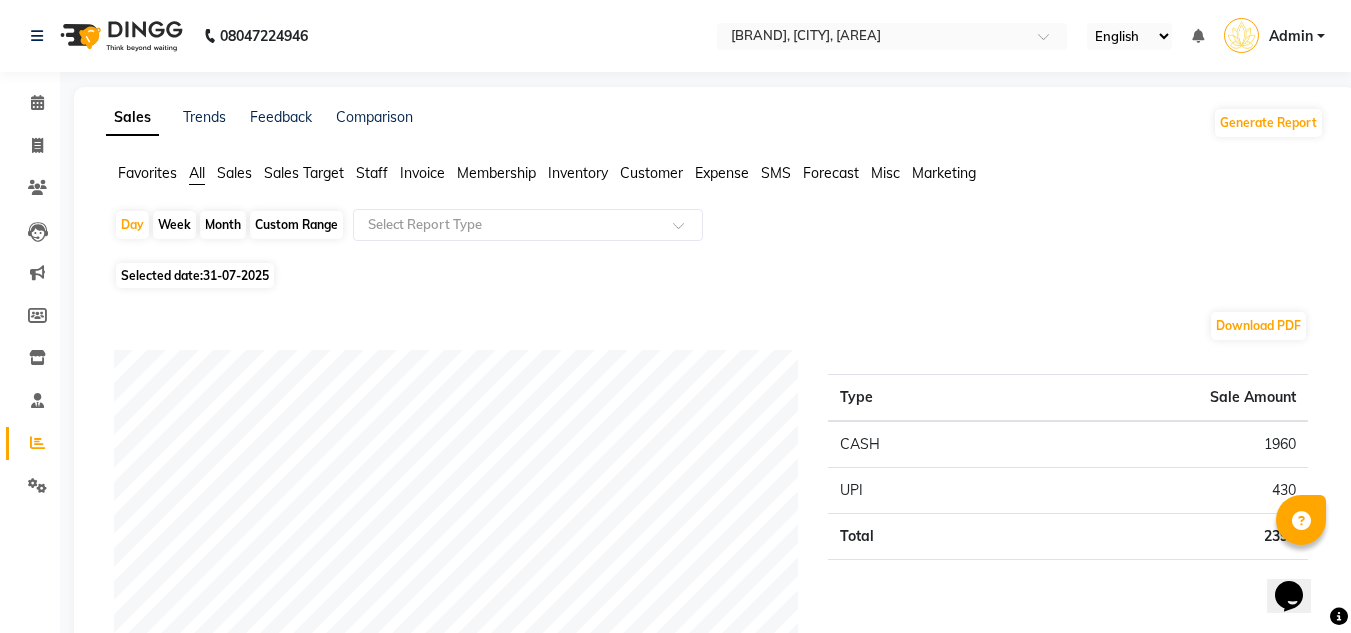 click on "Custom Range" 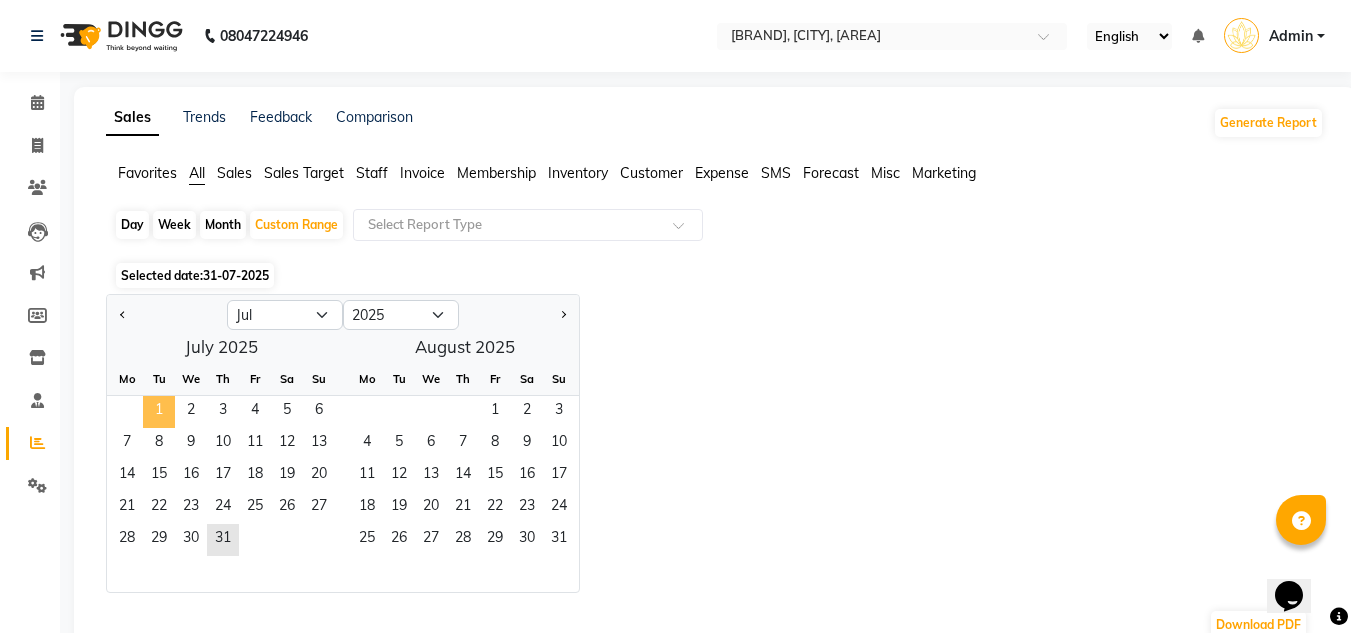 click on "1" 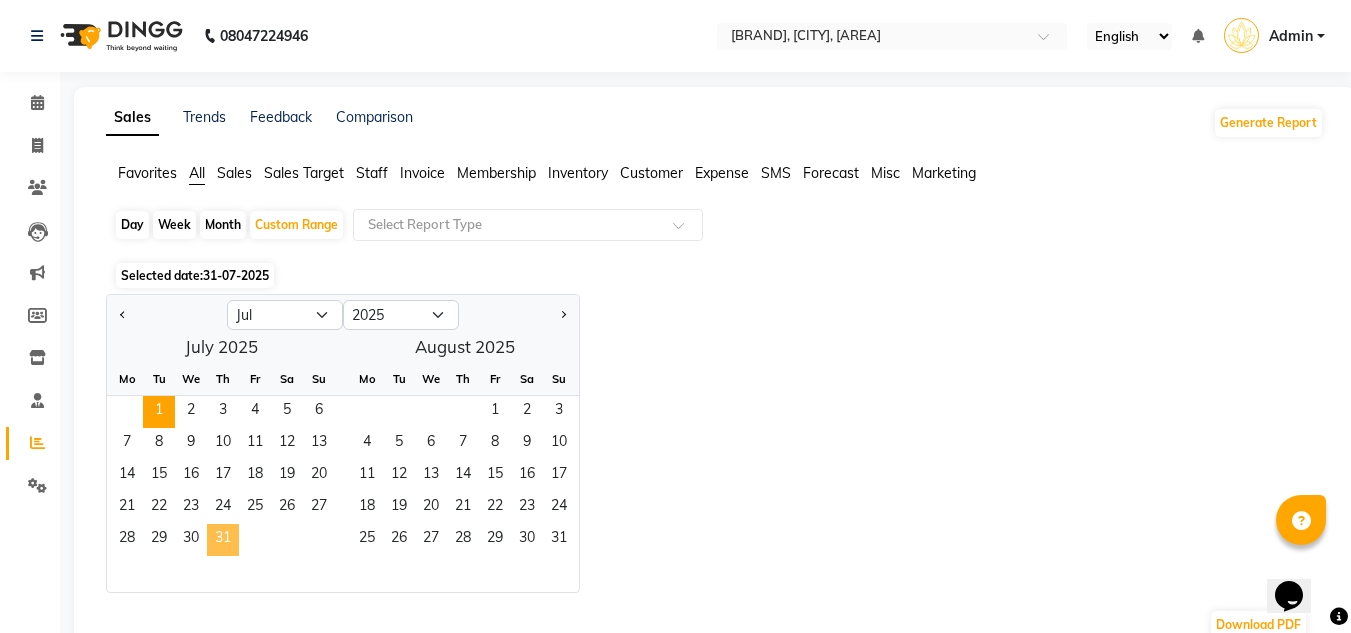 click on "31" 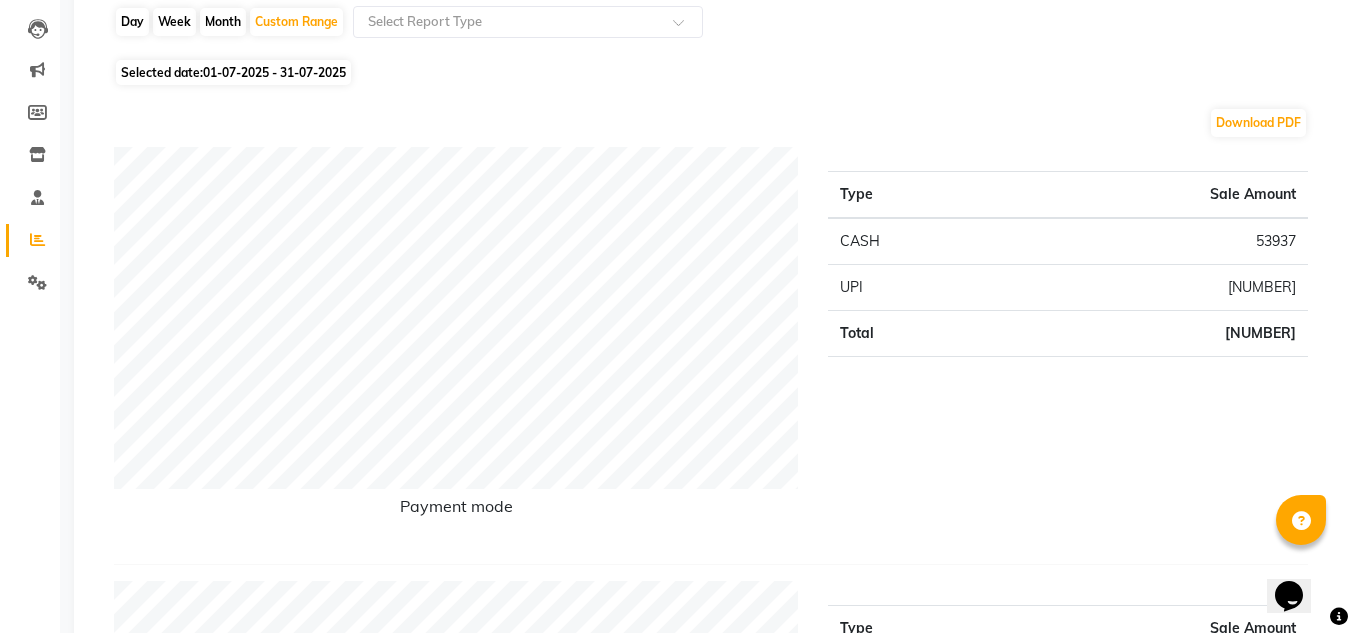 scroll, scrollTop: 200, scrollLeft: 0, axis: vertical 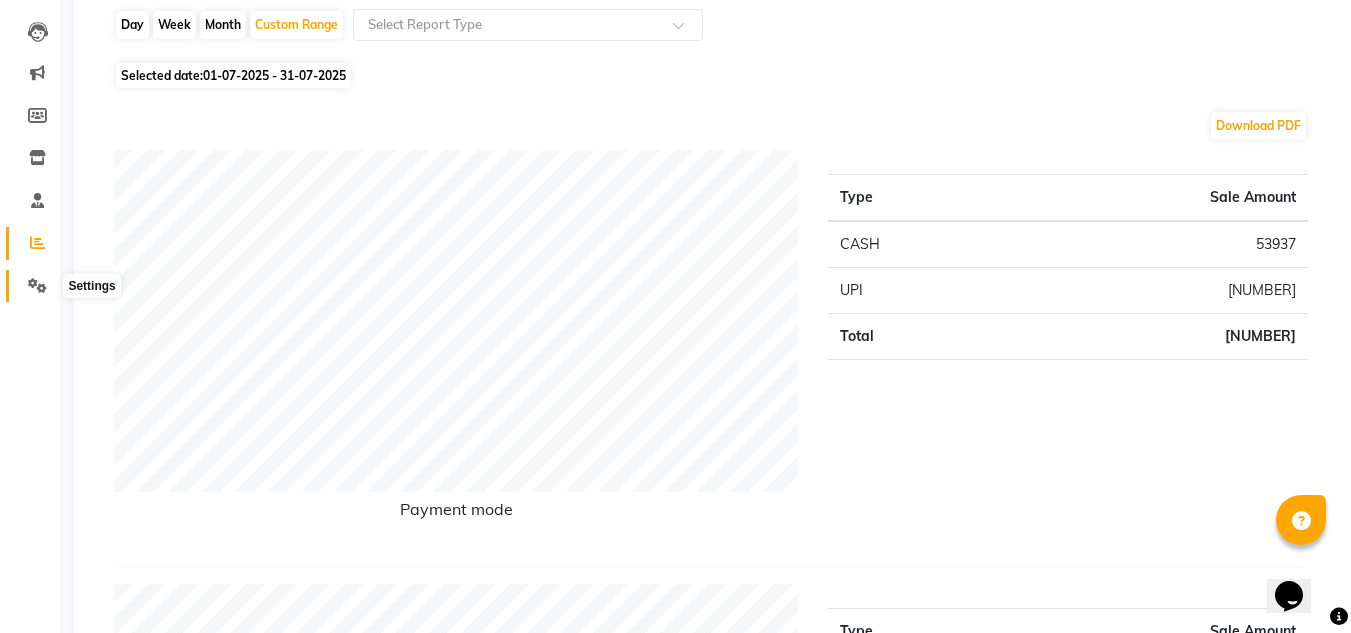click 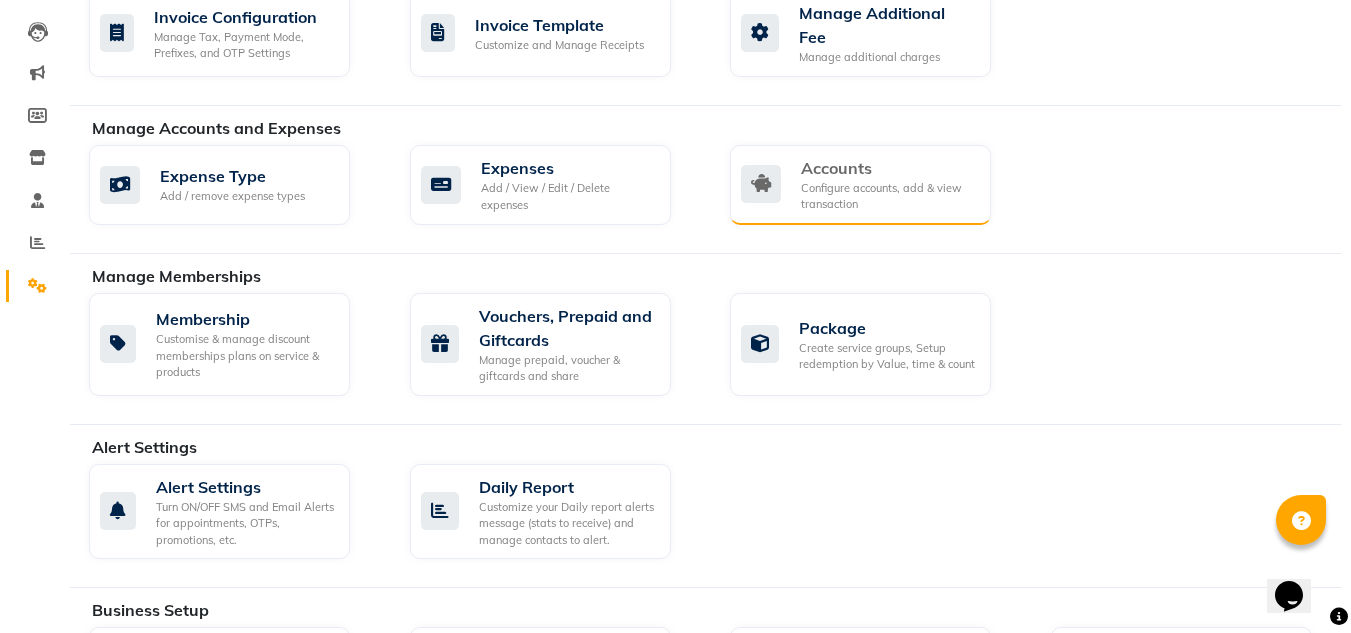 click on "Accounts" 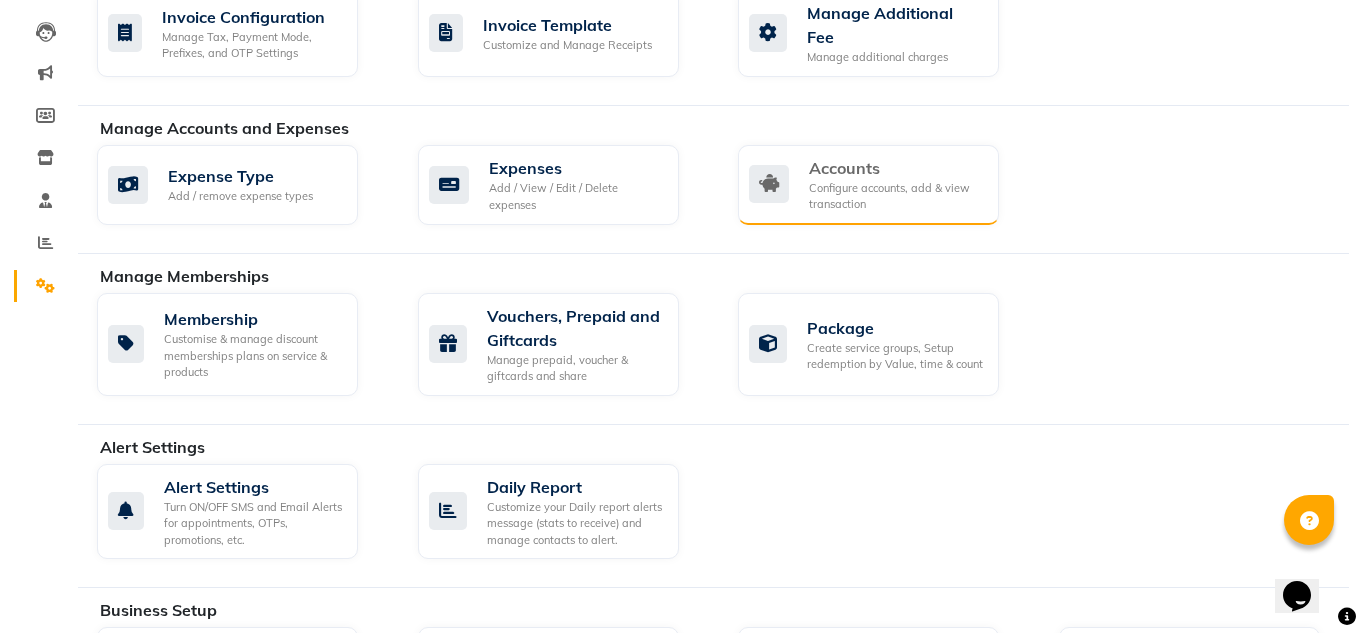 scroll, scrollTop: 0, scrollLeft: 0, axis: both 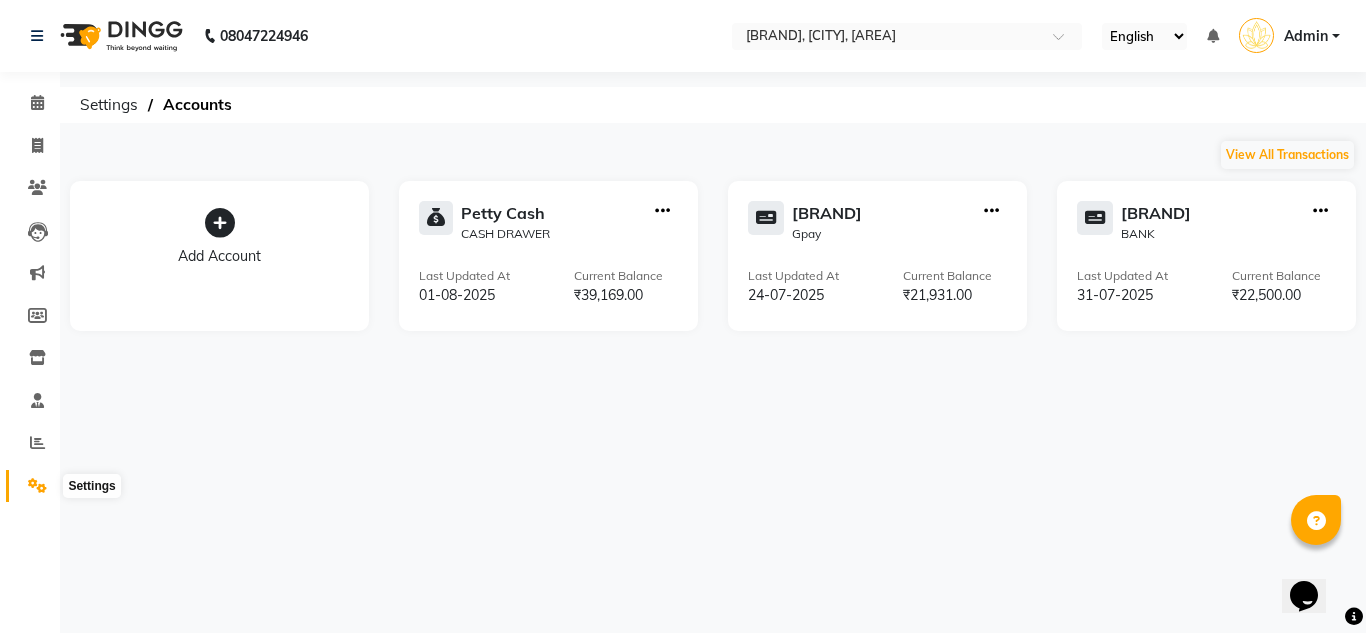 click 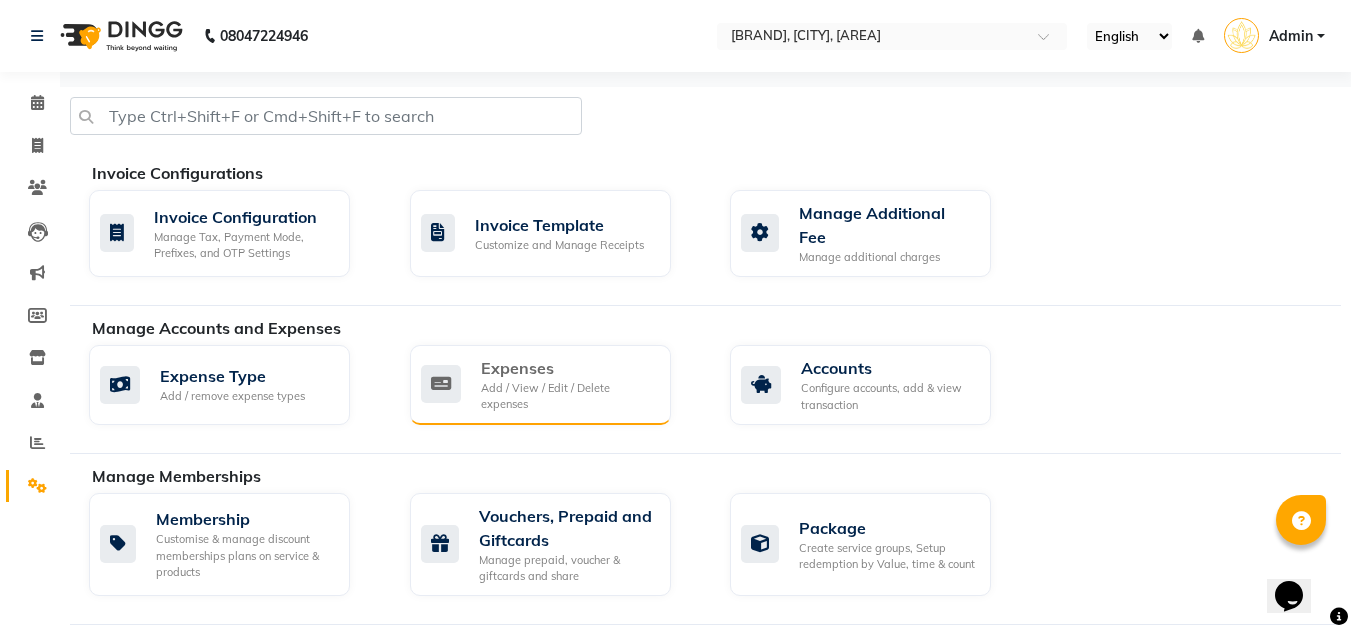 click on "Add / View / Edit / Delete expenses" 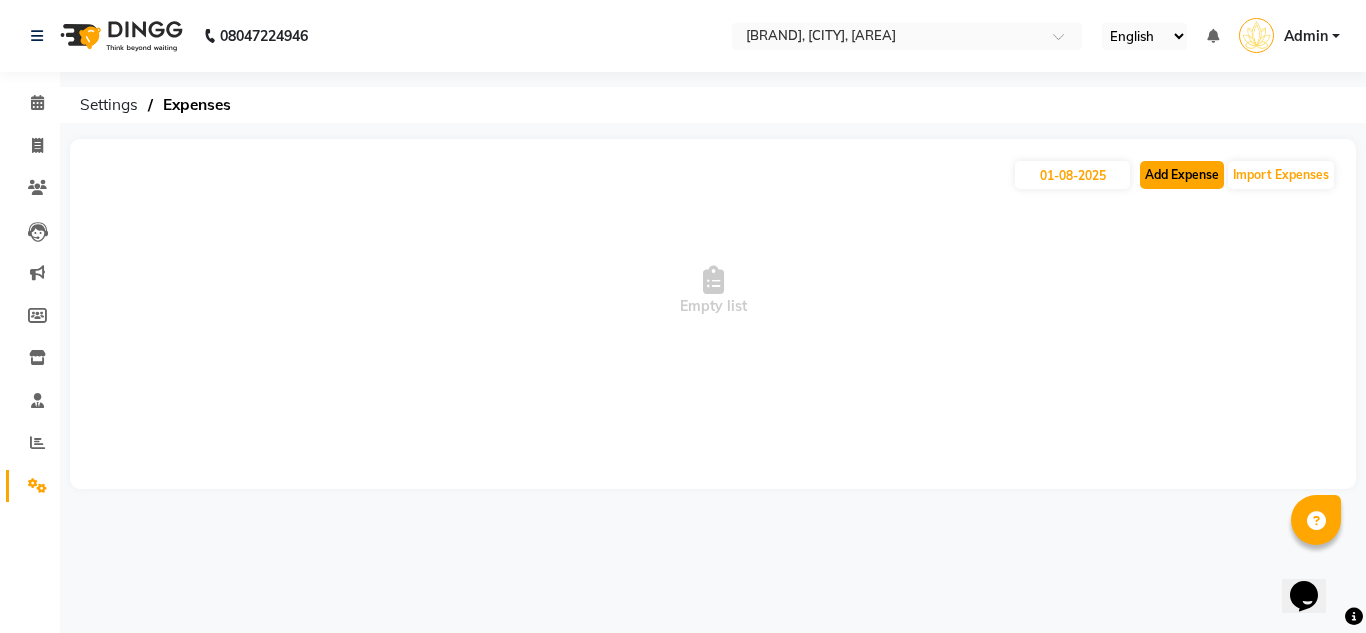 click on "Add Expense" 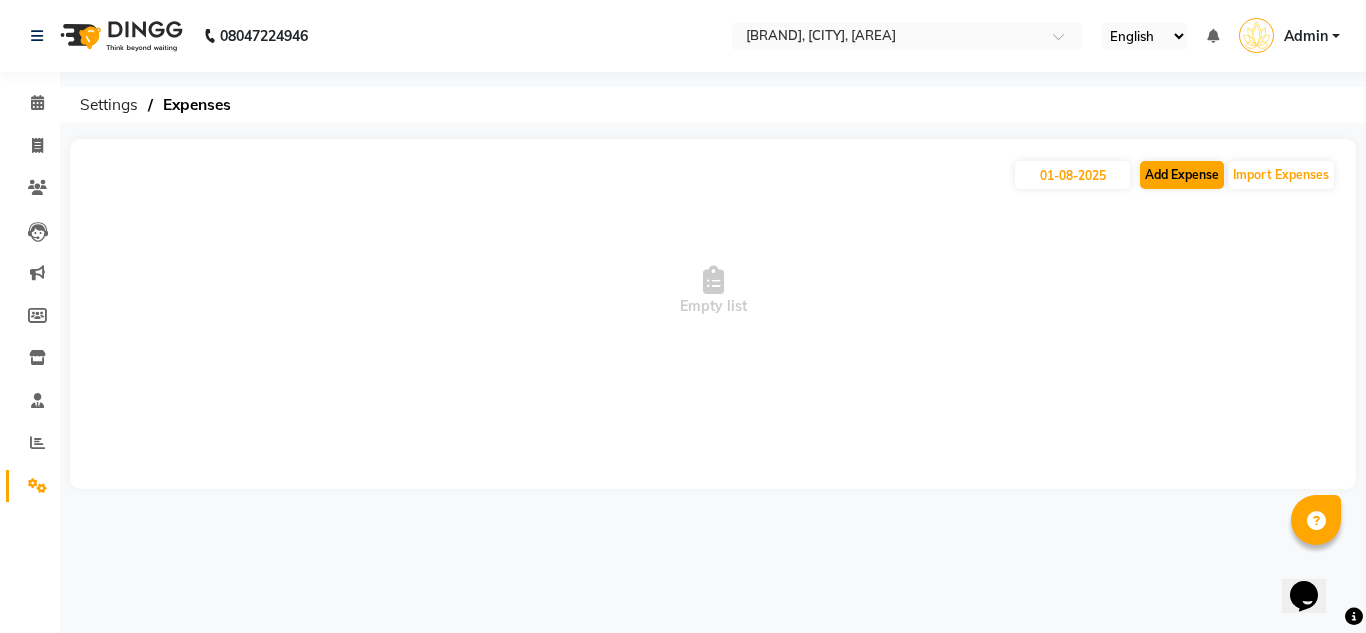 select on "1" 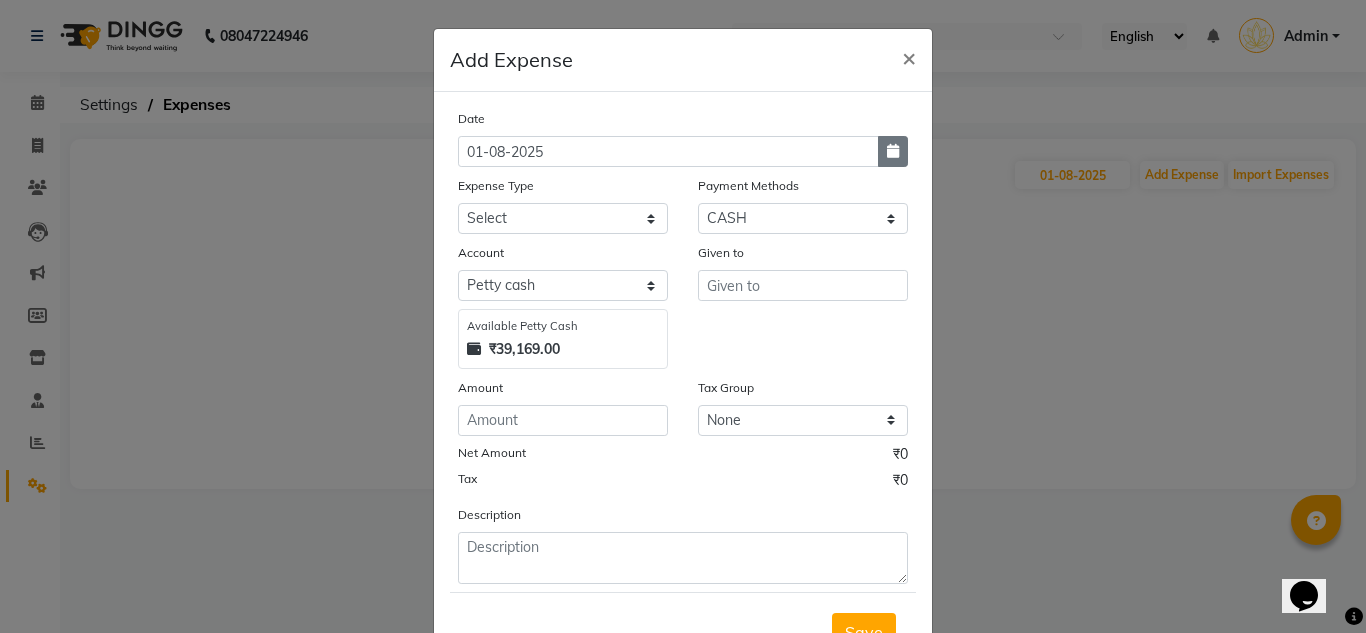 click 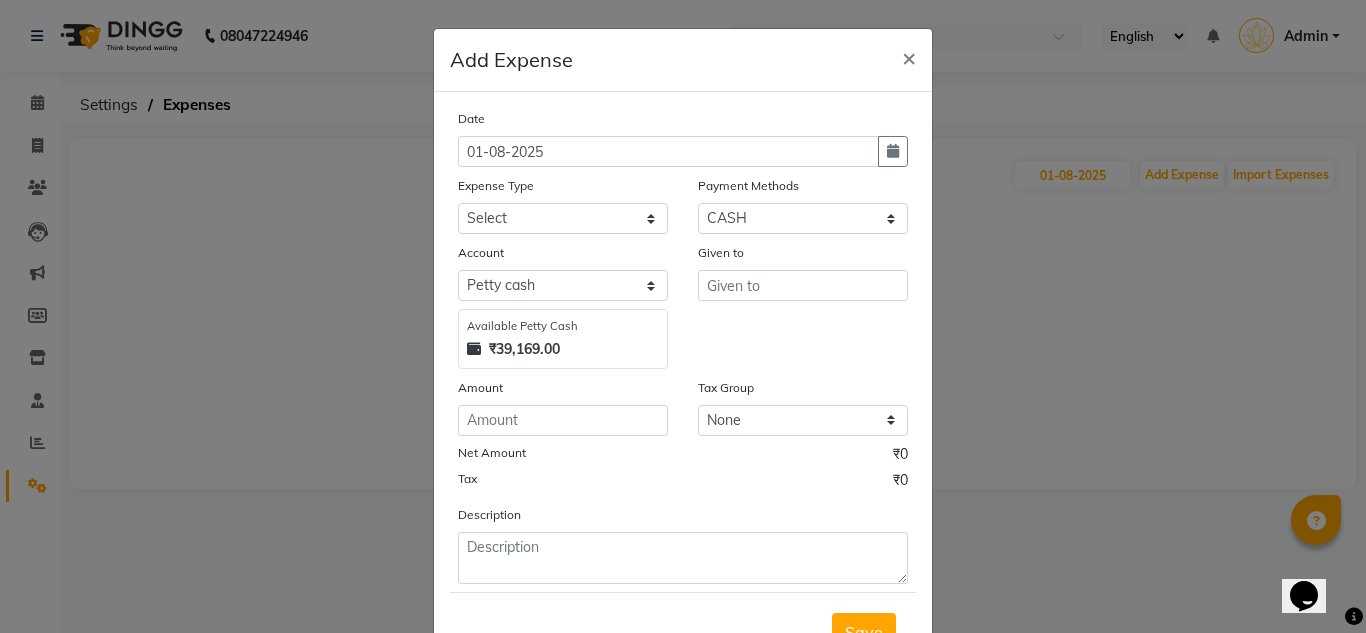 select on "8" 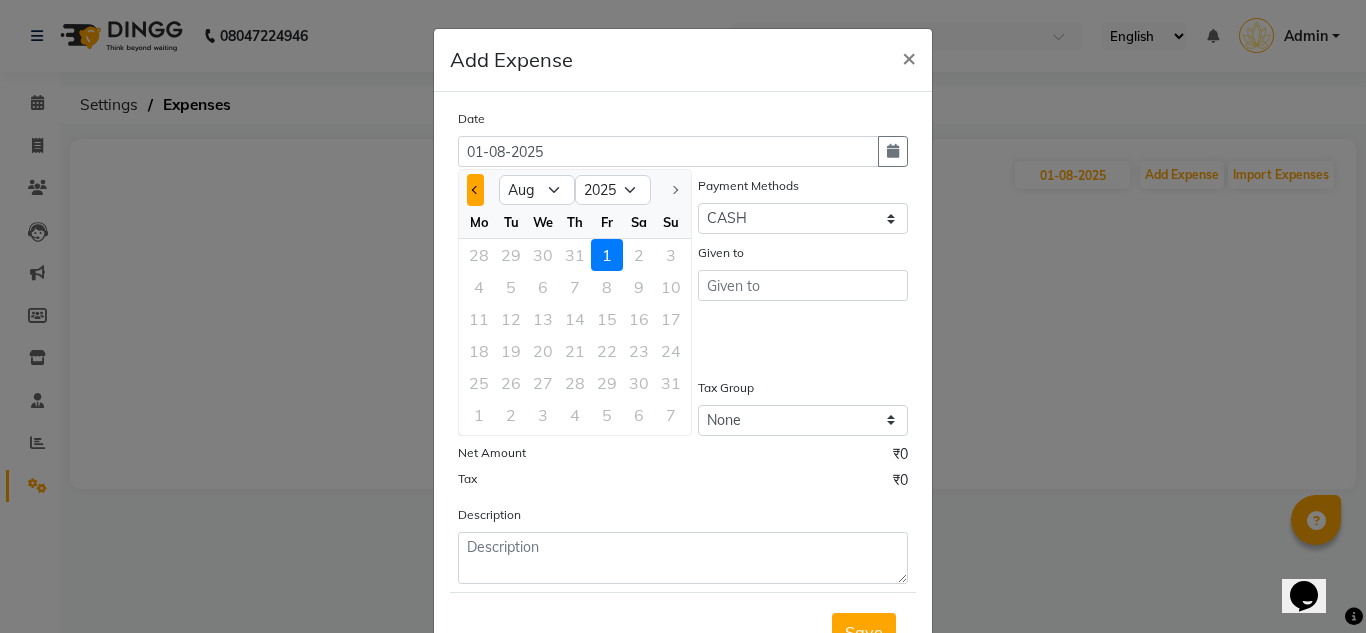 click 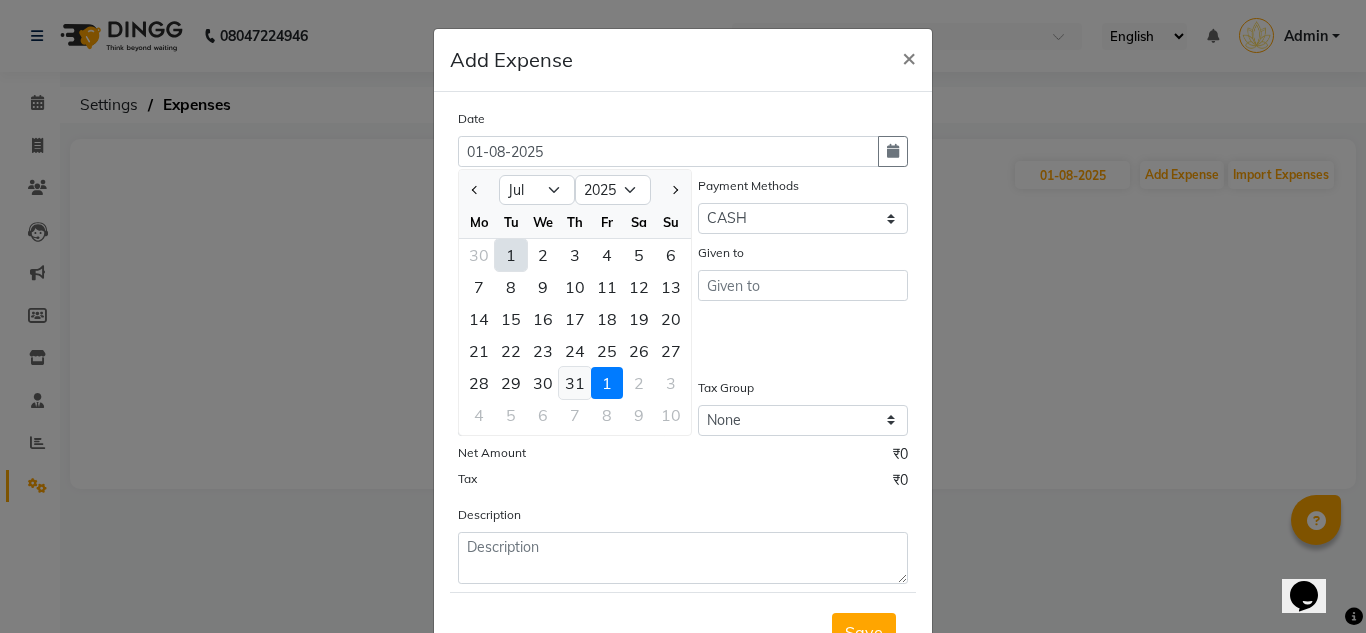 click on "31" 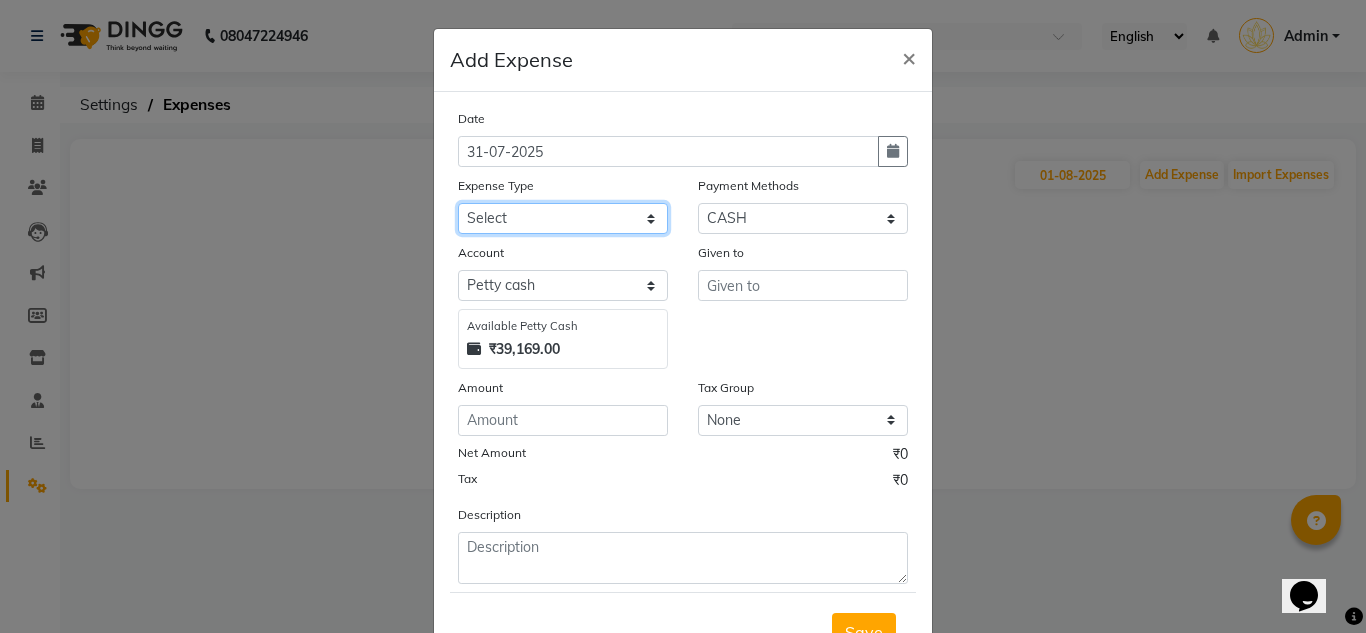 click on "Select Advance Salary Asianet GIGAFiber Bank charges Building Rent Cash transfer to bank Cash transfer to hub Client Snacks Clinical charges Customer Balance drinking water Electricity Bill Equipment Food Exp Fuel Incentive Insurance International purchase Ladies Mess Gas Ladies Mess Rent Loan Repayment Maintenance Marketing milk exp Miscellaneous Mobile Recharge News Paper Other Pantry Product provision for salon Rent REPARING CHARGES Salary Staff Snacks Staionary Tea & Refreshment TRAVEL EXP Utilities WASTE" 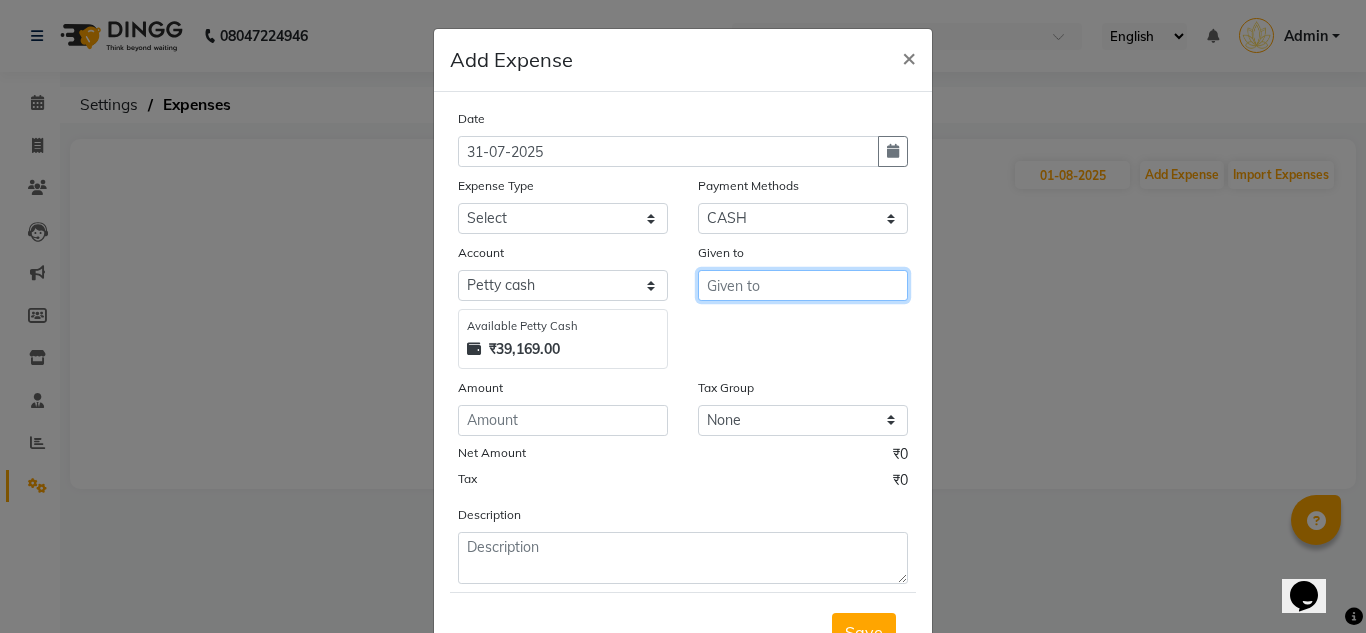 click at bounding box center [803, 285] 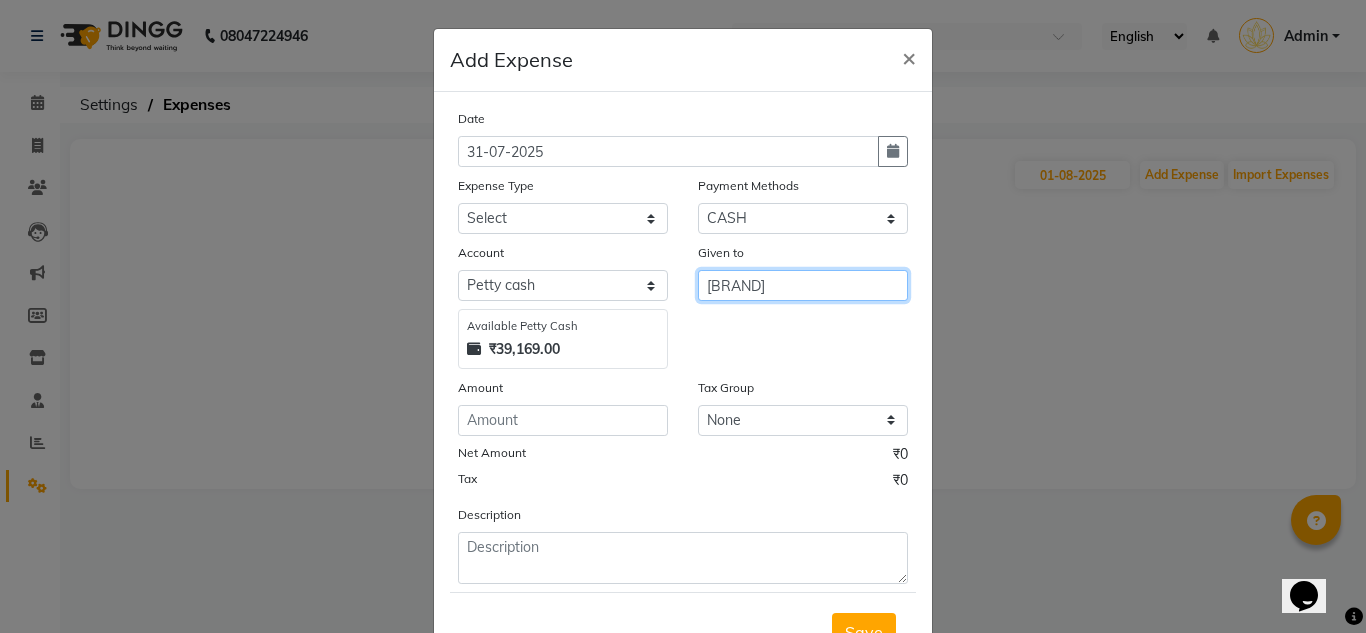 type on "[BRAND]" 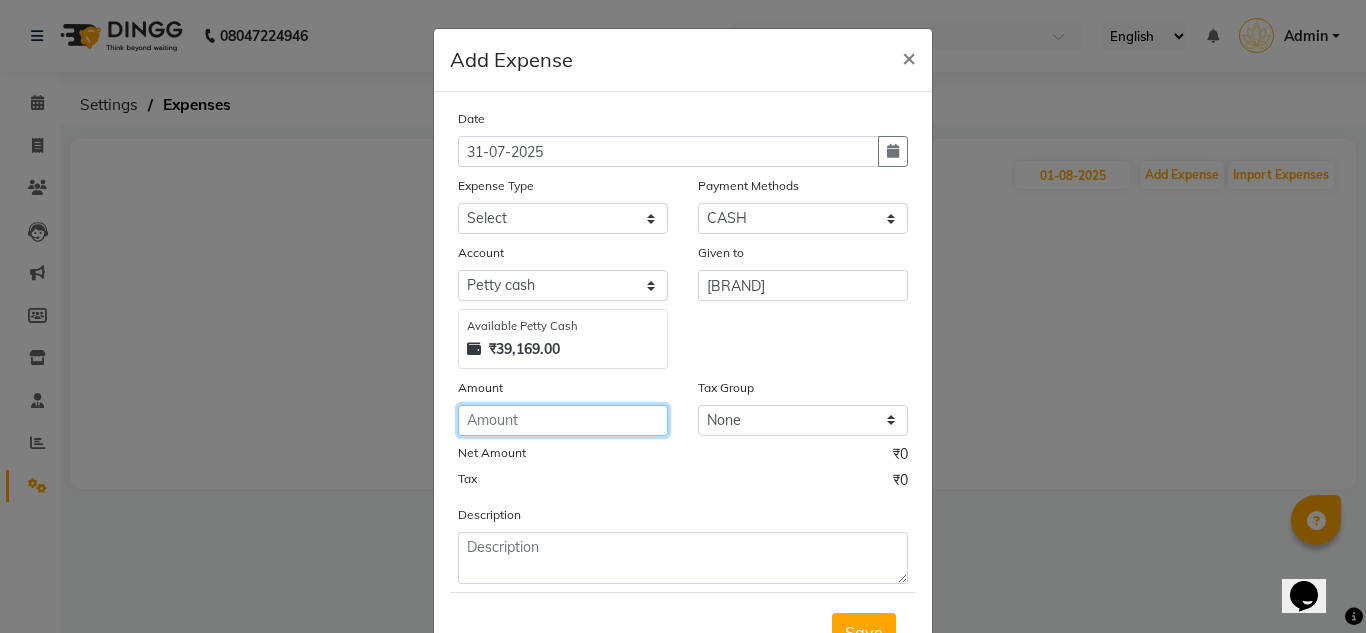 click 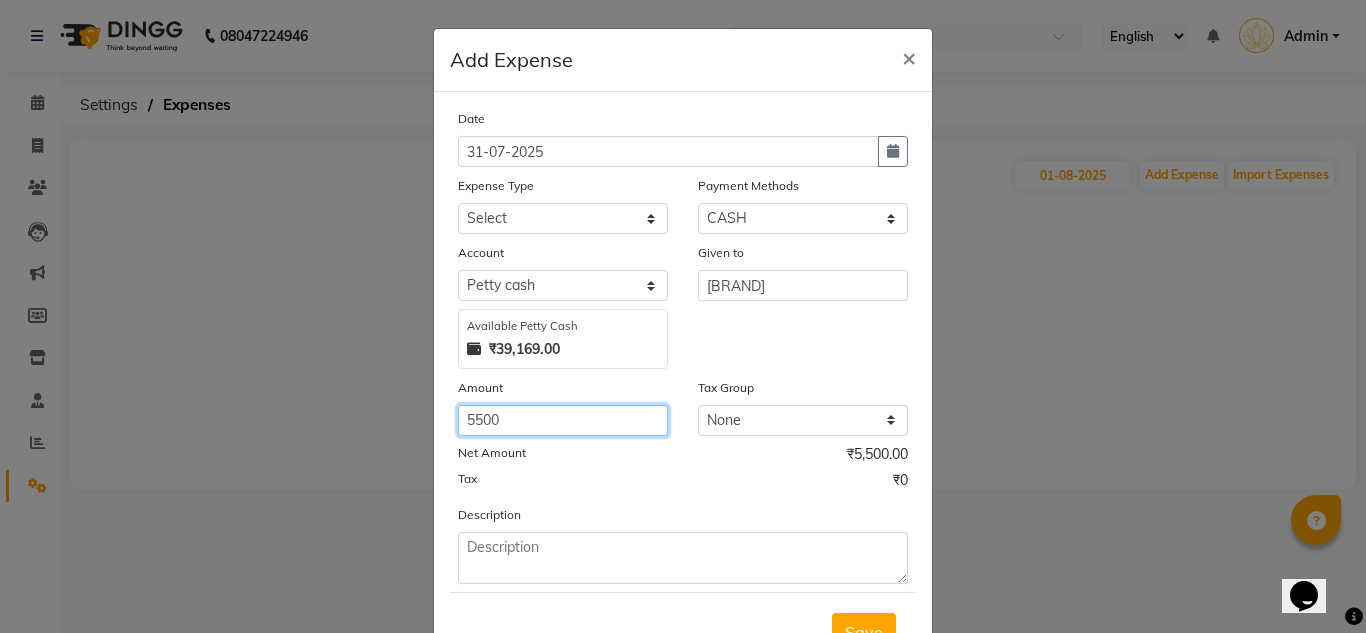 type on "5500" 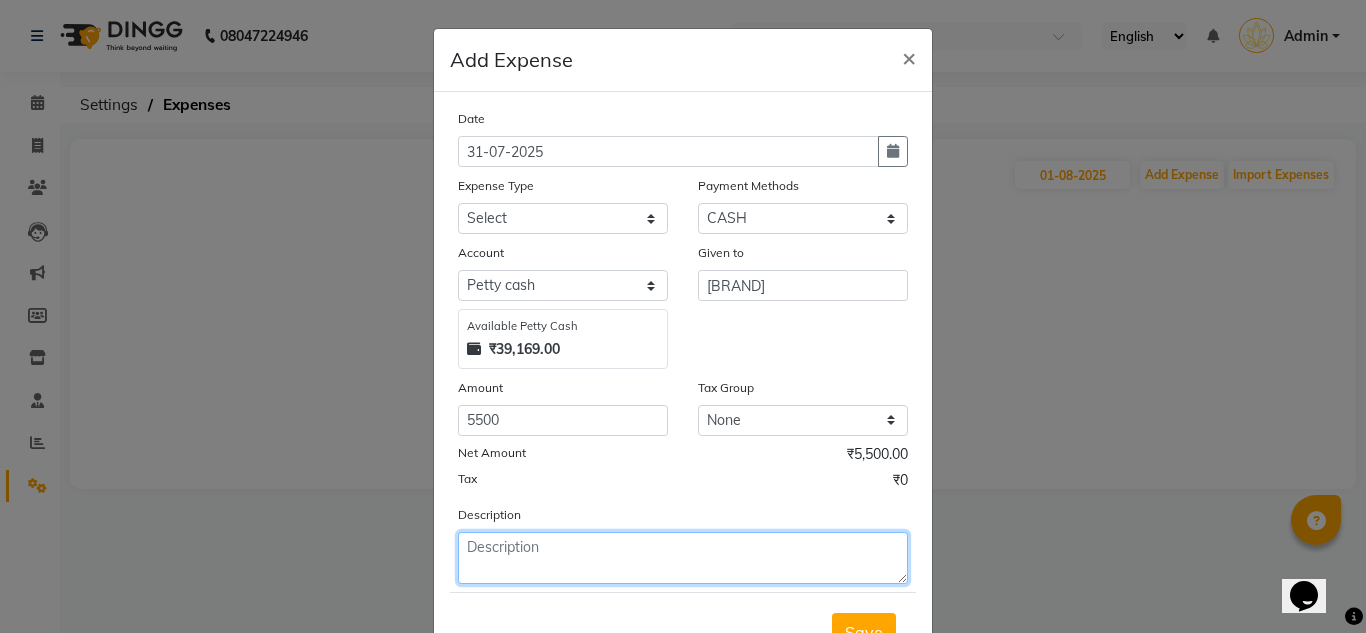 click 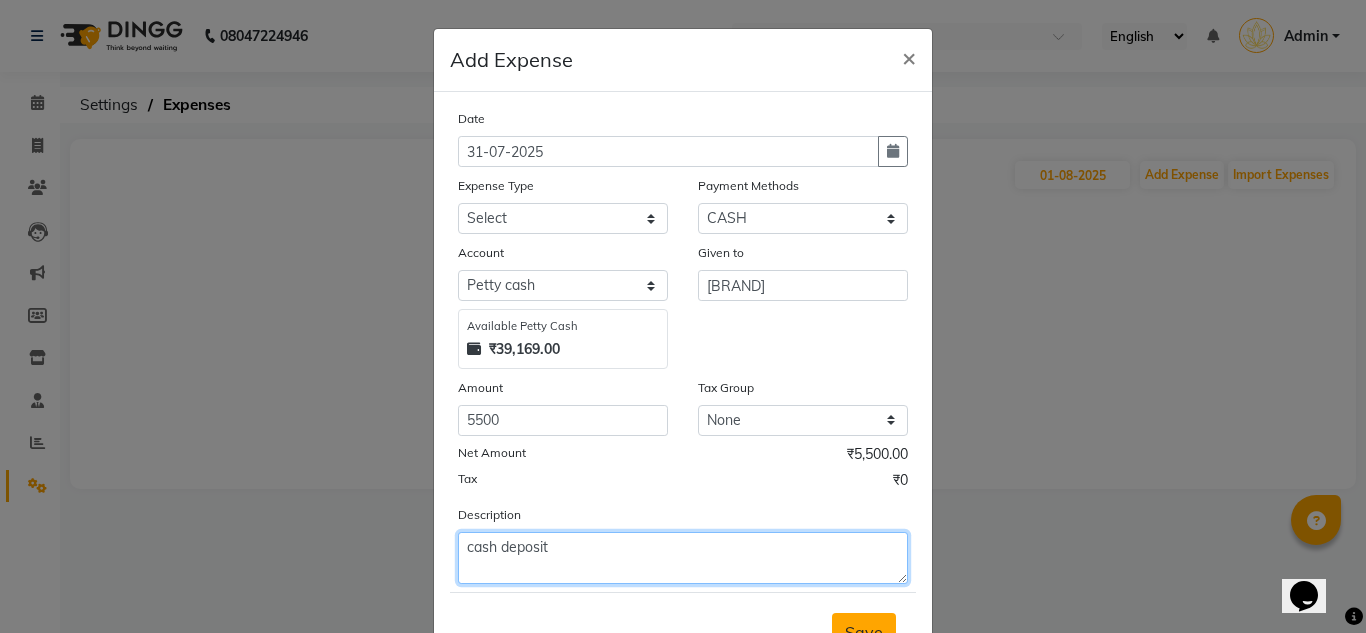 type on "cash deposit" 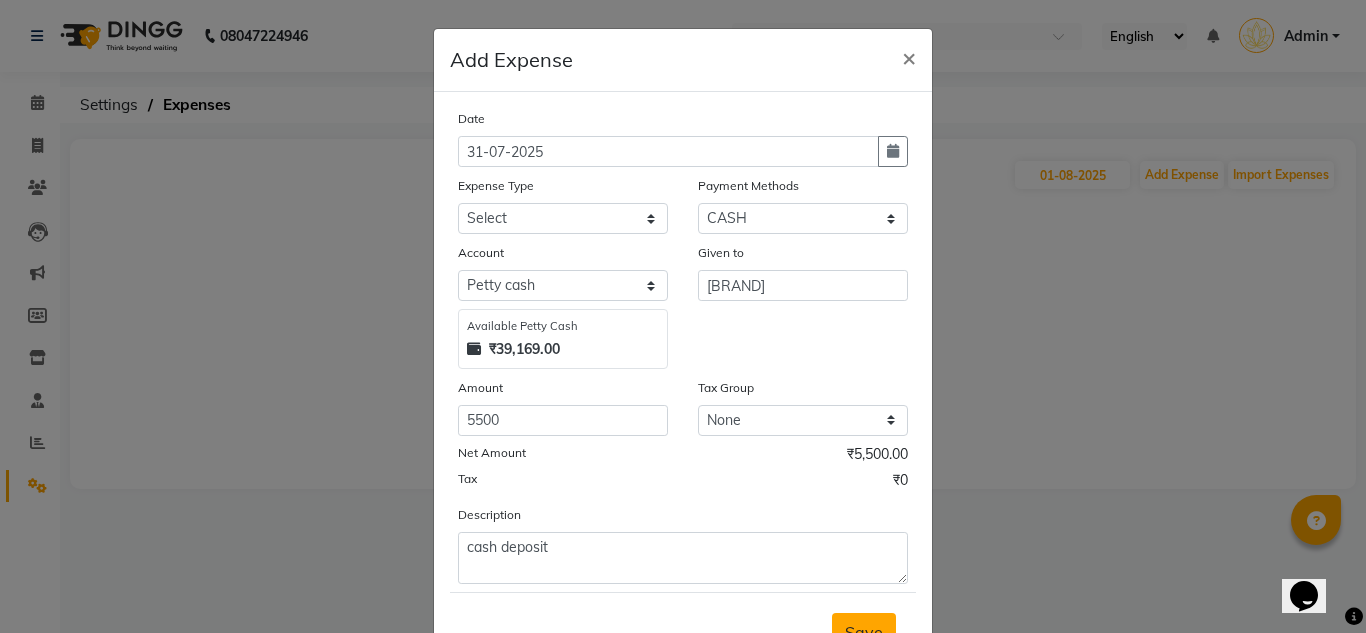 click on "Save" at bounding box center [864, 632] 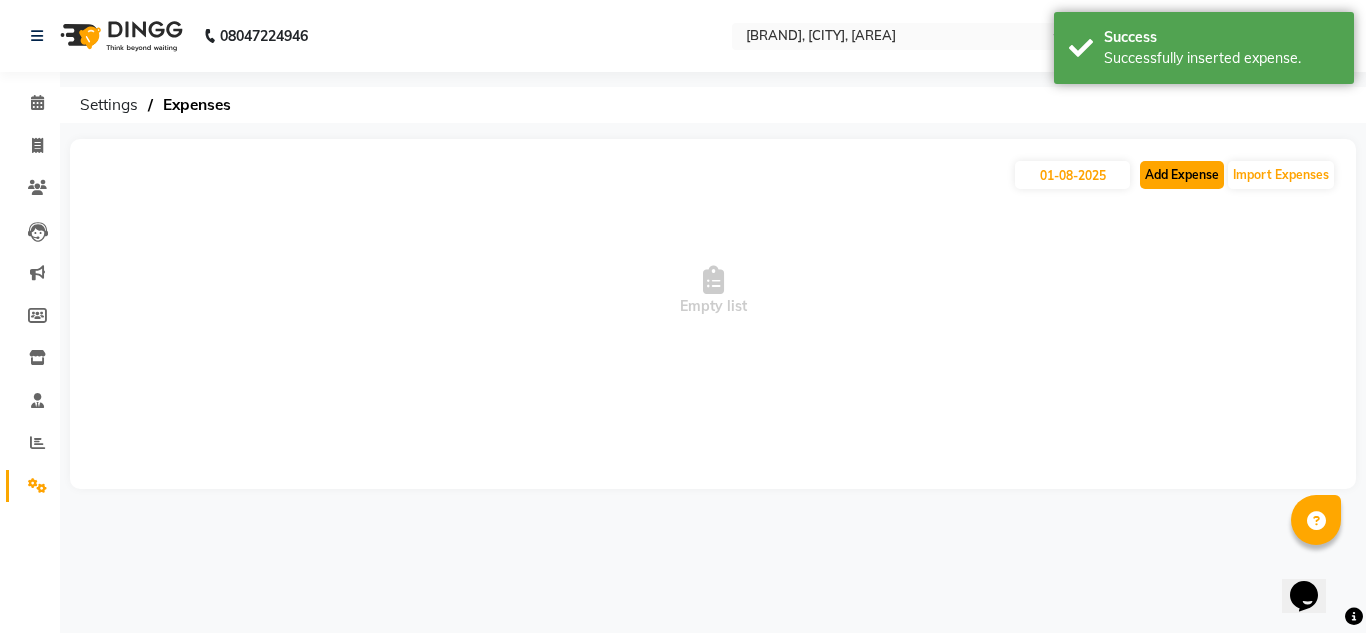 click on "Add Expense" 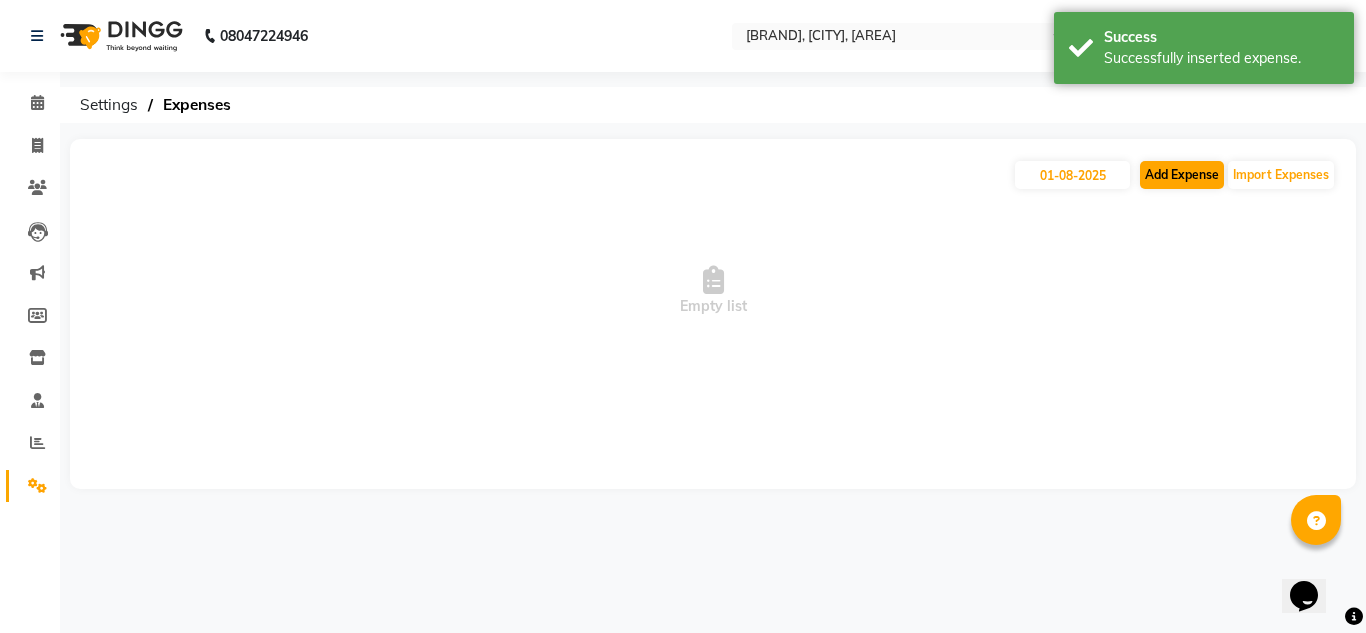 select on "1" 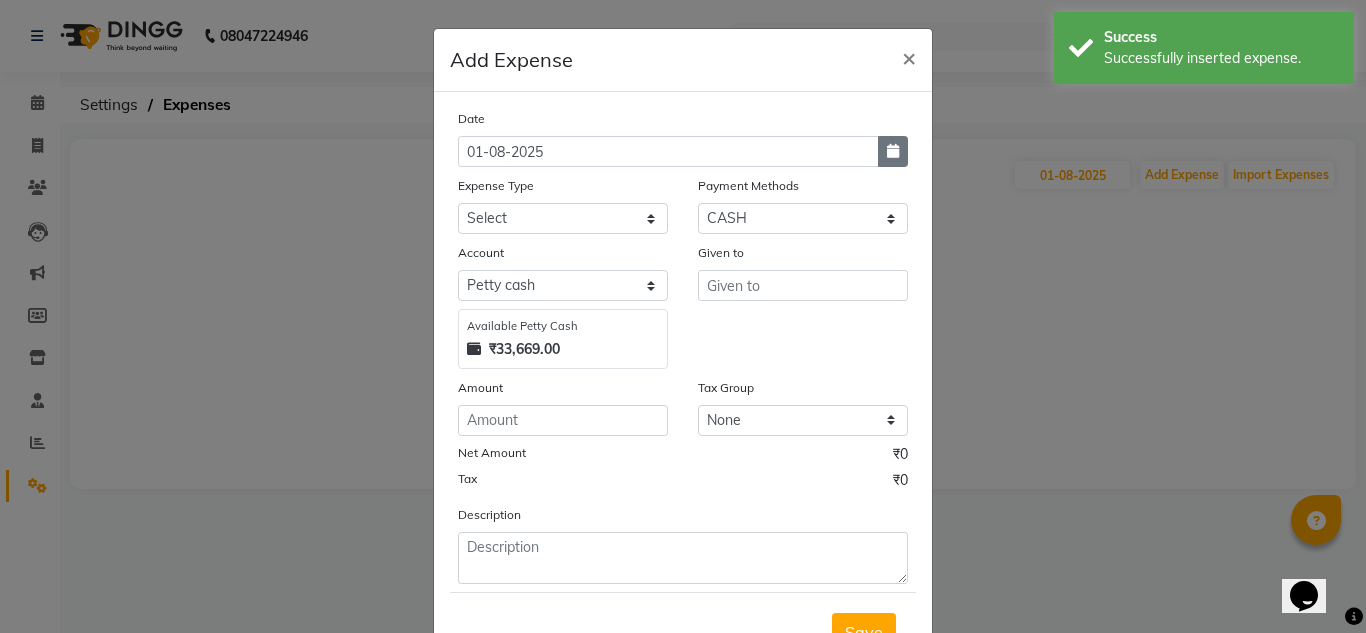 click 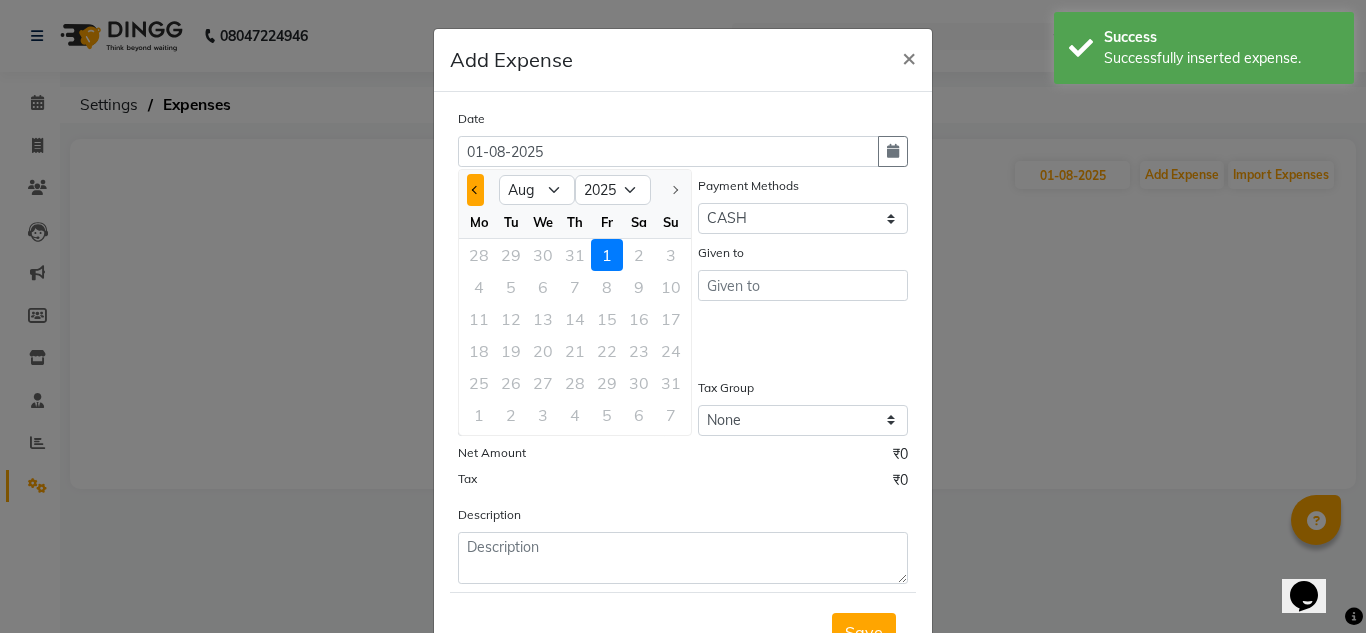 click 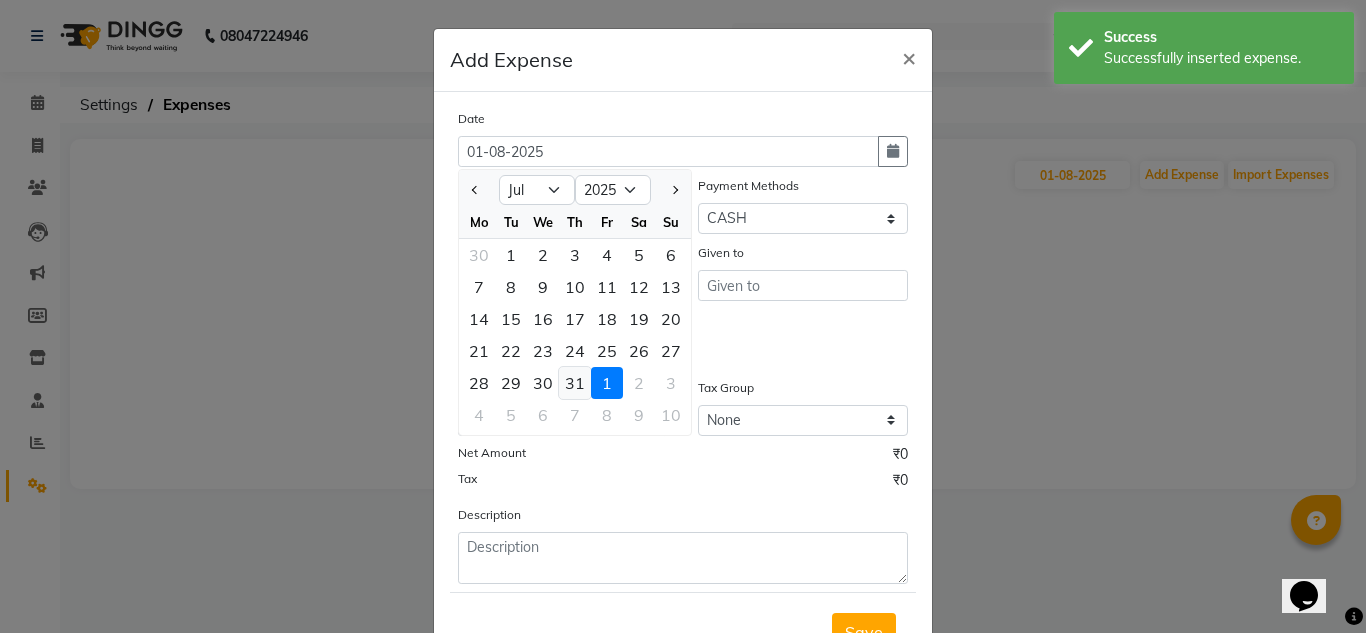 click on "31" 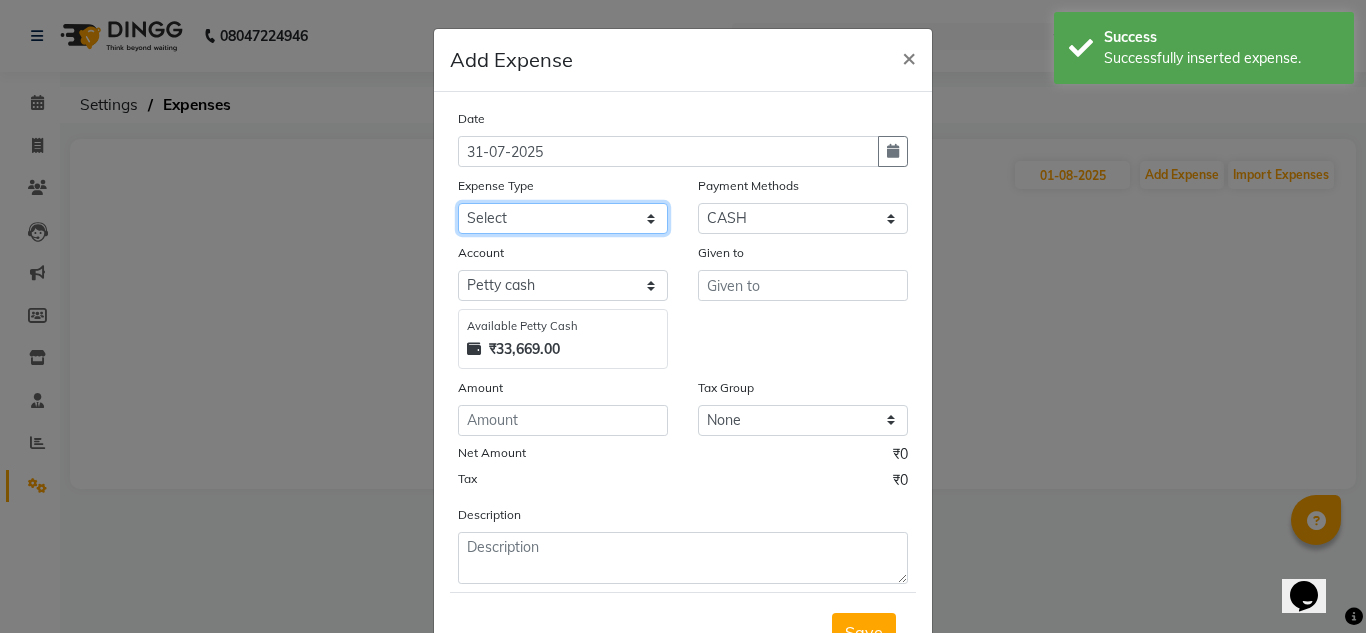 click on "Select Advance Salary Asianet GIGAFiber Bank charges Building Rent Cash transfer to bank Cash transfer to hub Client Snacks Clinical charges Customer Balance drinking water Electricity Bill Equipment Food Exp Fuel Incentive Insurance International purchase Ladies Mess Gas Ladies Mess Rent Loan Repayment Maintenance Marketing milk exp Miscellaneous Mobile Recharge News Paper Other Pantry Product provision for salon Rent REPARING CHARGES Salary Staff Snacks Staionary Tea & Refreshment TRAVEL EXP Utilities WASTE" 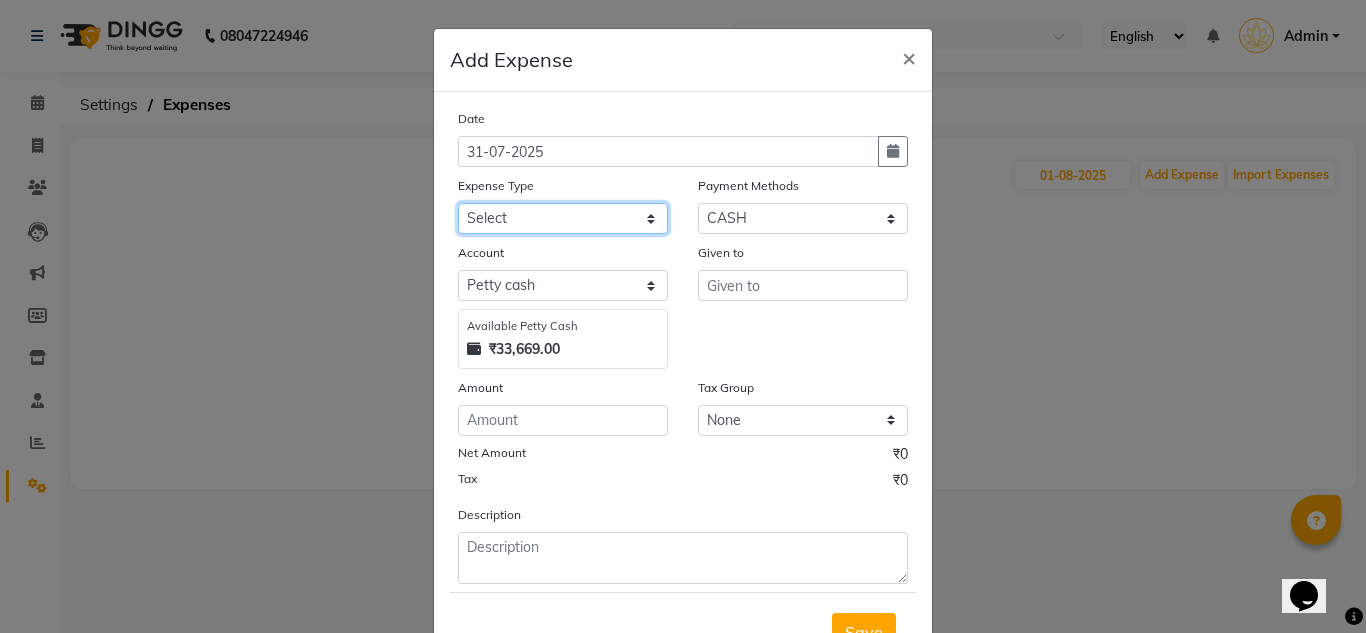 select on "18640" 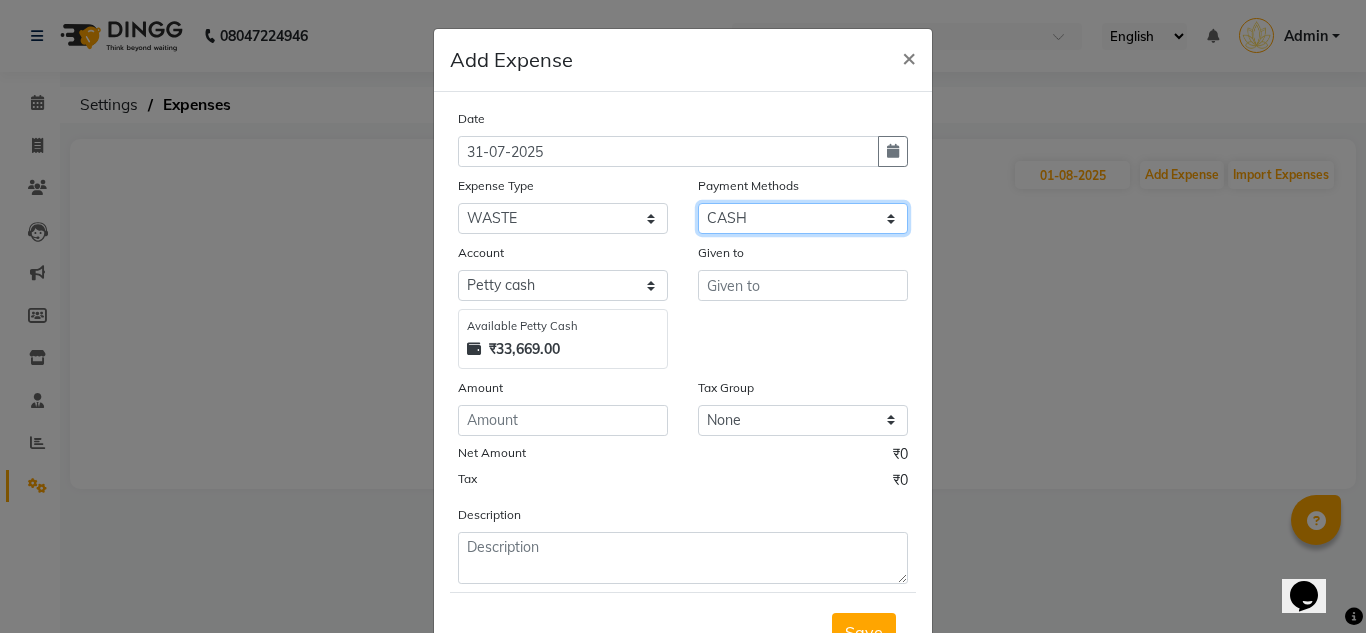 click on "Select CARD UPI CASH" 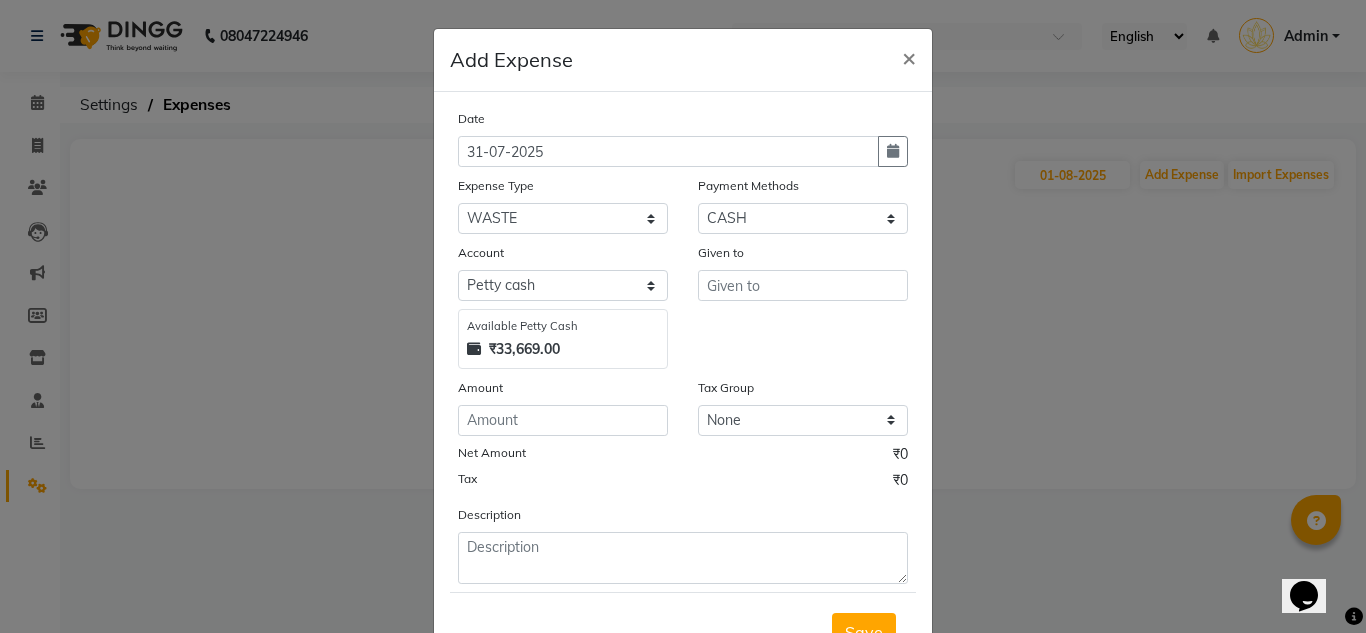 click on "Given to" 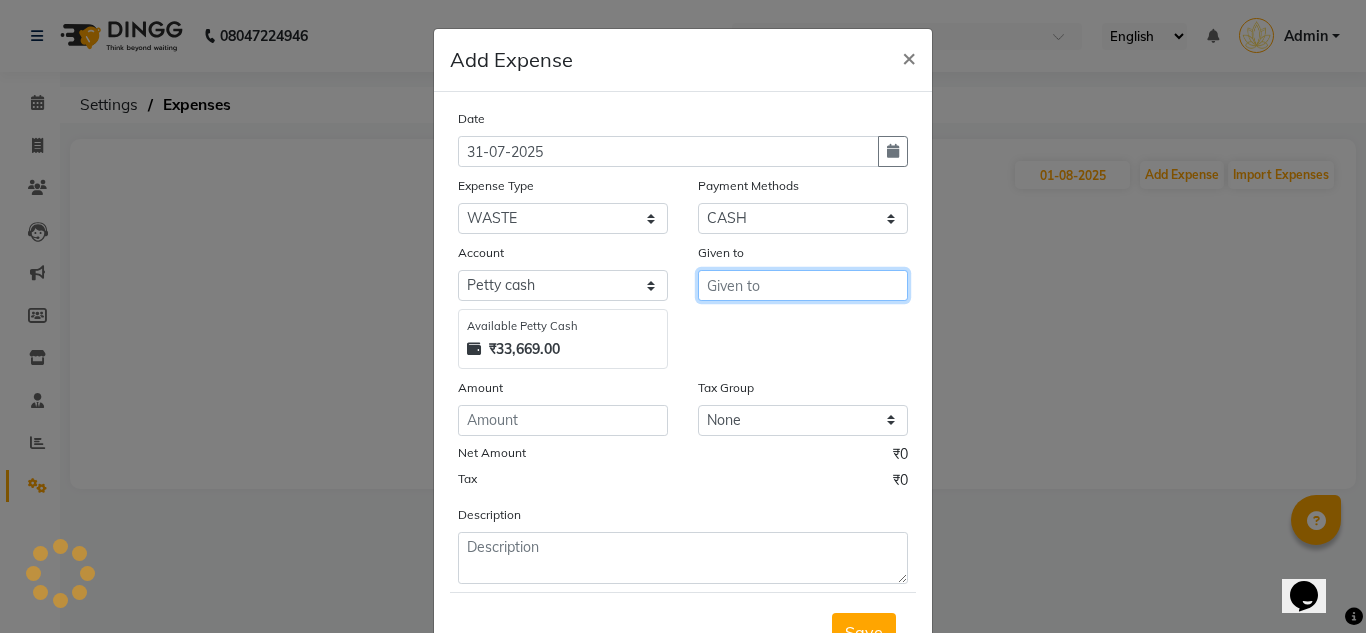 click at bounding box center [803, 285] 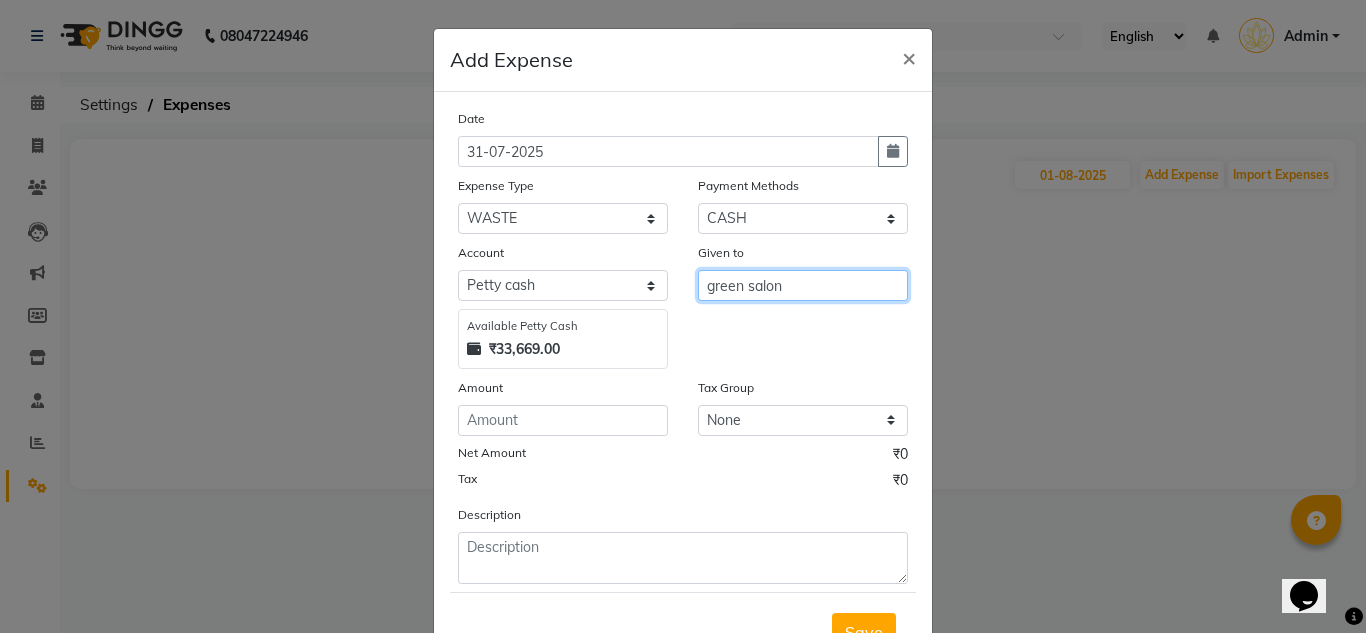 type on "green salon" 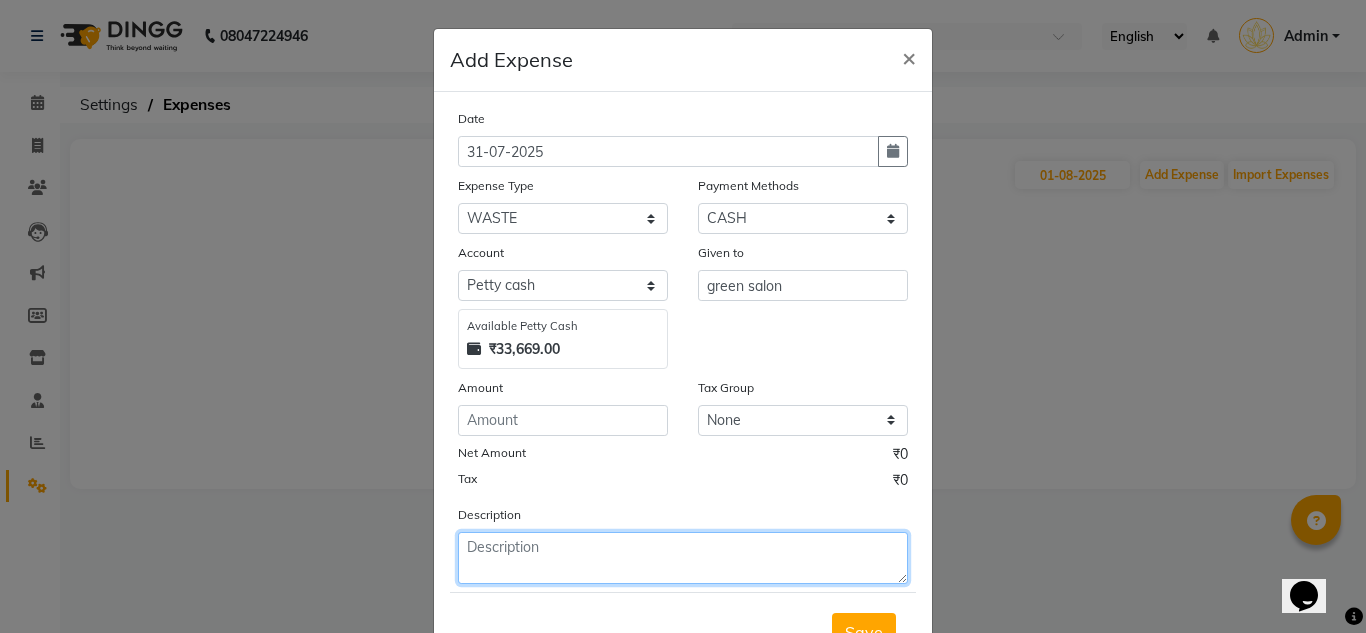 drag, startPoint x: 567, startPoint y: 552, endPoint x: 591, endPoint y: 536, distance: 28.84441 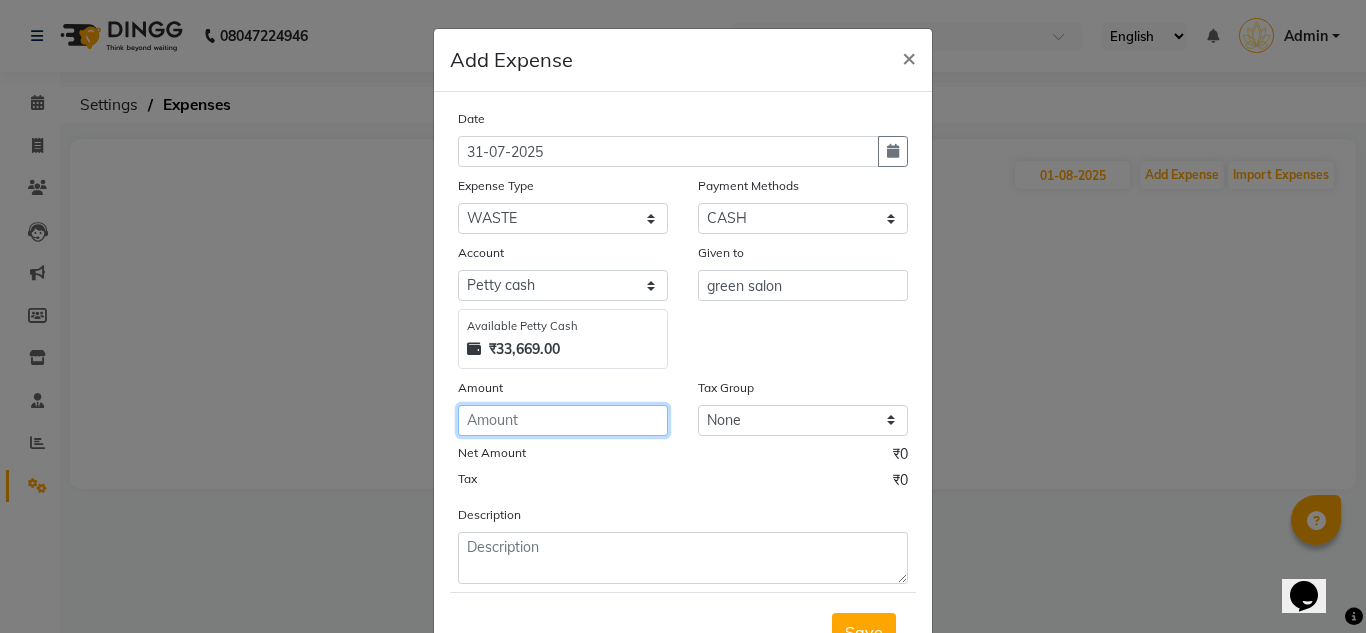 click 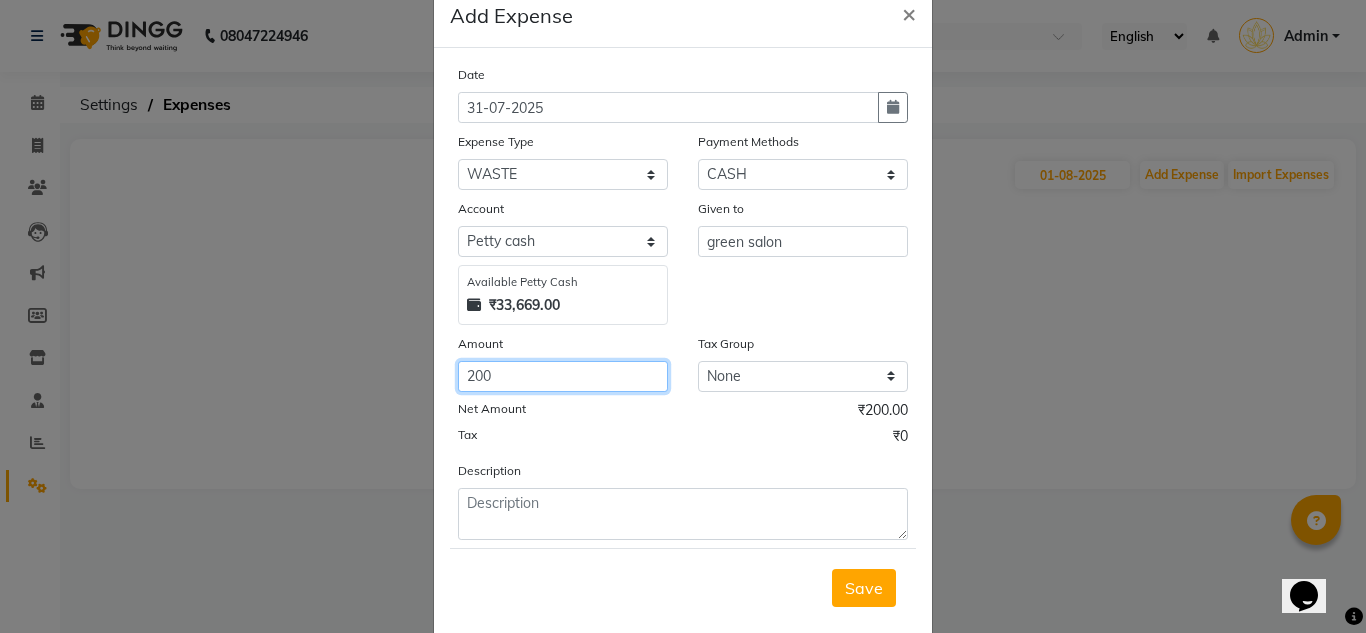 scroll, scrollTop: 83, scrollLeft: 0, axis: vertical 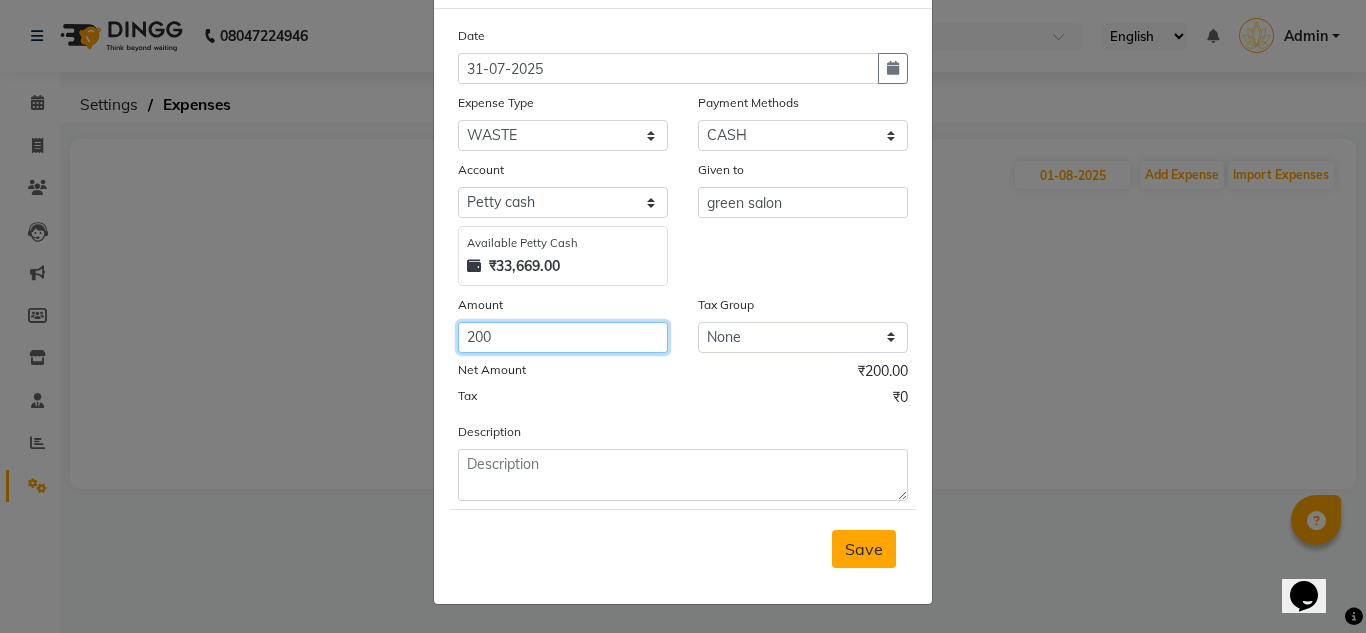 type on "200" 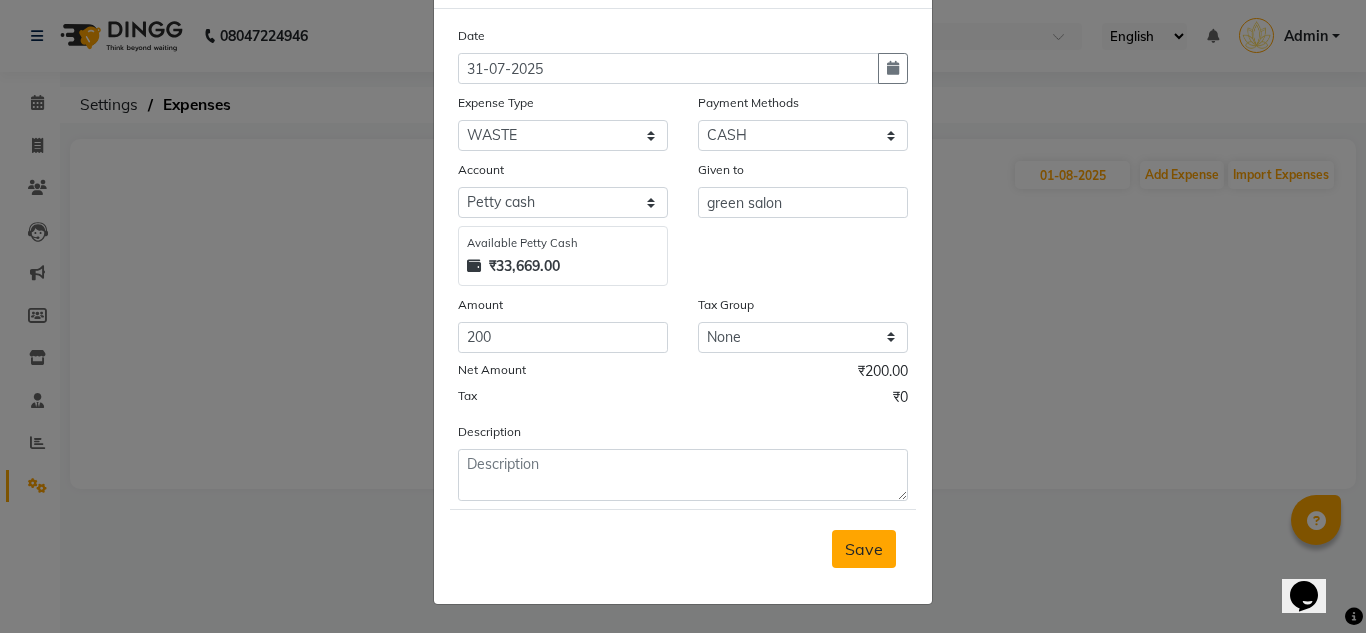 click on "Save" at bounding box center (864, 549) 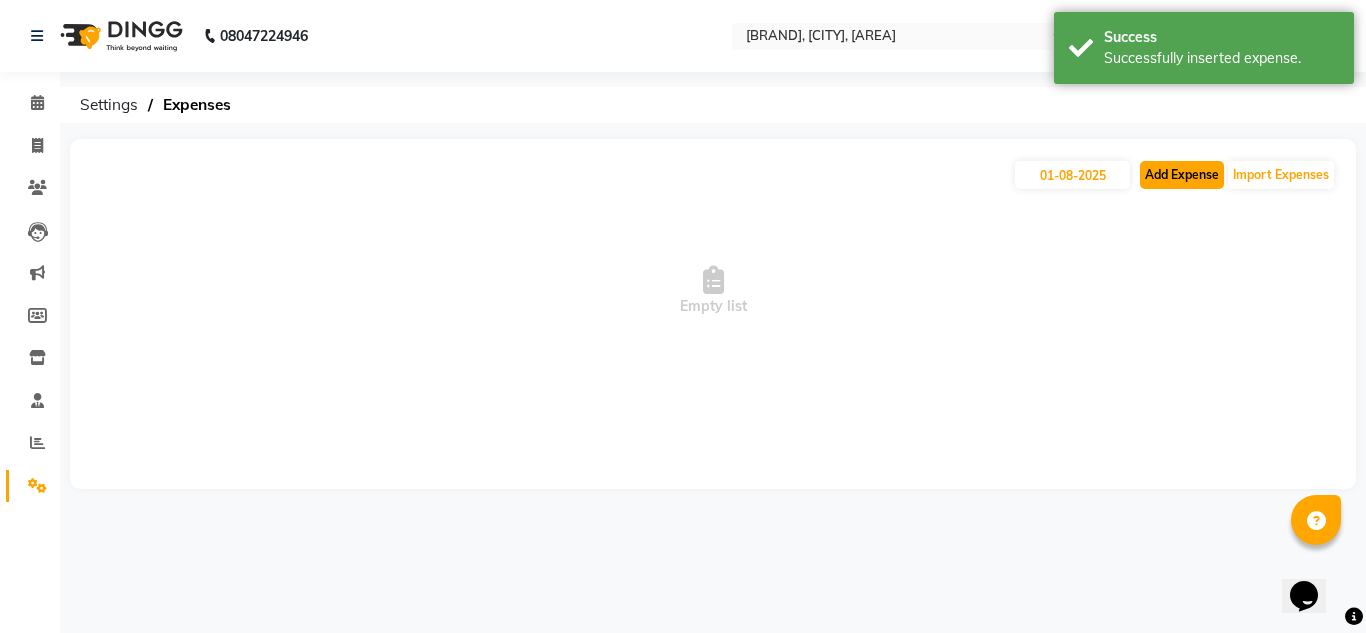 click on "Add Expense" 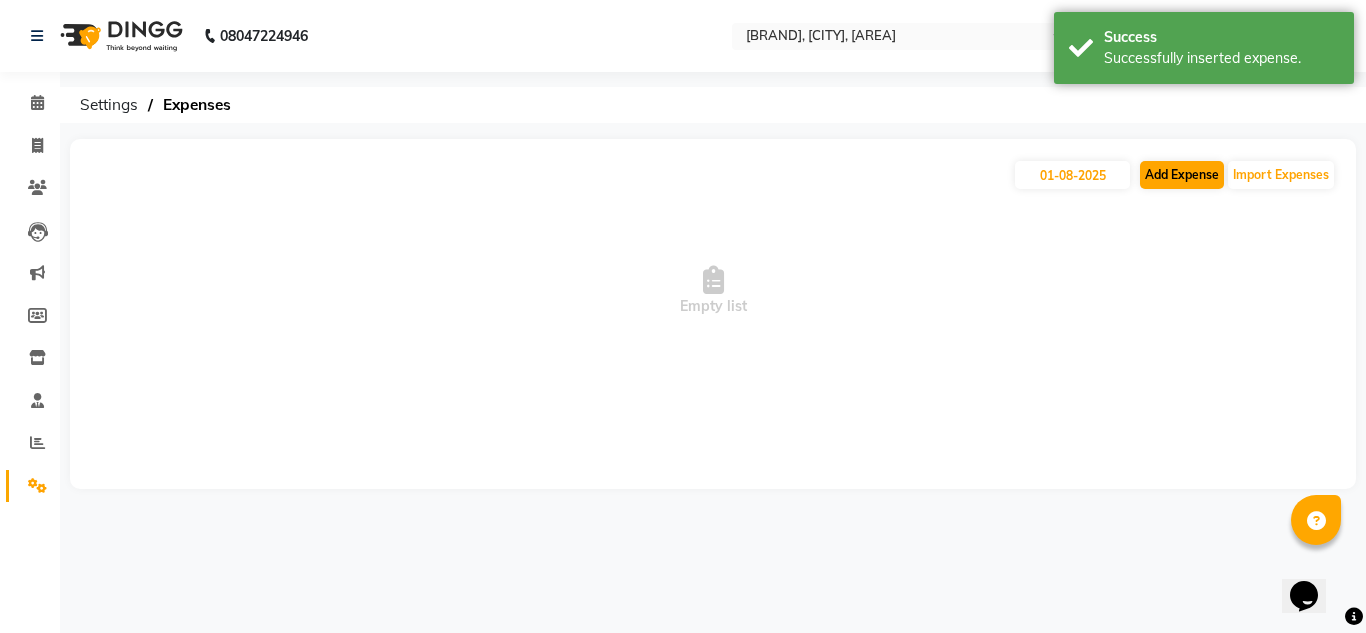 select on "1" 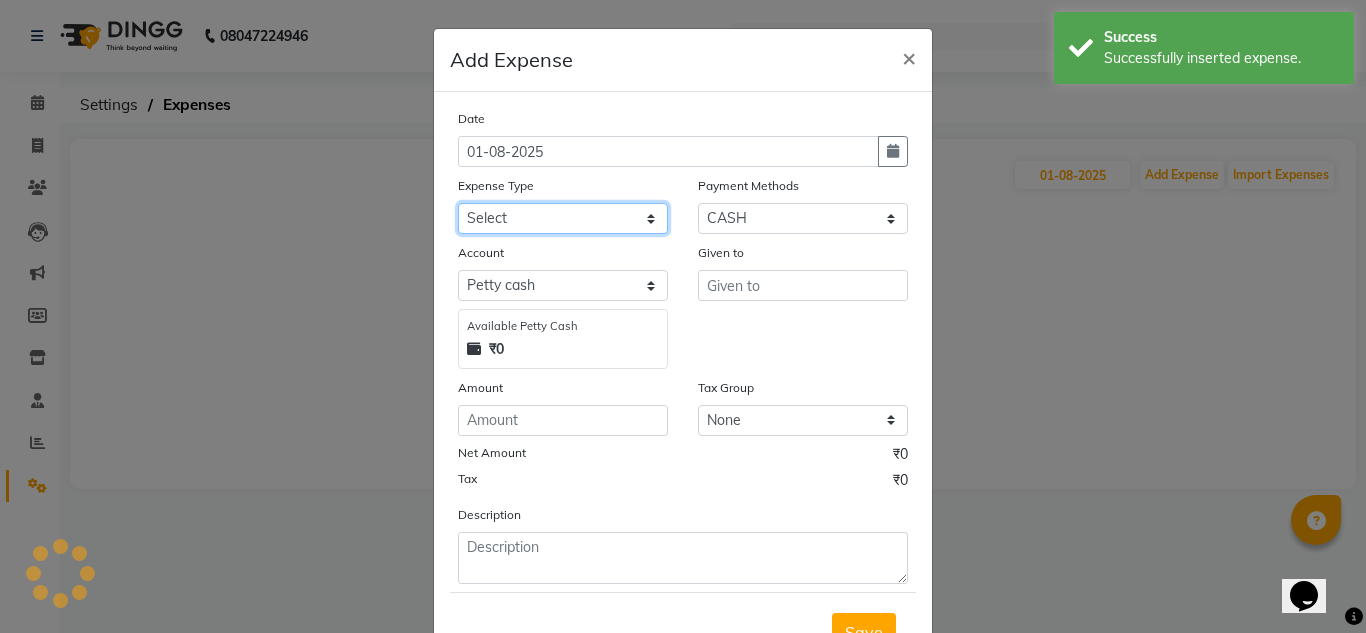 click on "Select Advance Salary Asianet GIGAFiber Bank charges Building Rent Cash transfer to bank Cash transfer to hub Client Snacks Clinical charges Customer Balance drinking water Electricity Bill Equipment Food Exp Fuel Incentive Insurance International purchase Ladies Mess Gas Ladies Mess Rent Loan Repayment Maintenance Marketing milk exp Miscellaneous Mobile Recharge News Paper Other Pantry Product provision for salon Rent REPARING CHARGES Salary Staff Snacks Staionary Tea & Refreshment TRAVEL EXP Utilities WASTE" 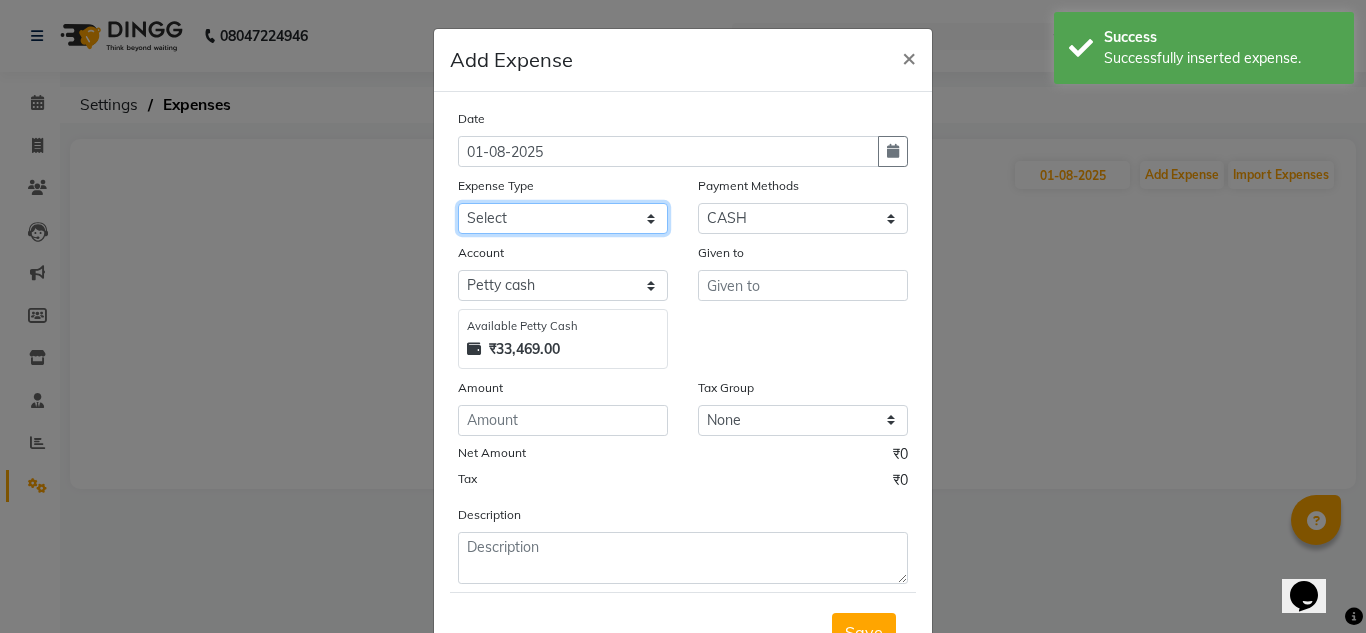 select on "18117" 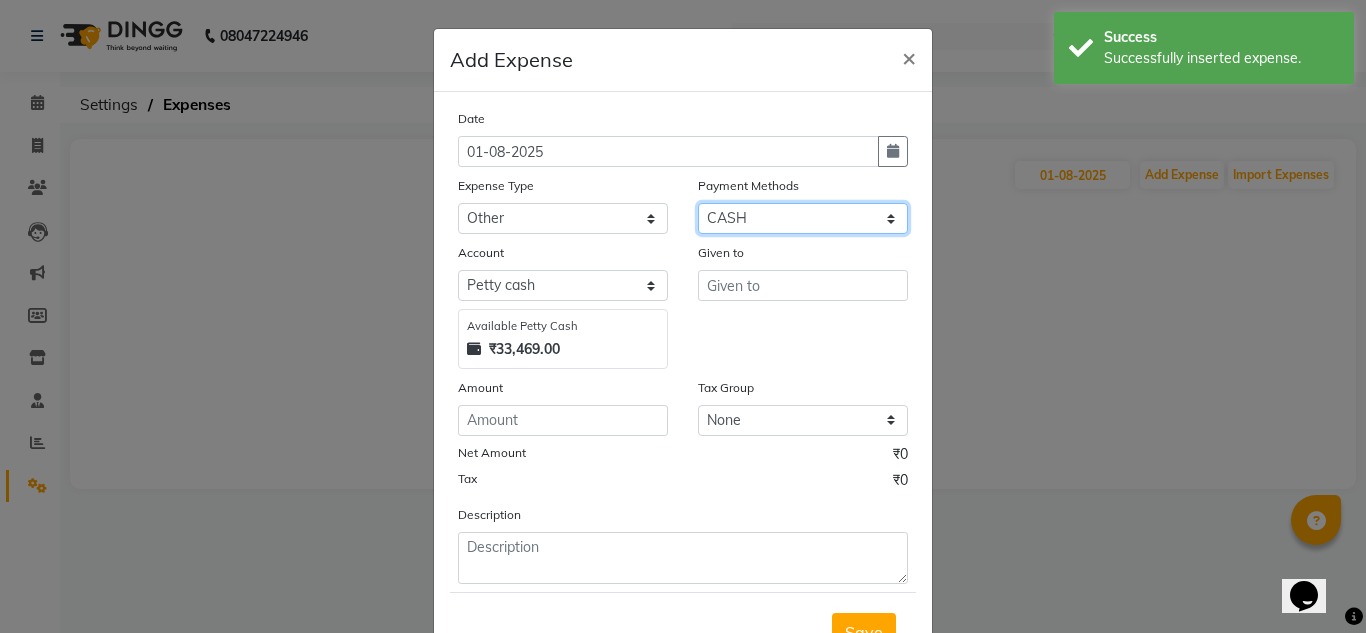 click on "Select CARD UPI CASH" 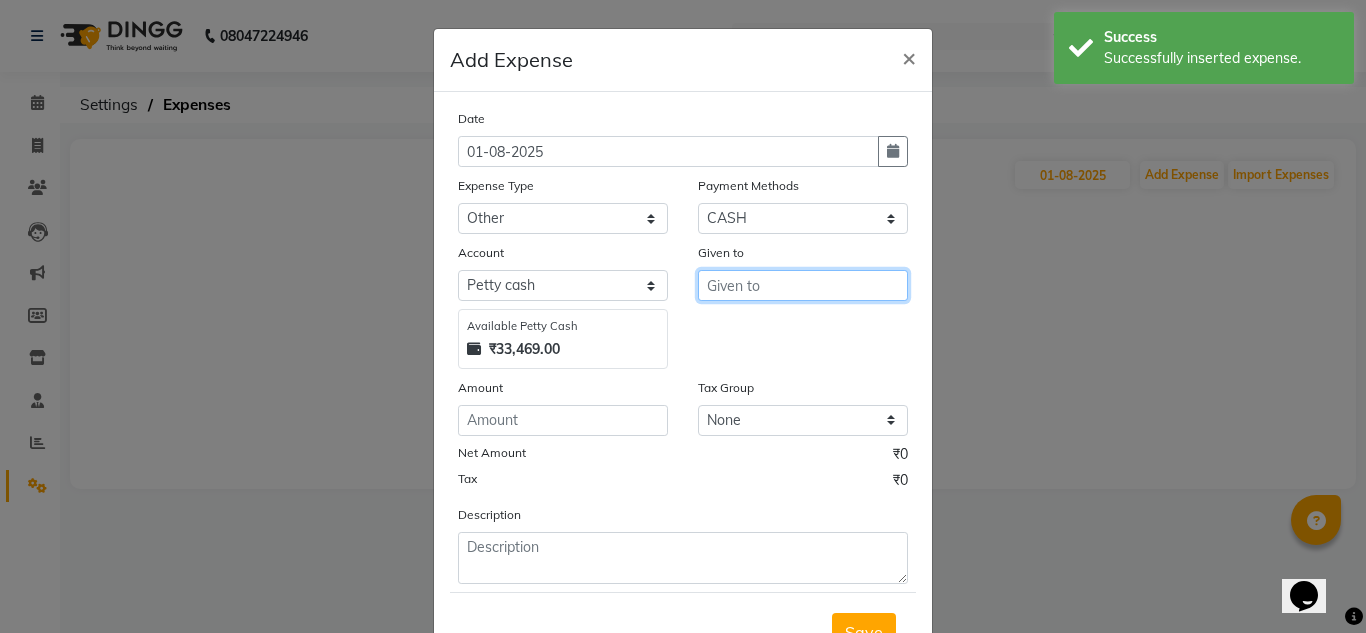 click at bounding box center (803, 285) 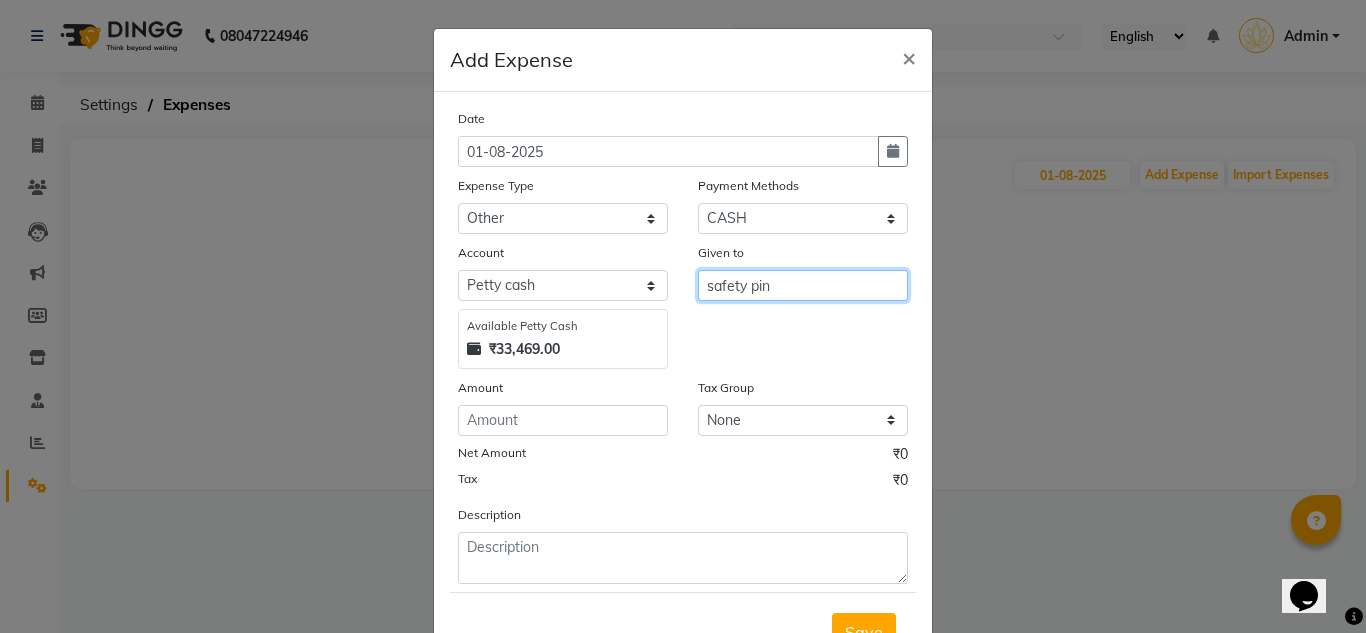 type on "safety pin" 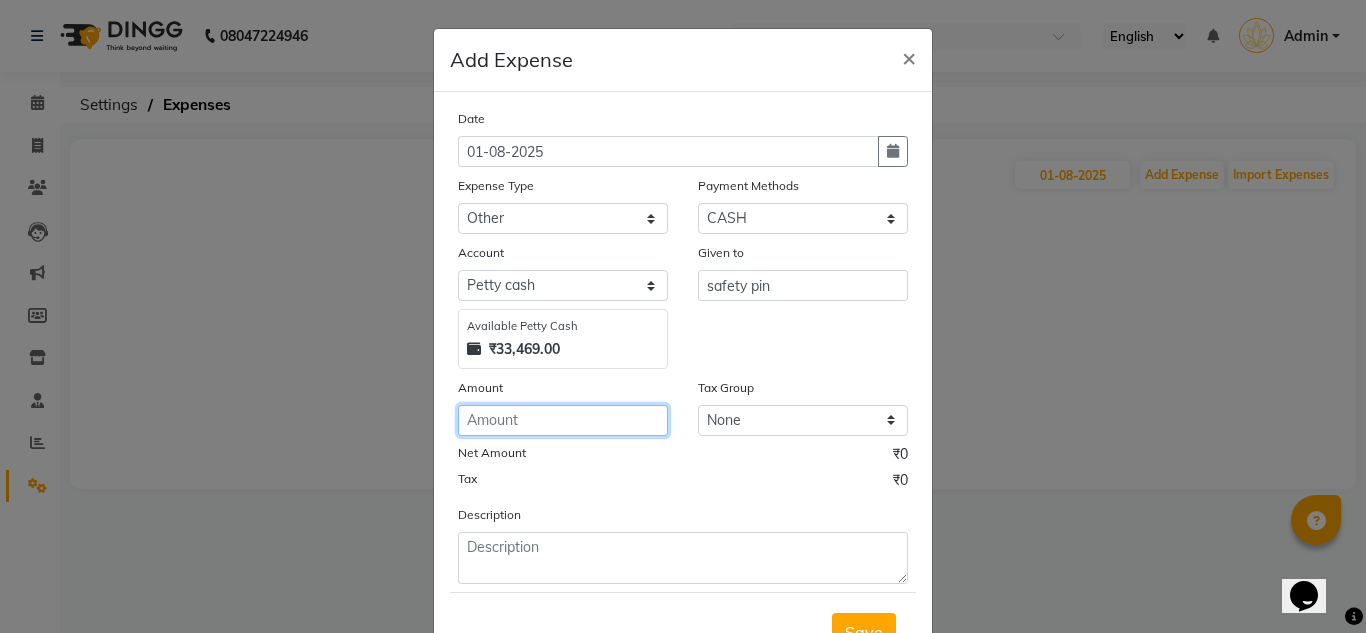click 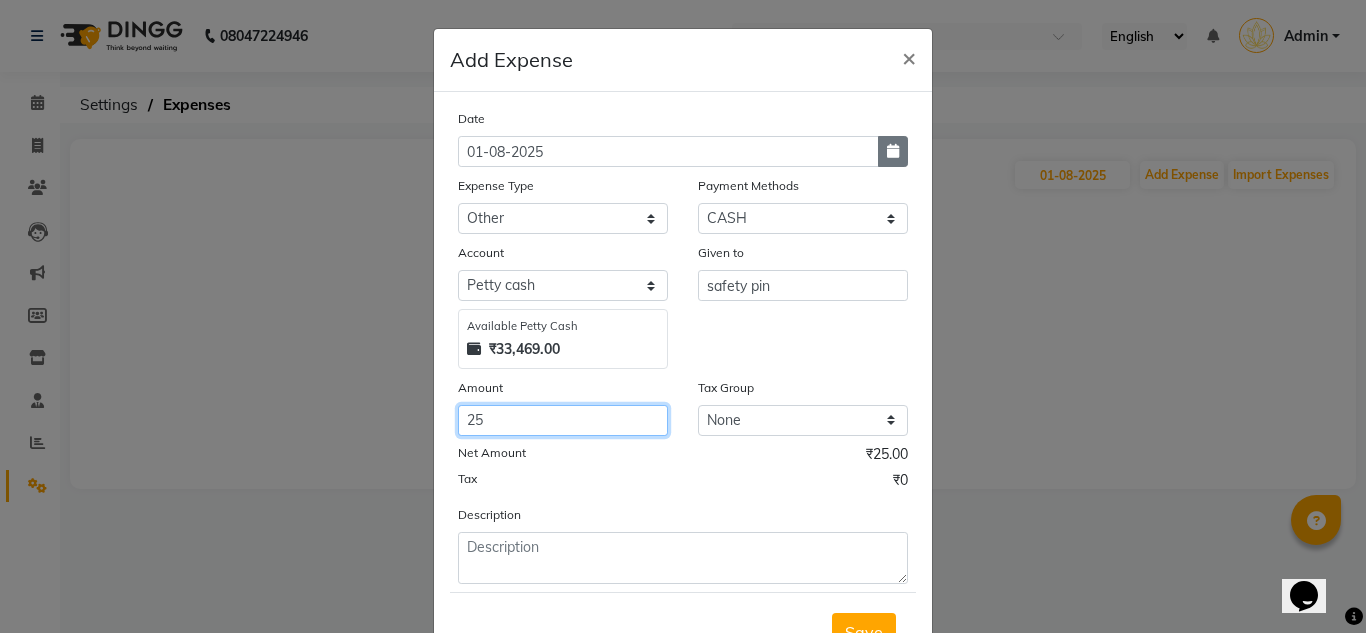 type on "25" 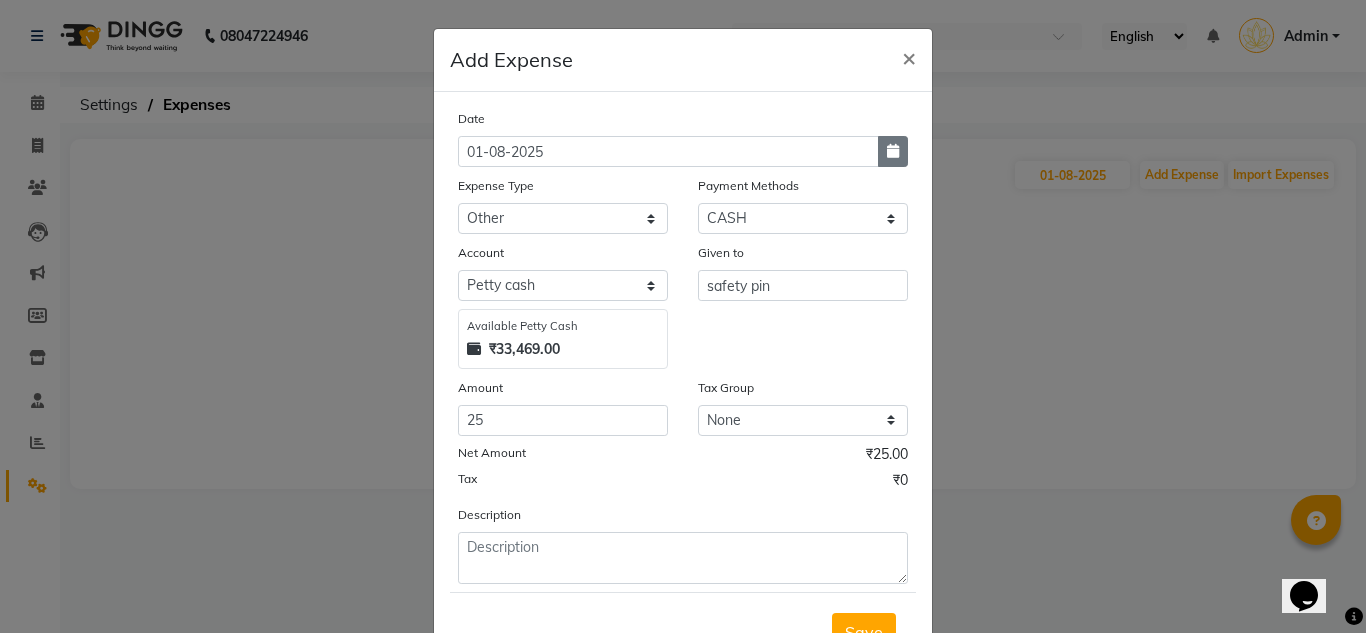 click 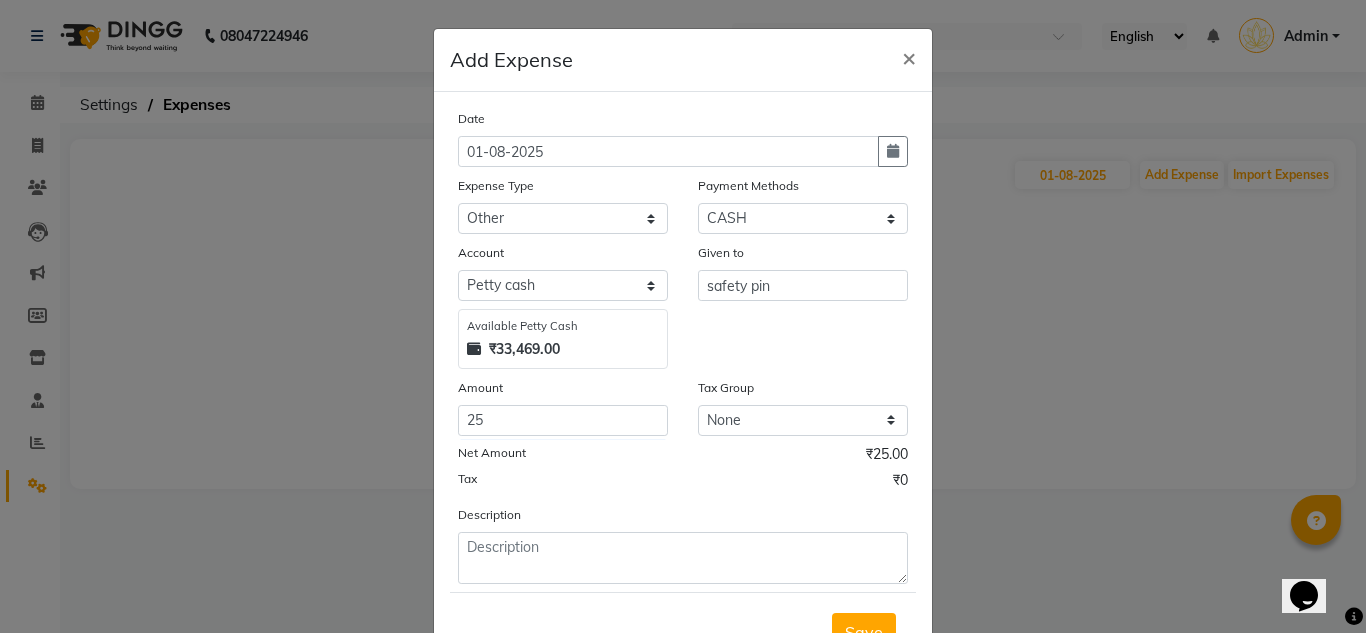 select on "8" 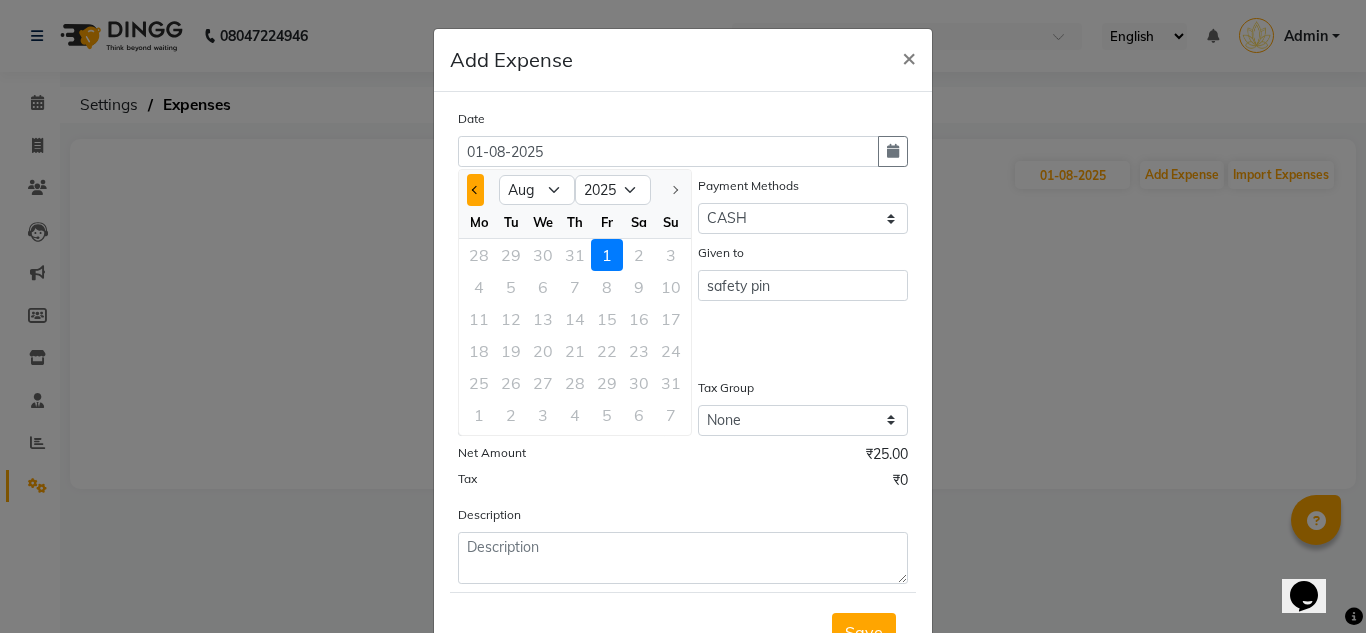 click 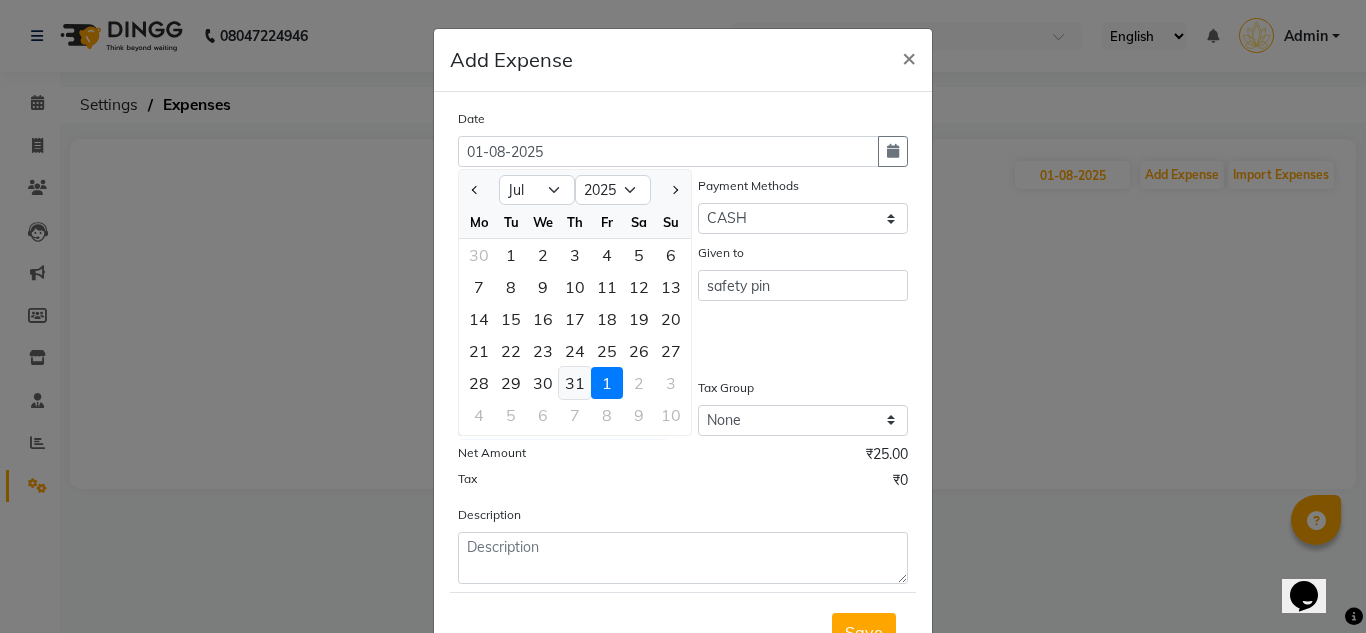 click on "31" 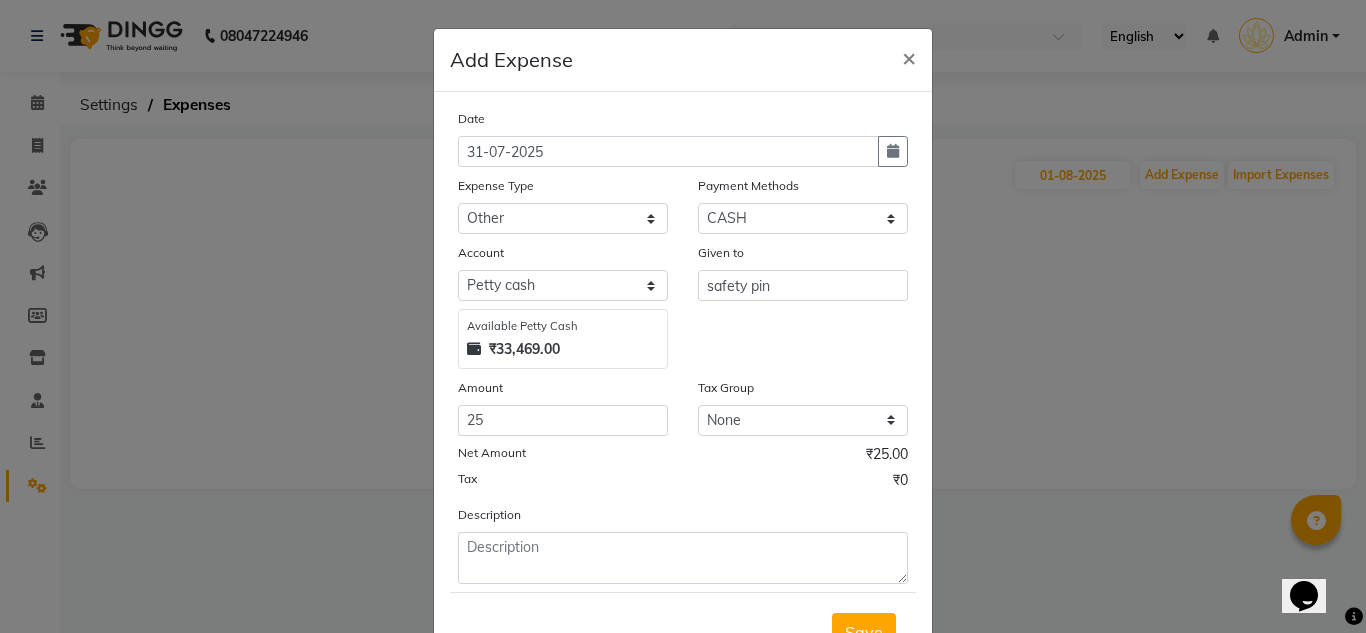 scroll, scrollTop: 83, scrollLeft: 0, axis: vertical 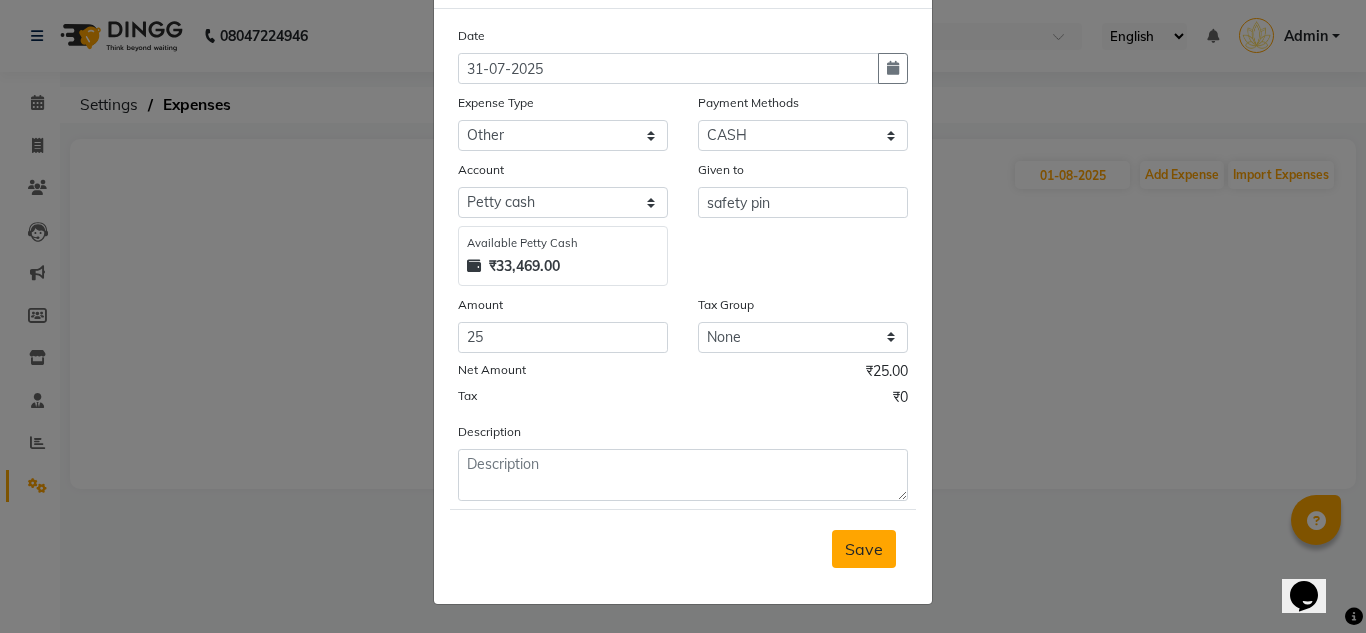 click on "Save" at bounding box center (864, 549) 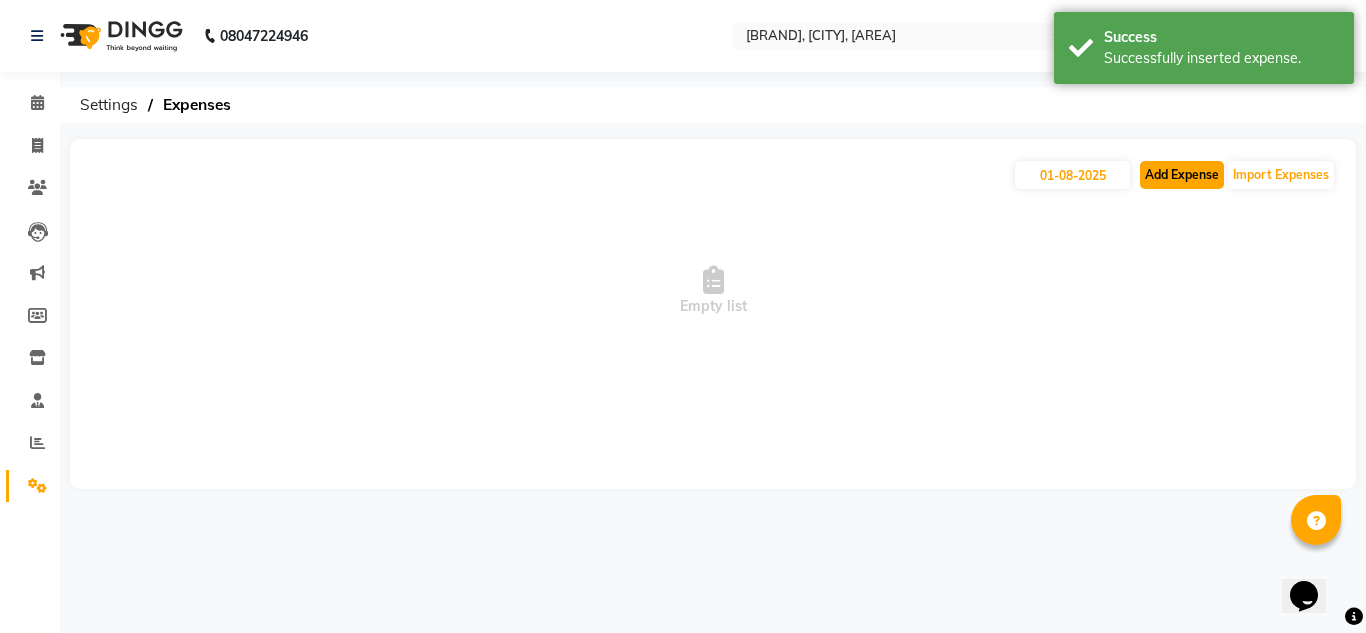 click on "Add Expense" 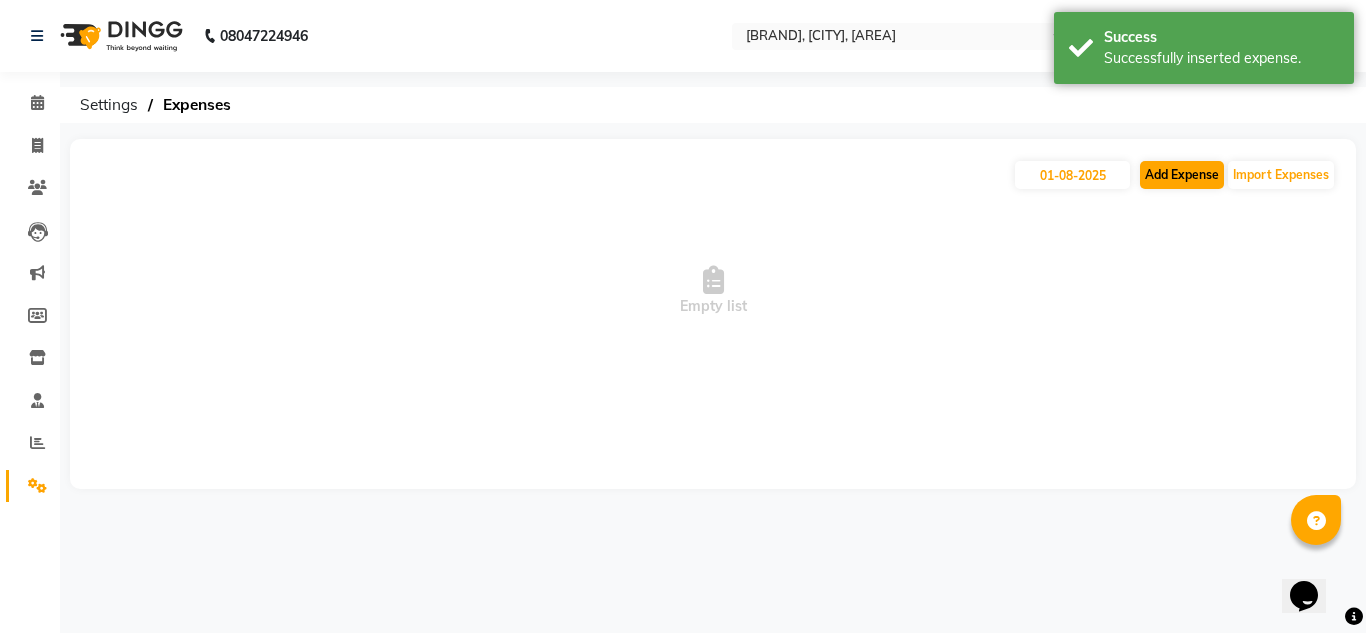 select on "1" 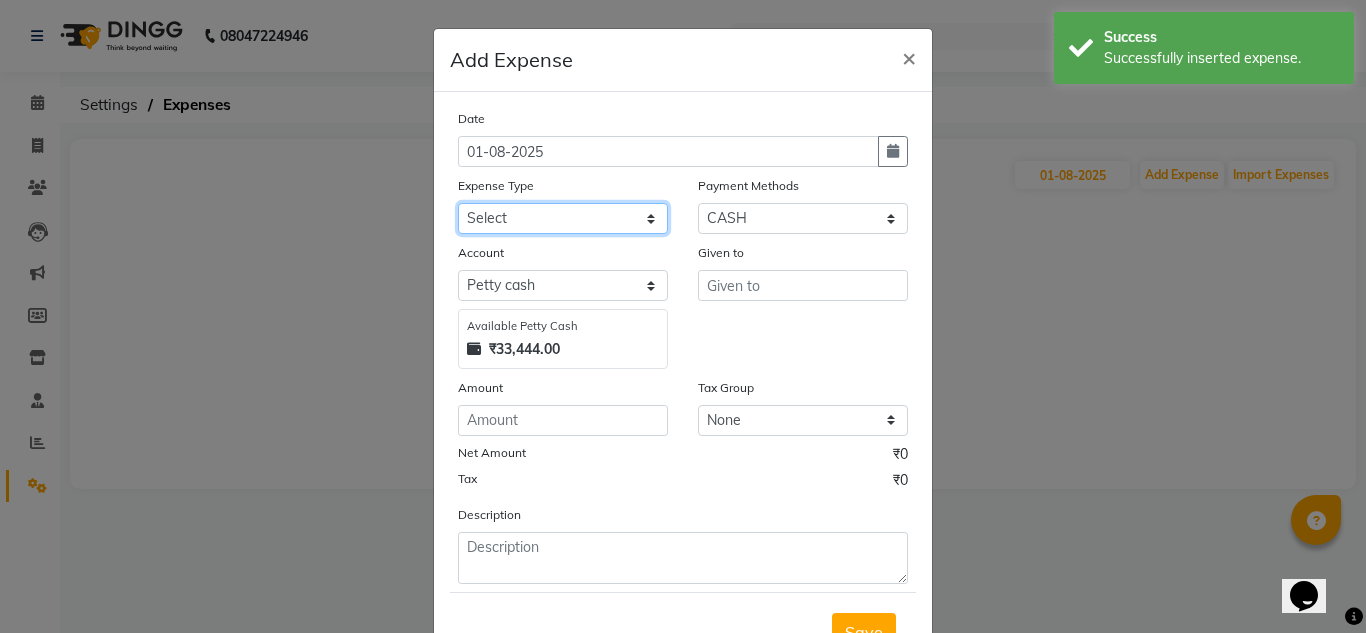 click on "Select Advance Salary Asianet GIGAFiber Bank charges Building Rent Cash transfer to bank Cash transfer to hub Client Snacks Clinical charges Customer Balance drinking water Electricity Bill Equipment Food Exp Fuel Incentive Insurance International purchase Ladies Mess Gas Ladies Mess Rent Loan Repayment Maintenance Marketing milk exp Miscellaneous Mobile Recharge News Paper Other Pantry Product provision for salon Rent REPARING CHARGES Salary Staff Snacks Staionary Tea & Refreshment TRAVEL EXP Utilities WASTE" 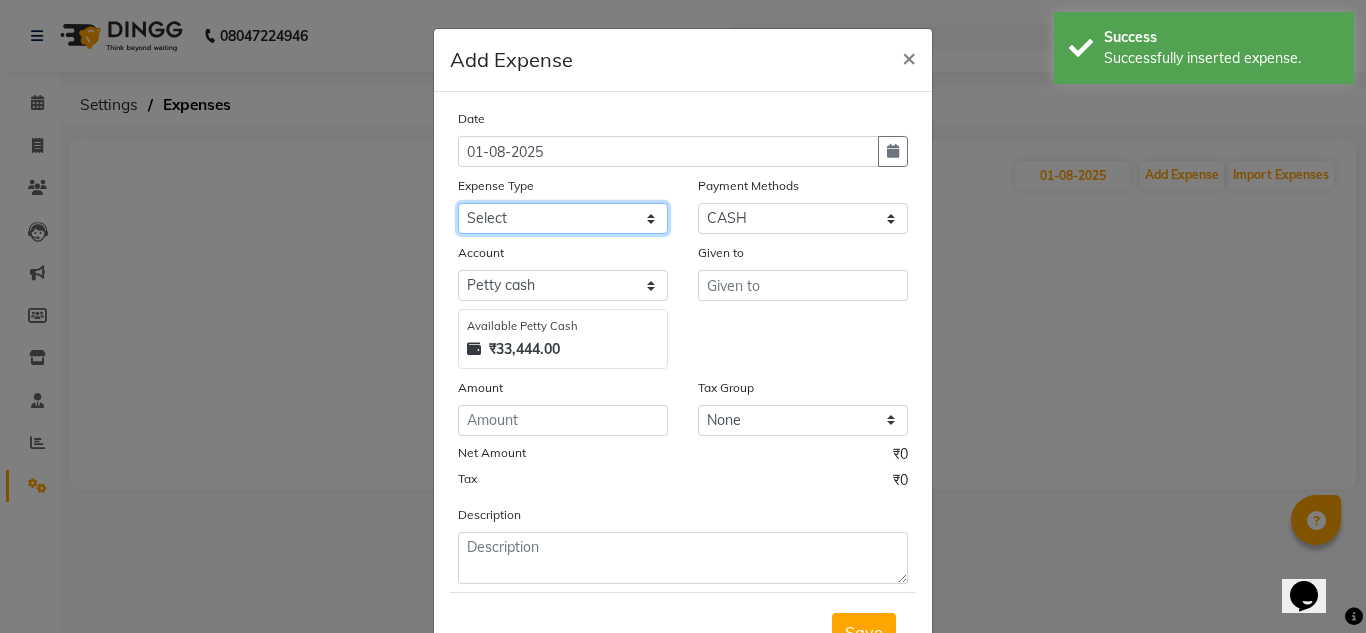 select on "18117" 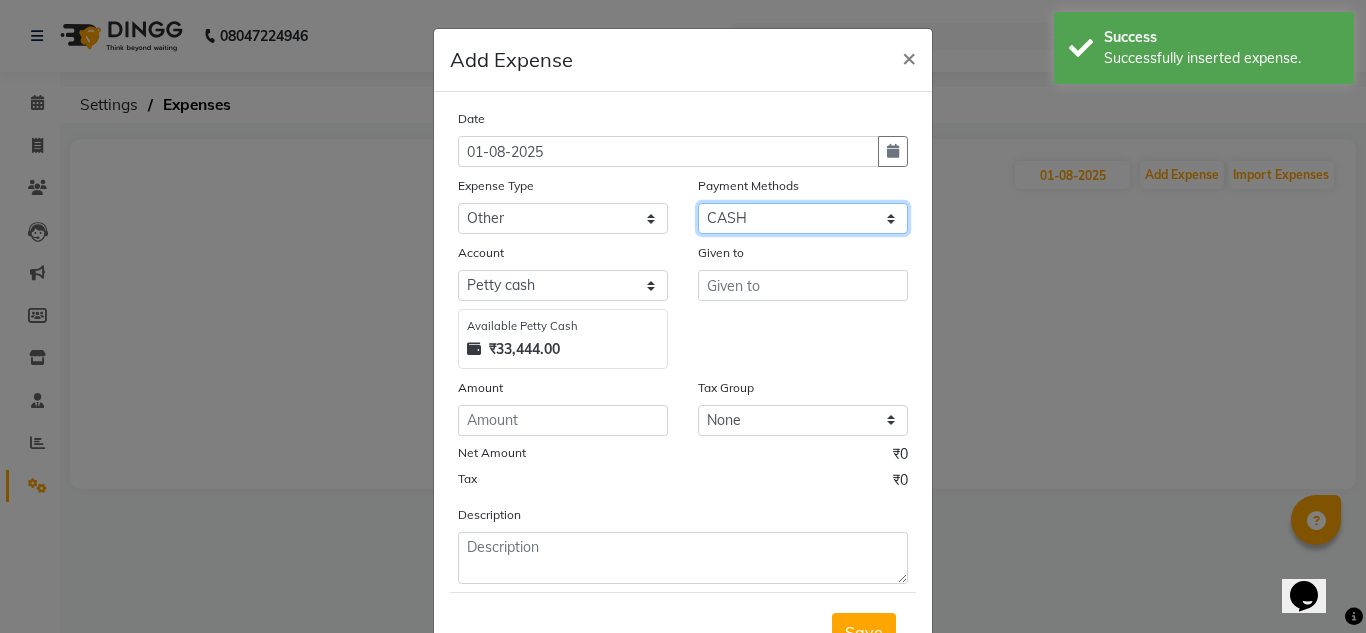 click on "Select CARD UPI CASH" 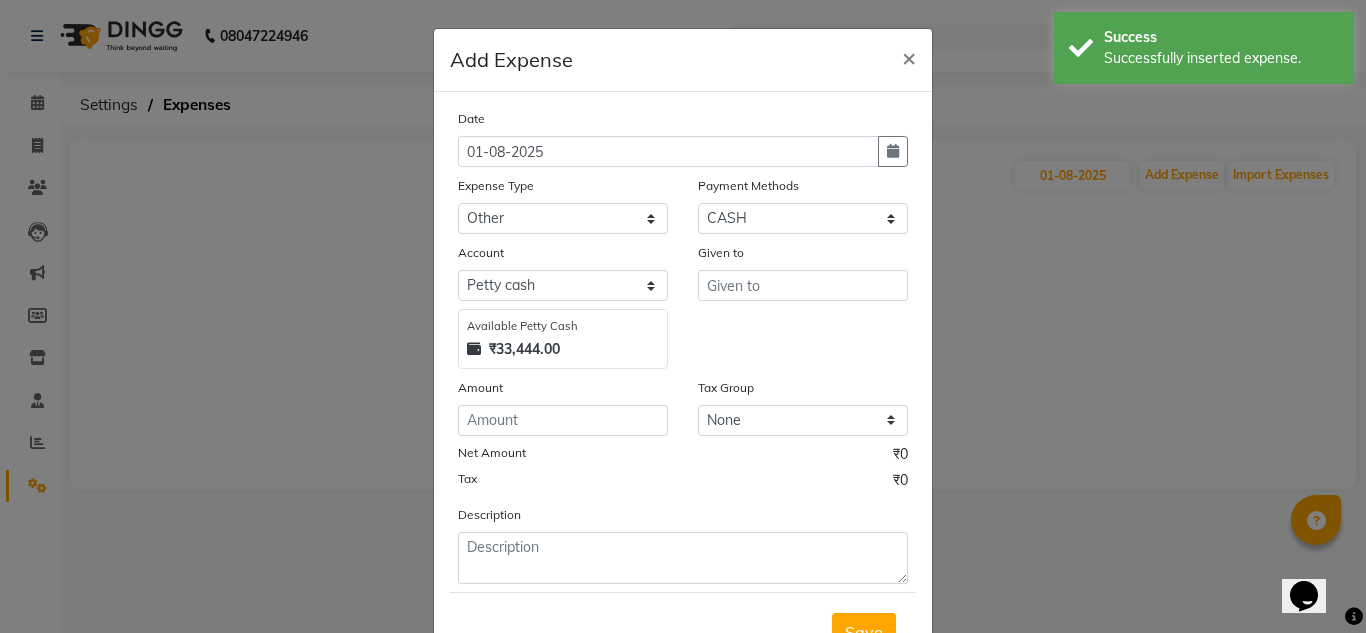 click on "Given to" 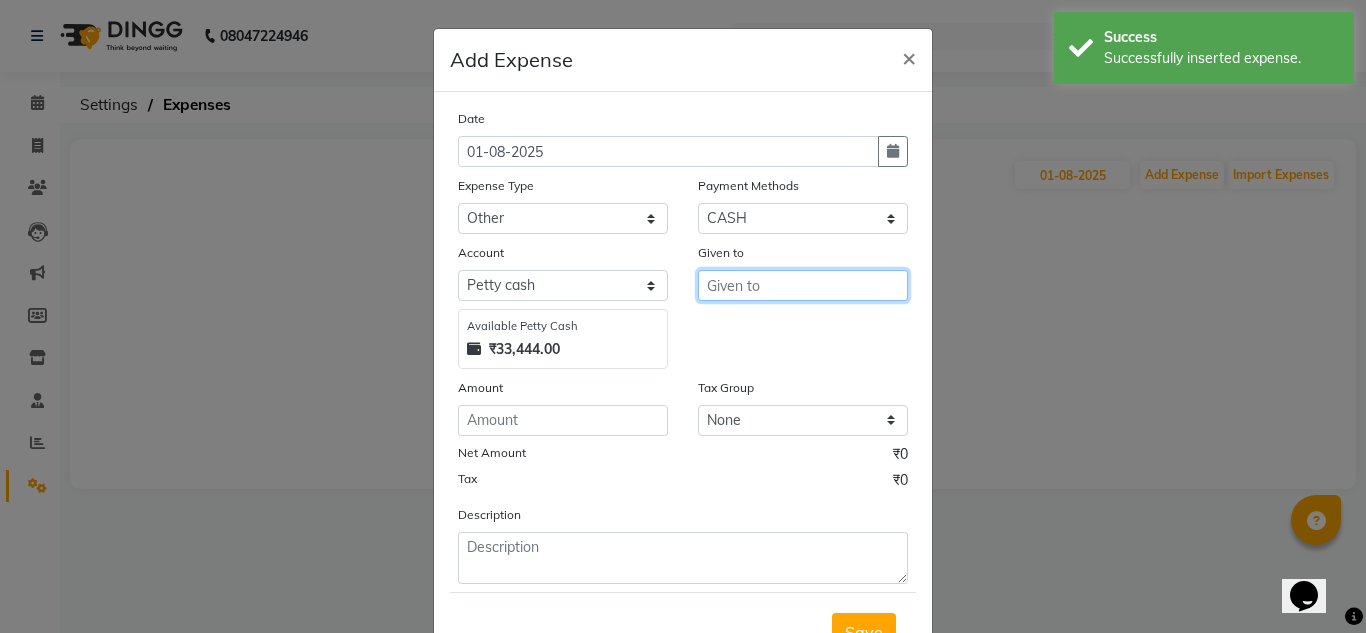click at bounding box center [803, 285] 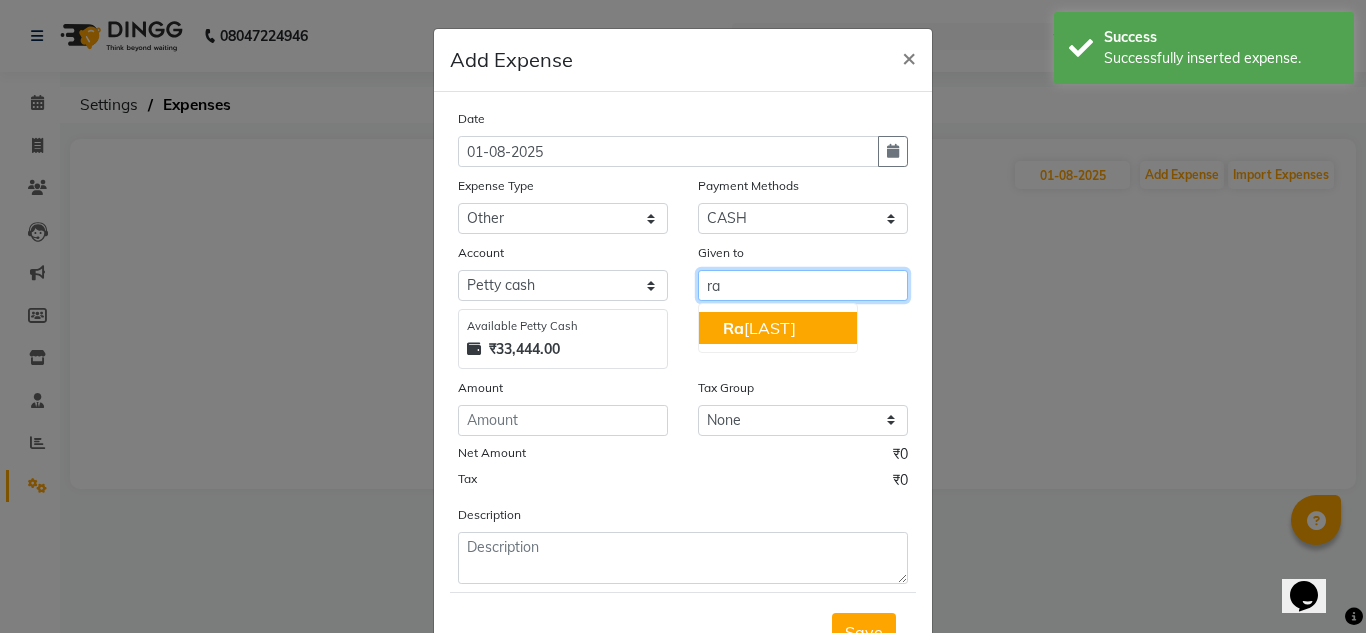 click on "[FIRST]" at bounding box center [778, 328] 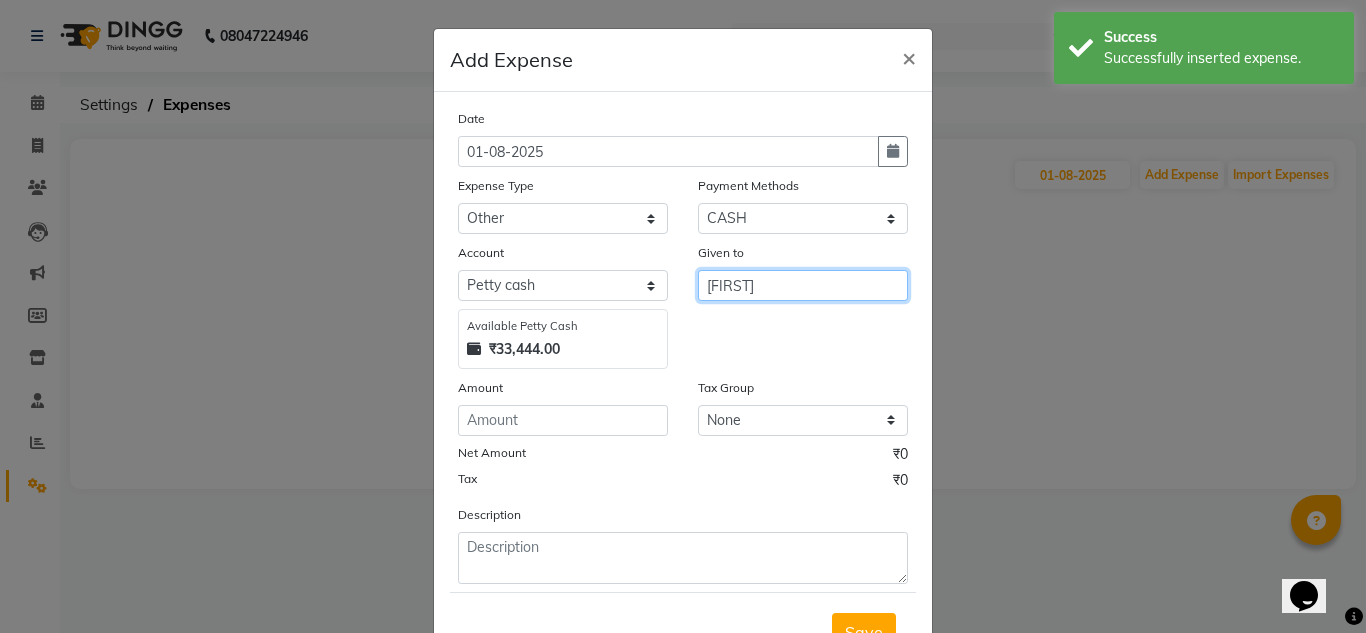 type on "[FIRST]" 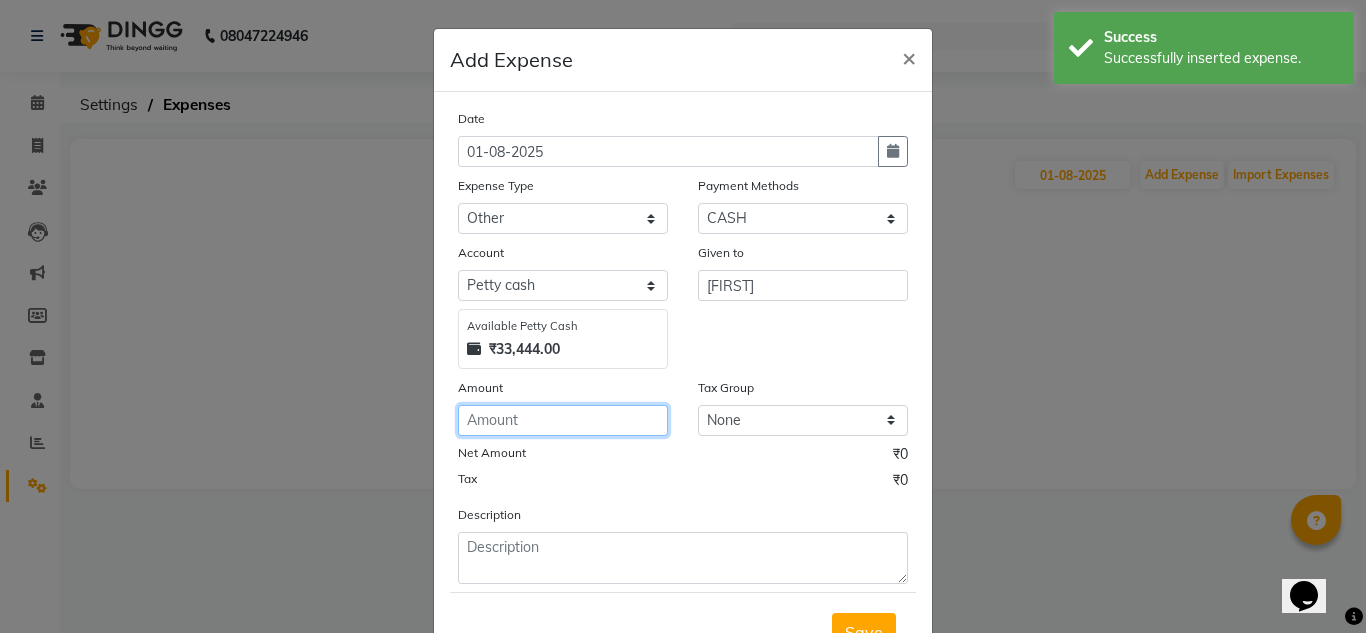 click 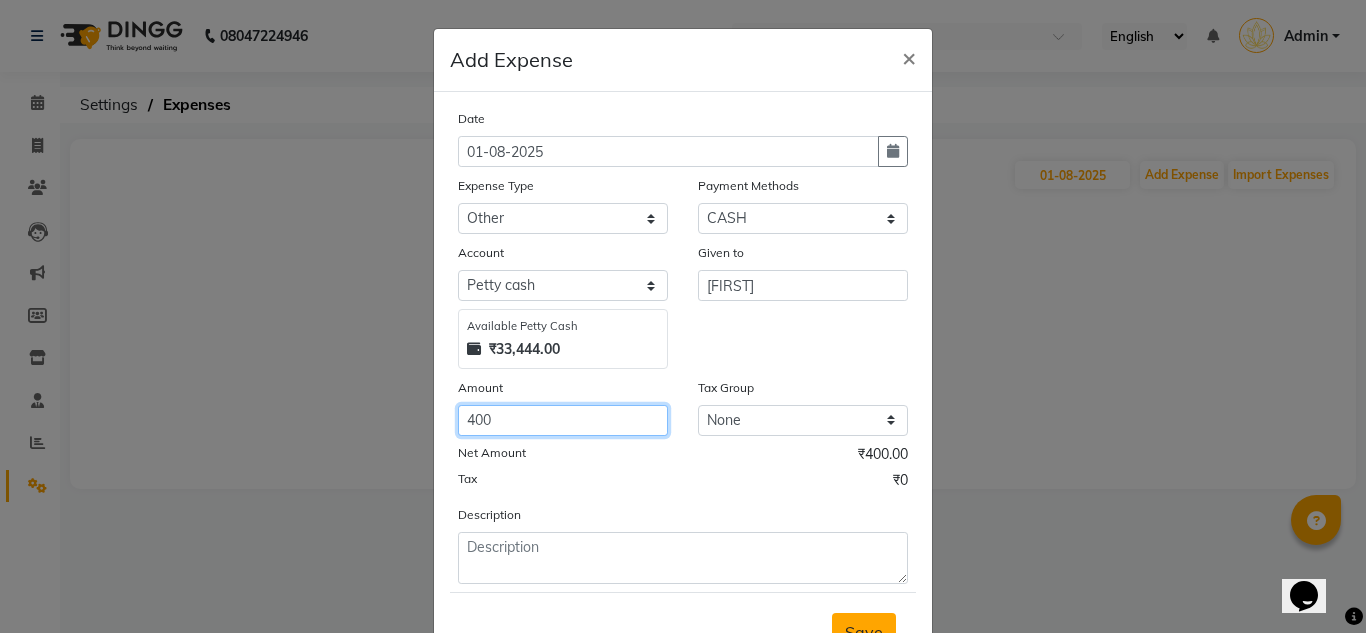 type on "400" 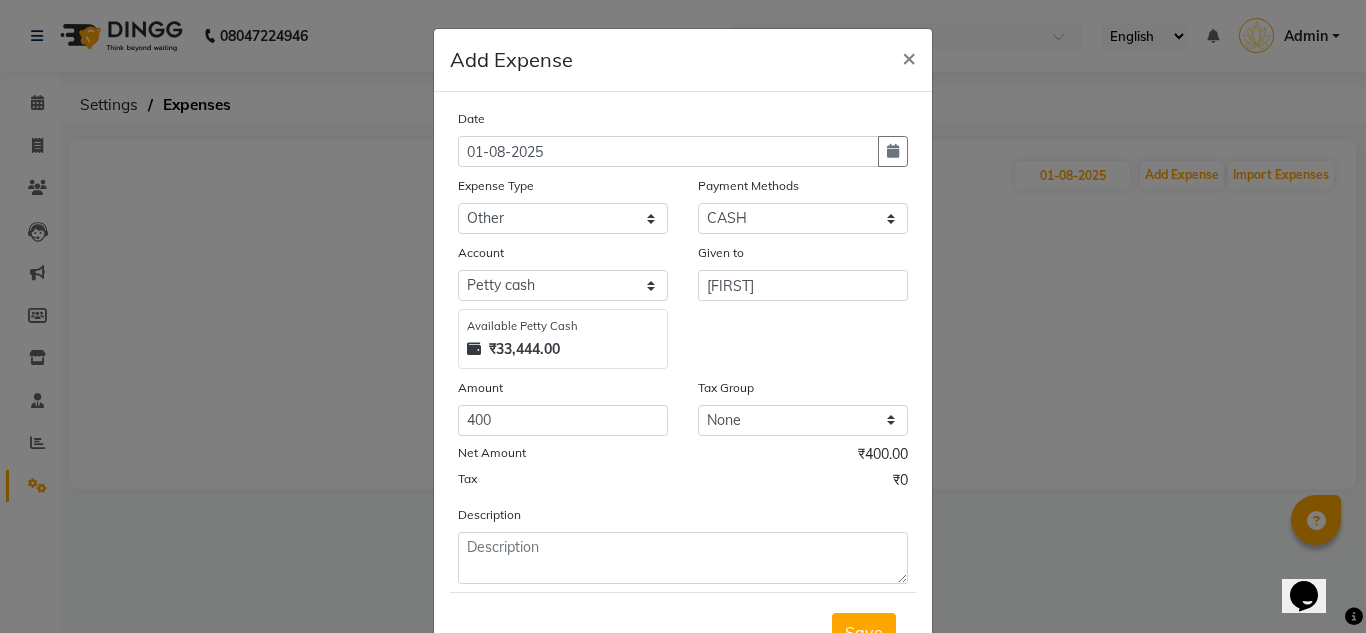 click on "Save" at bounding box center [864, 632] 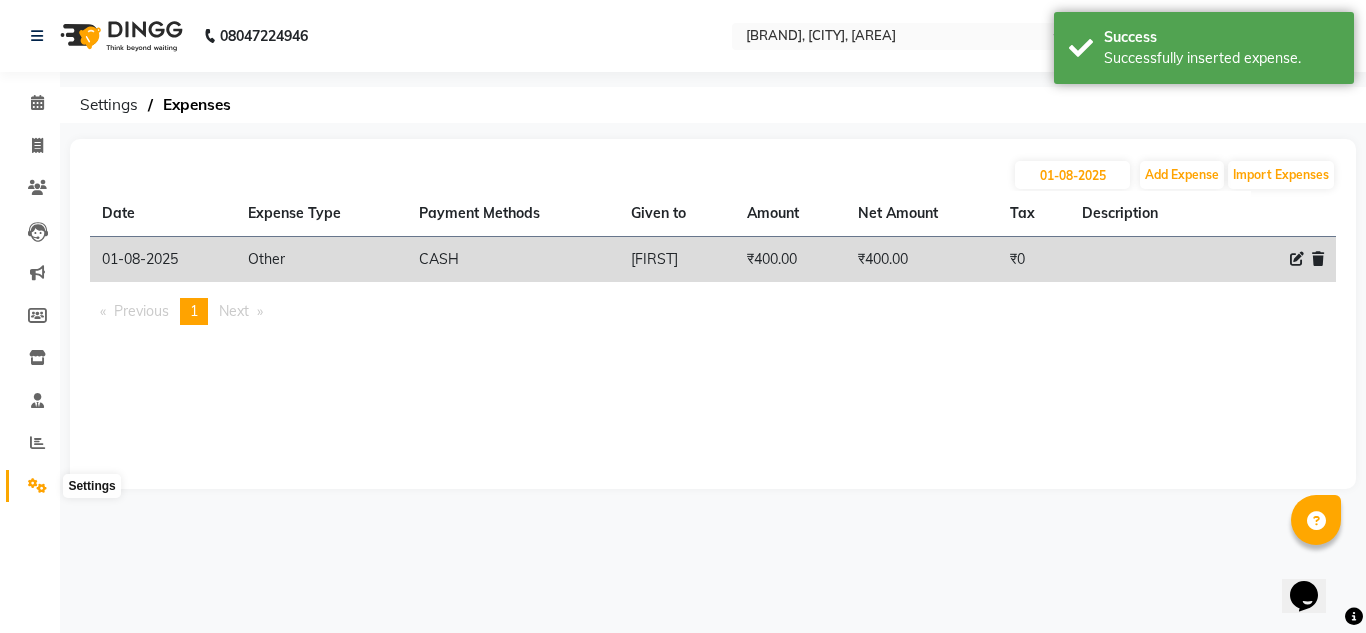 click 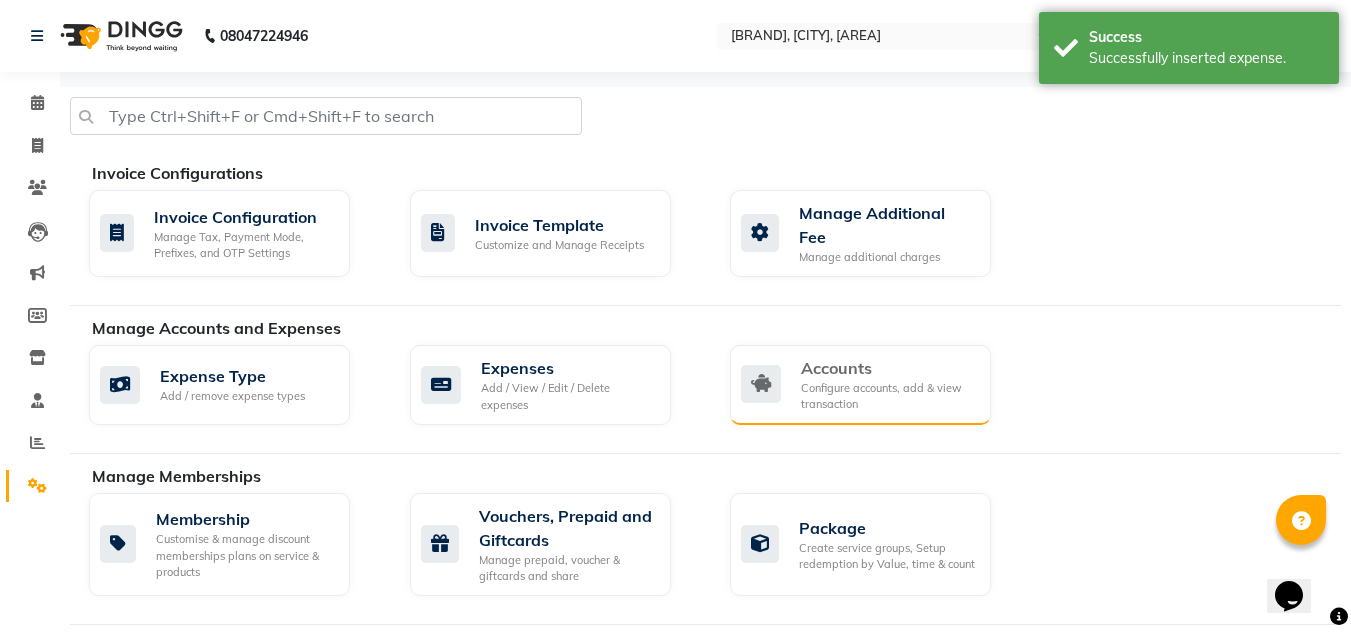 click on "Accounts Configure accounts, add & view transaction" 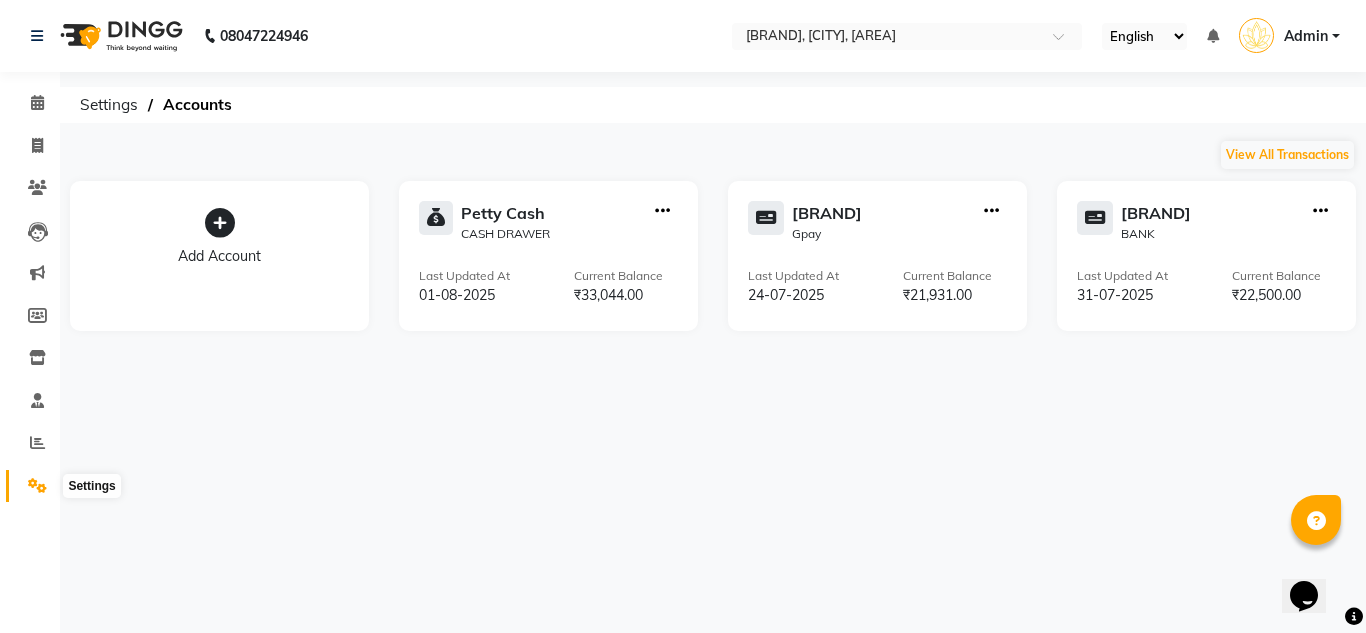 click 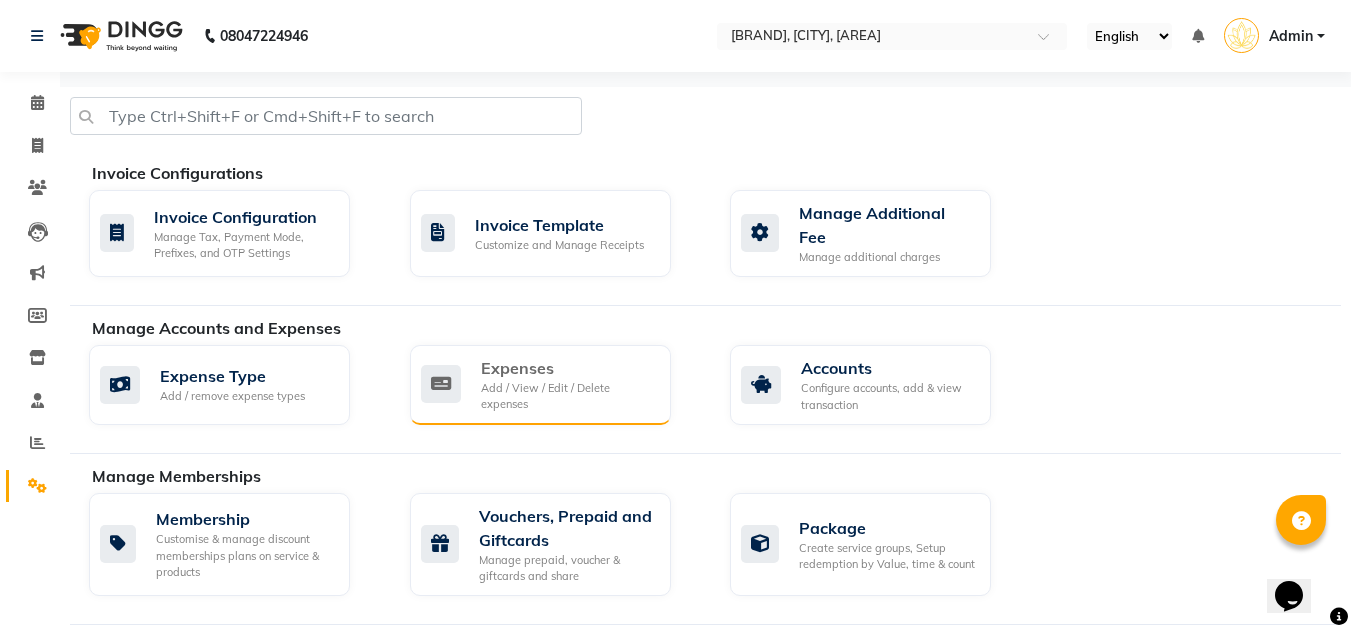 click on "Expenses" 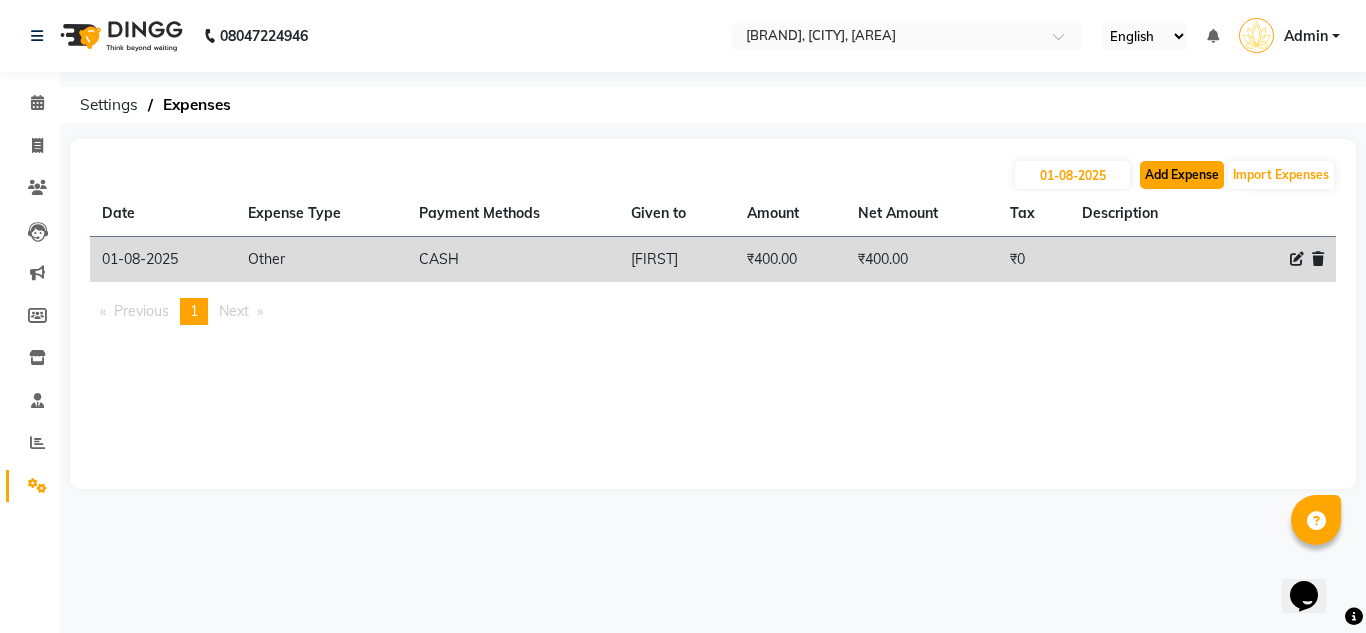 click on "Add Expense" 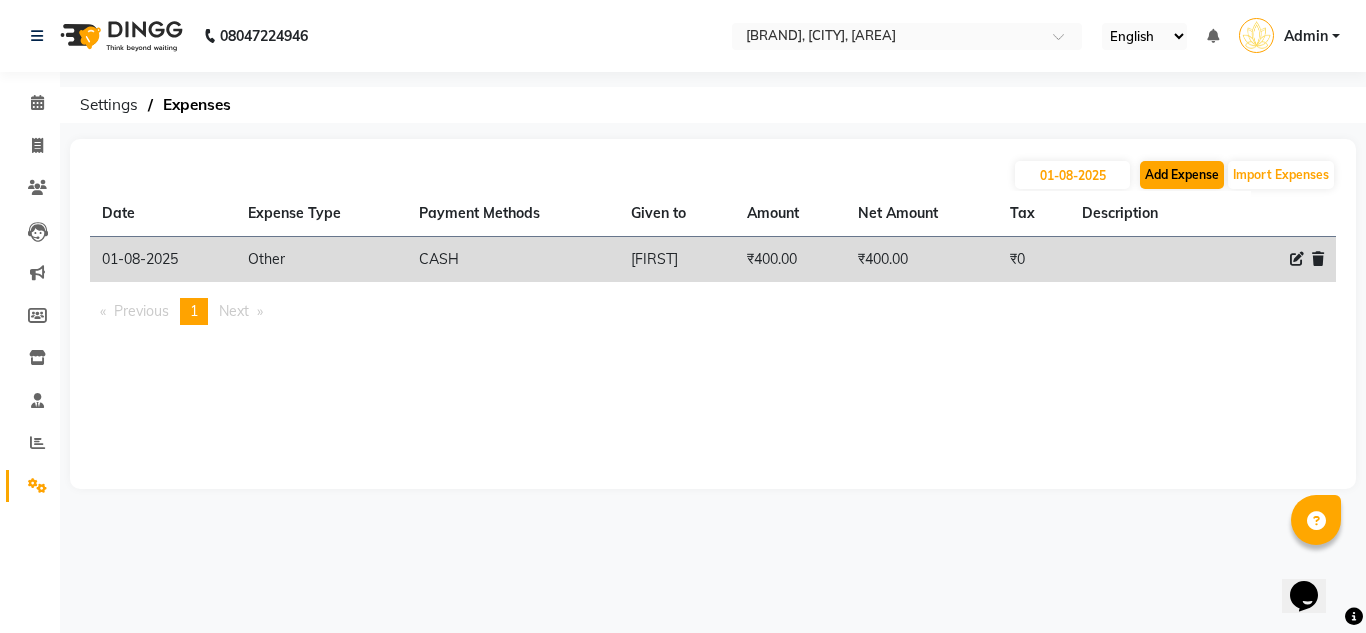 select on "1" 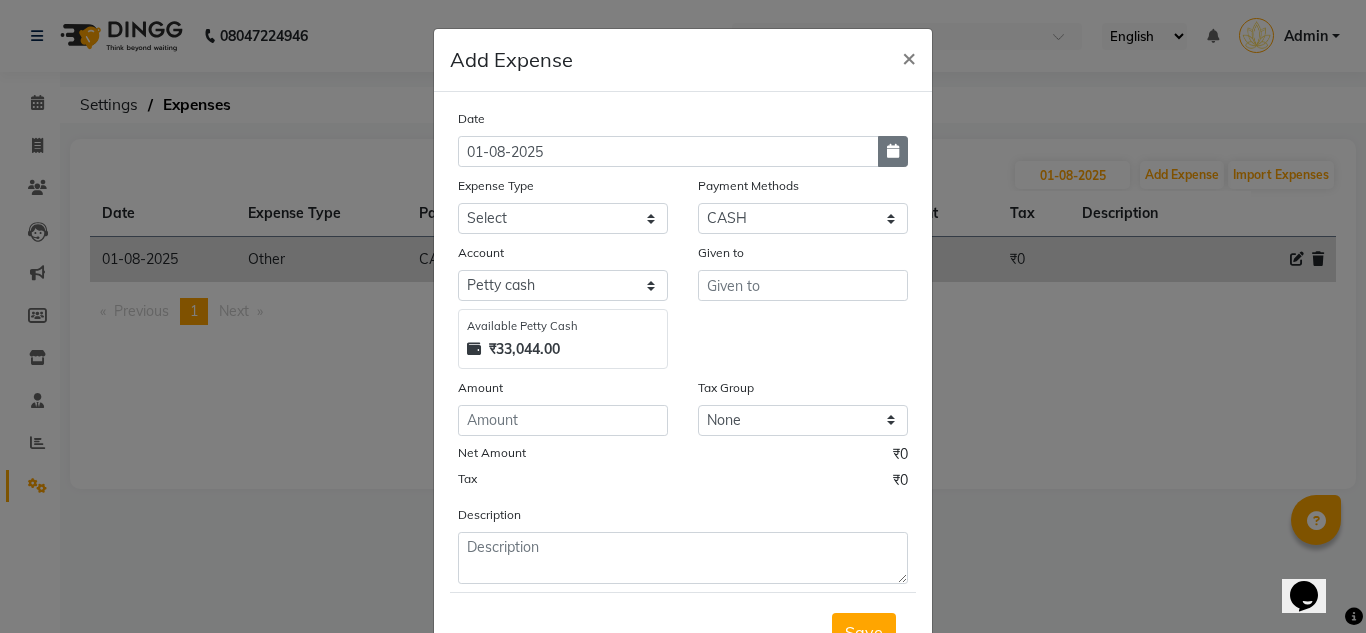 click 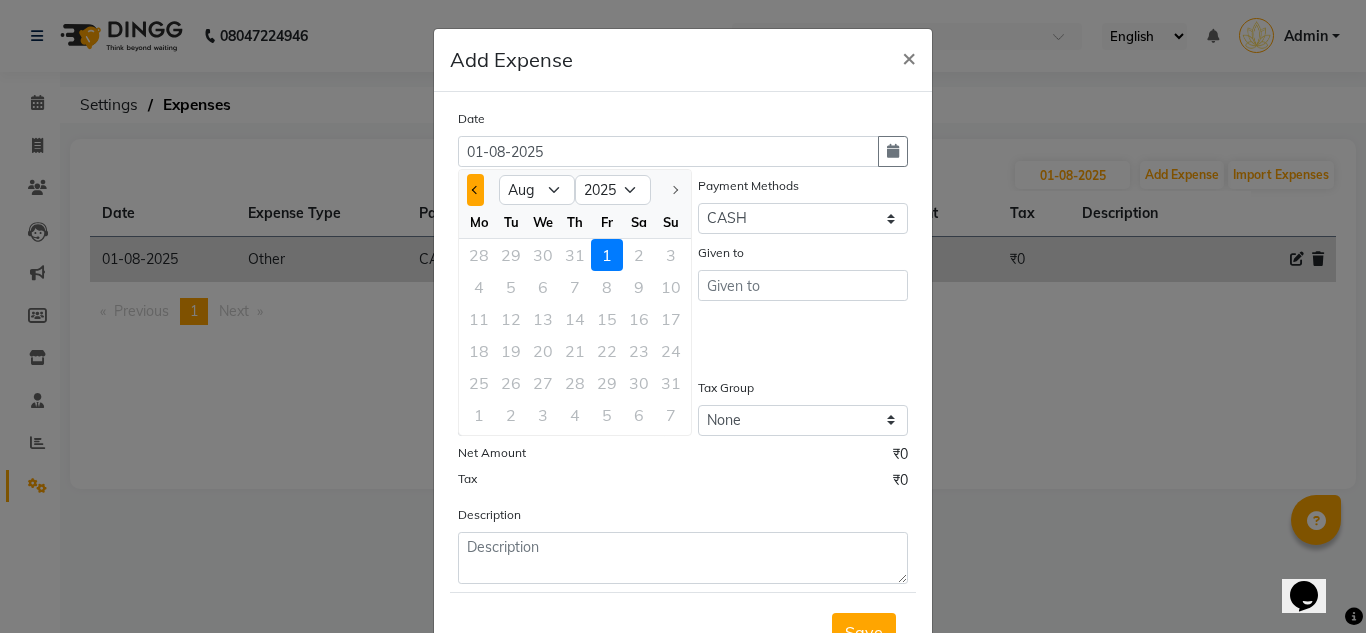 click 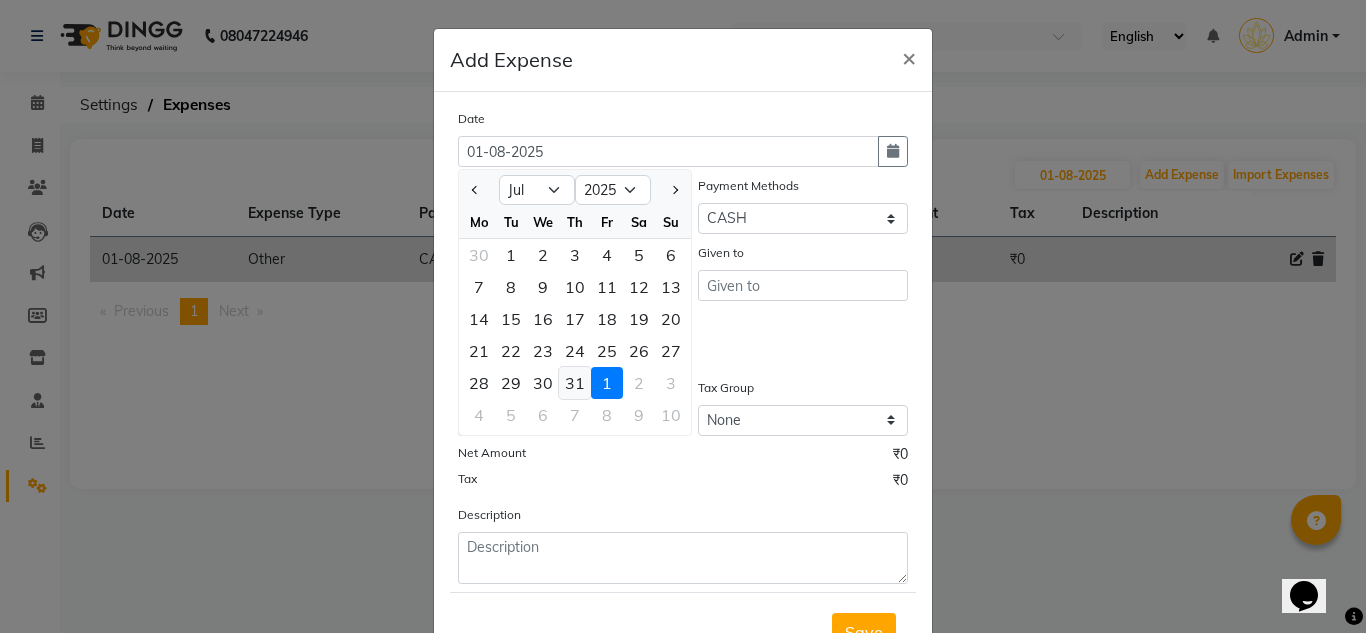 click on "31" 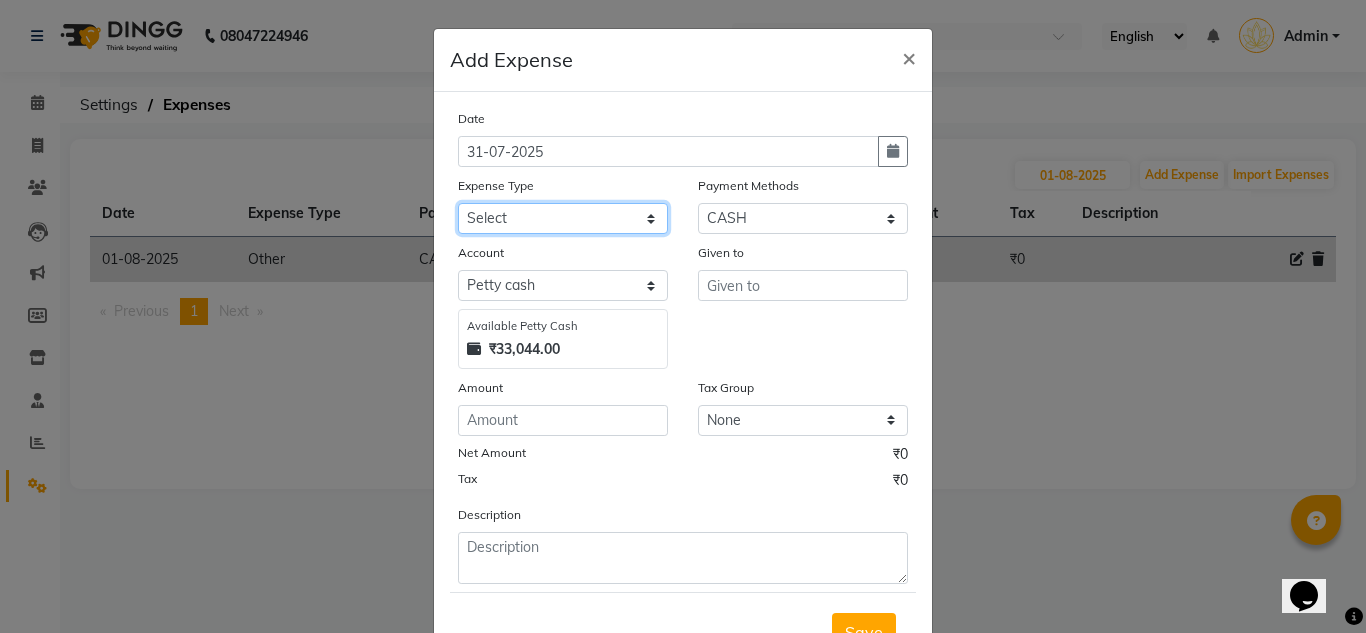 click on "Select Advance Salary Asianet GIGAFiber Bank charges Building Rent Cash transfer to bank Cash transfer to hub Client Snacks Clinical charges Customer Balance drinking water Electricity Bill Equipment Food Exp Fuel Incentive Insurance International purchase Ladies Mess Gas Ladies Mess Rent Loan Repayment Maintenance Marketing milk exp Miscellaneous Mobile Recharge News Paper Other Pantry Product provision for salon Rent REPARING CHARGES Salary Staff Snacks Staionary Tea & Refreshment TRAVEL EXP Utilities WASTE" 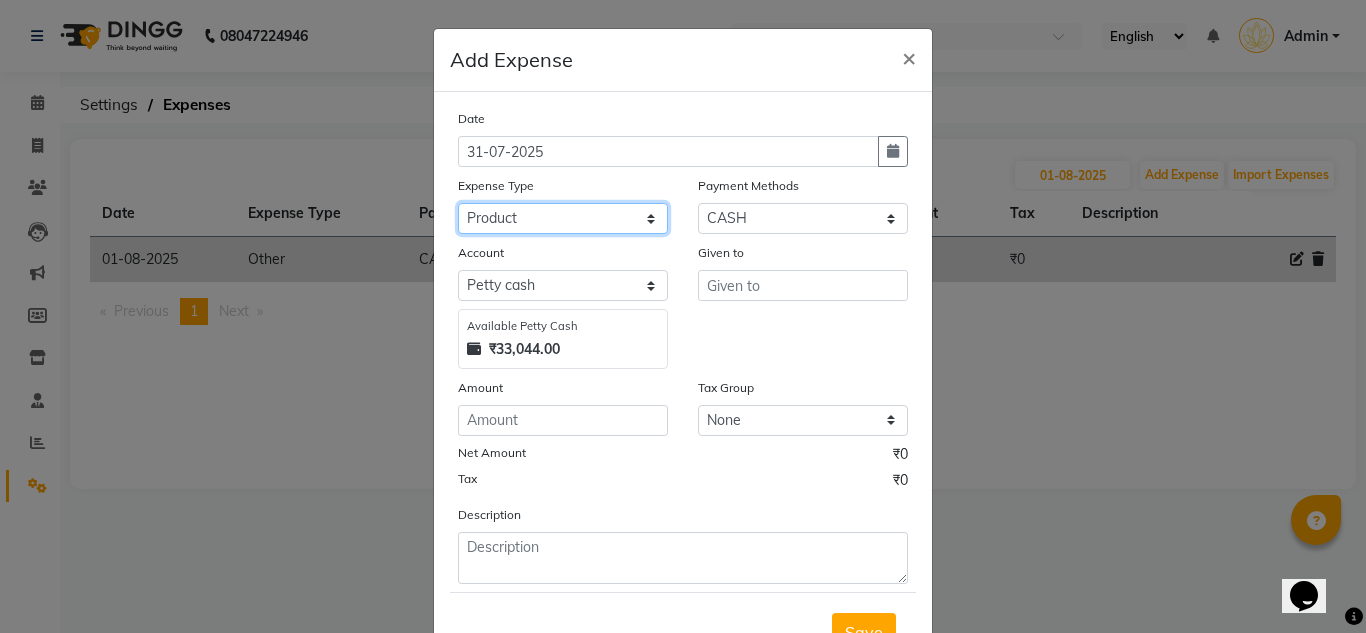 click on "Select Advance Salary Asianet GIGAFiber Bank charges Building Rent Cash transfer to bank Cash transfer to hub Client Snacks Clinical charges Customer Balance drinking water Electricity Bill Equipment Food Exp Fuel Incentive Insurance International purchase Ladies Mess Gas Ladies Mess Rent Loan Repayment Maintenance Marketing milk exp Miscellaneous Mobile Recharge News Paper Other Pantry Product provision for salon Rent REPARING CHARGES Salary Staff Snacks Staionary Tea & Refreshment TRAVEL EXP Utilities WASTE" 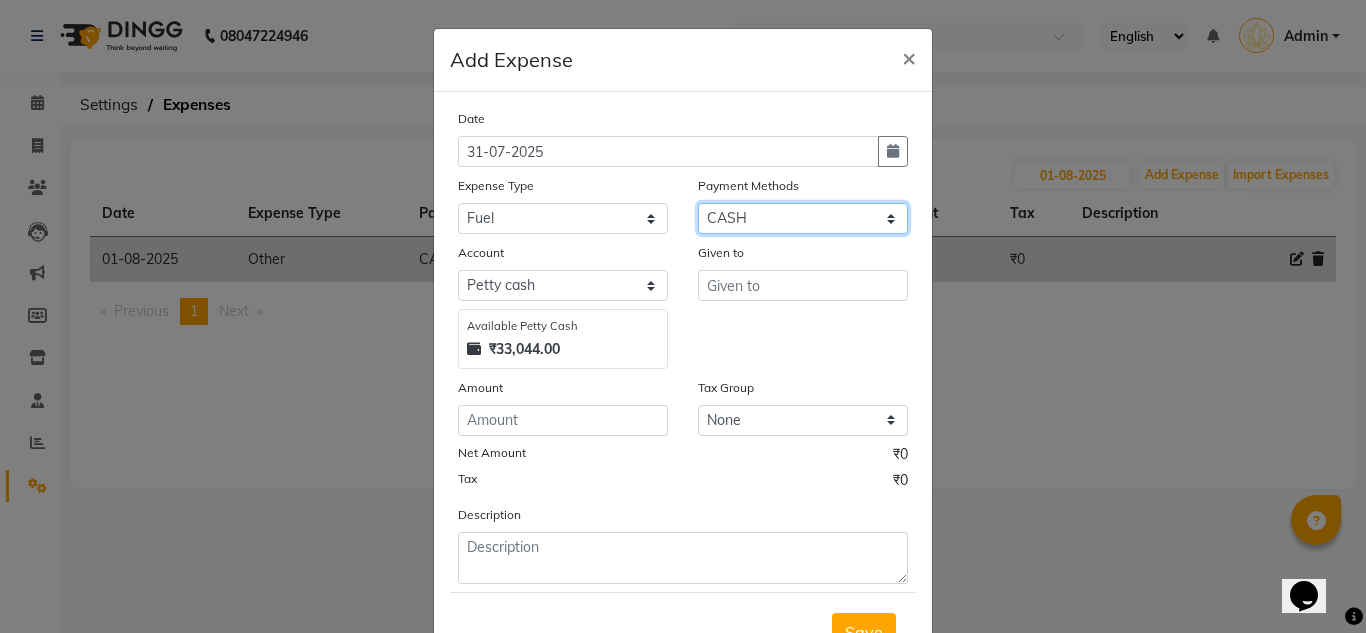 click on "Select CARD UPI CASH" 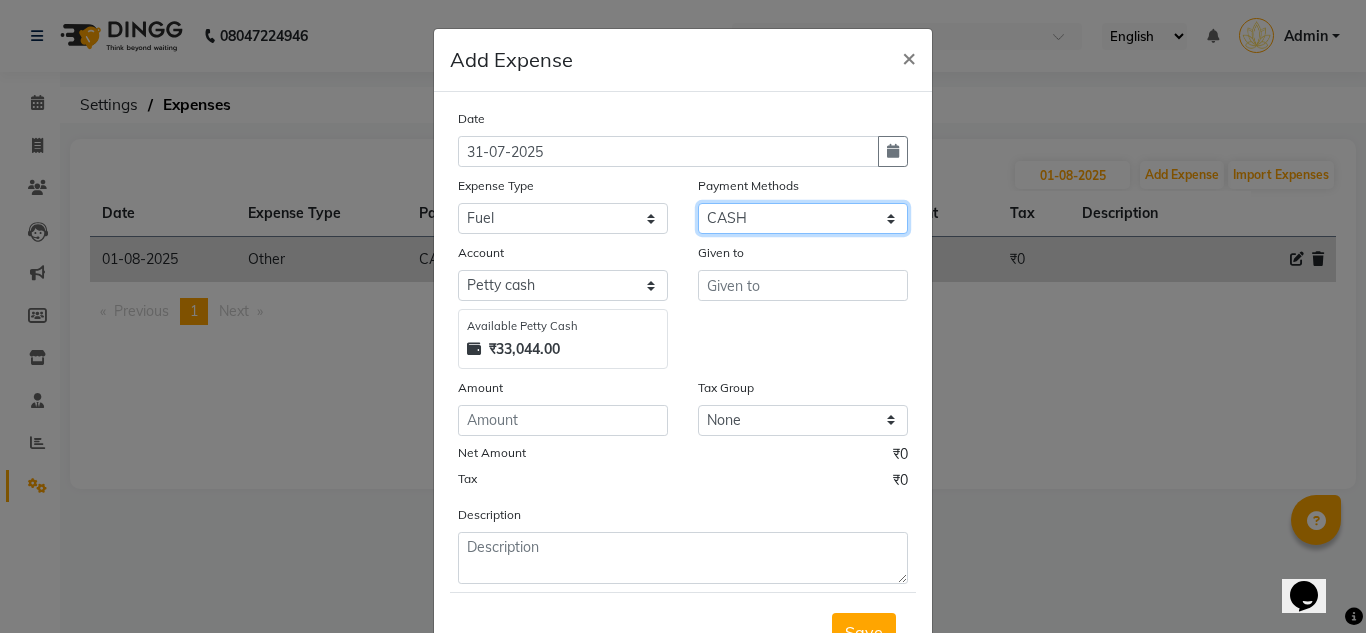 click on "Select CARD UPI CASH" 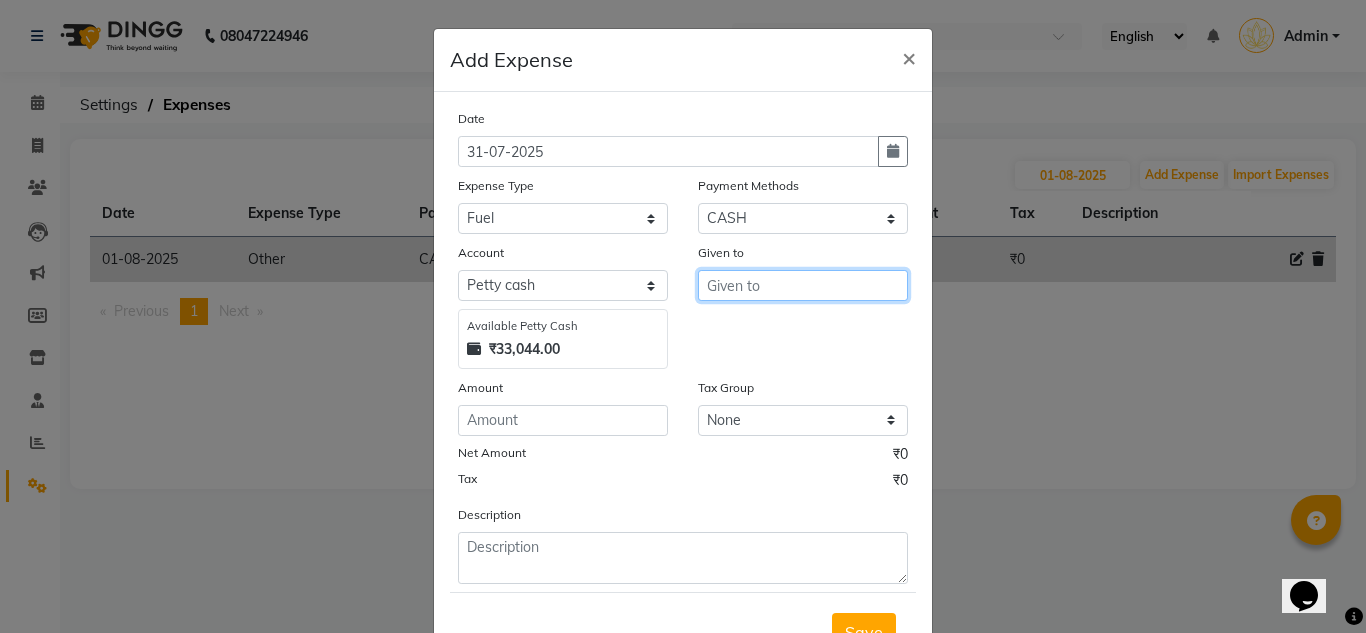 click at bounding box center [803, 285] 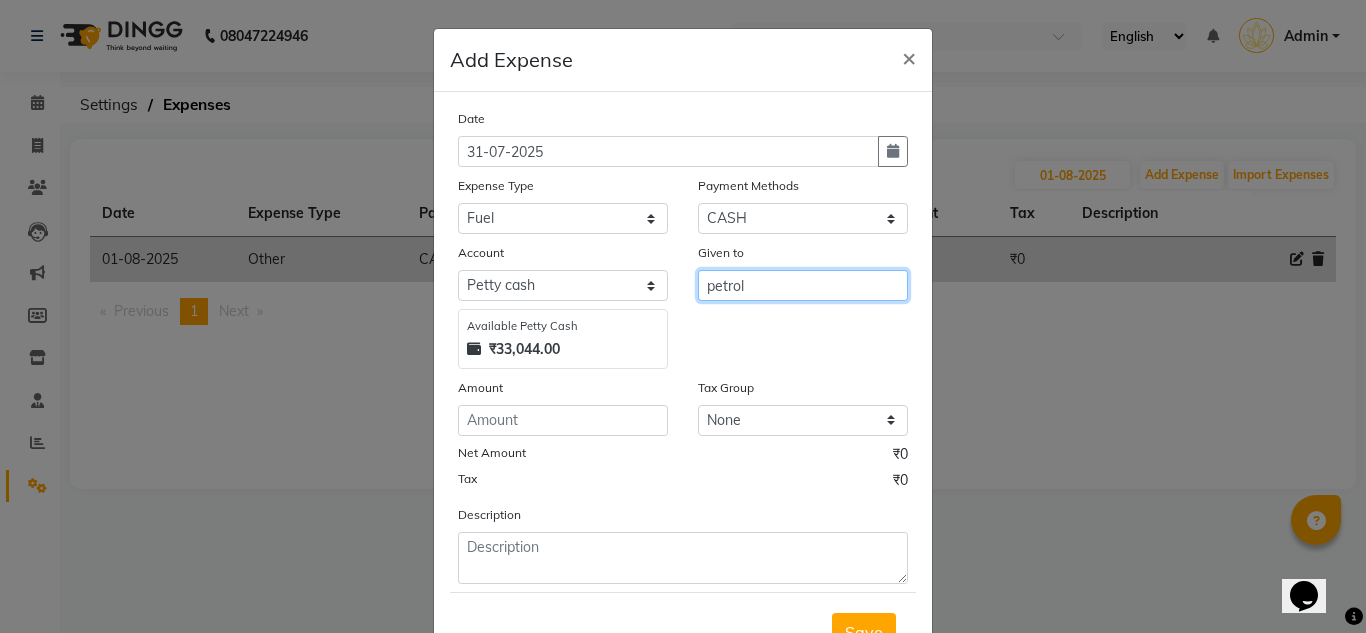 type on "petrol" 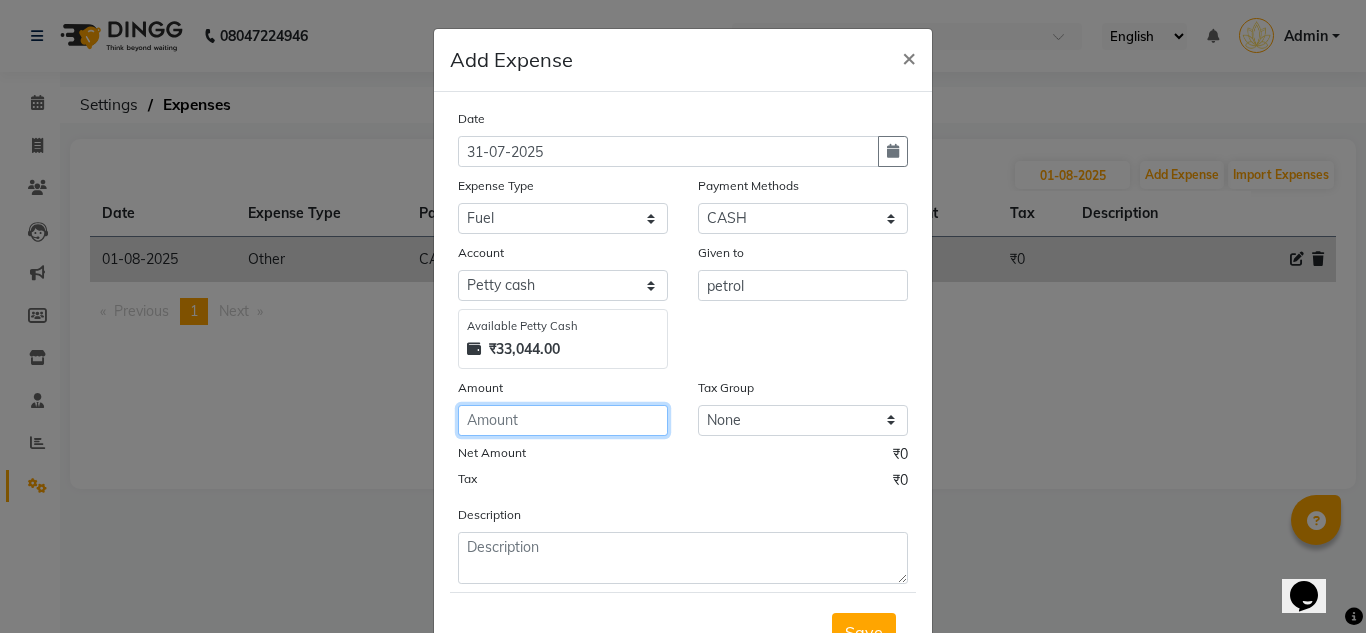click 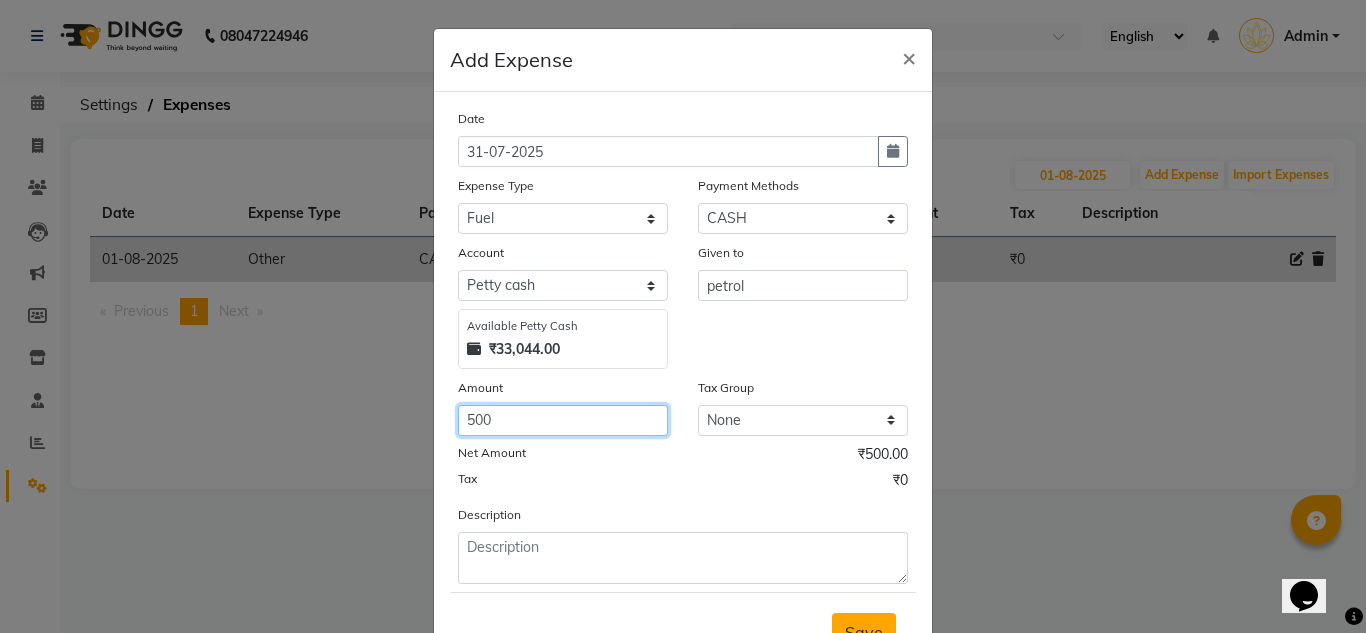 type on "500" 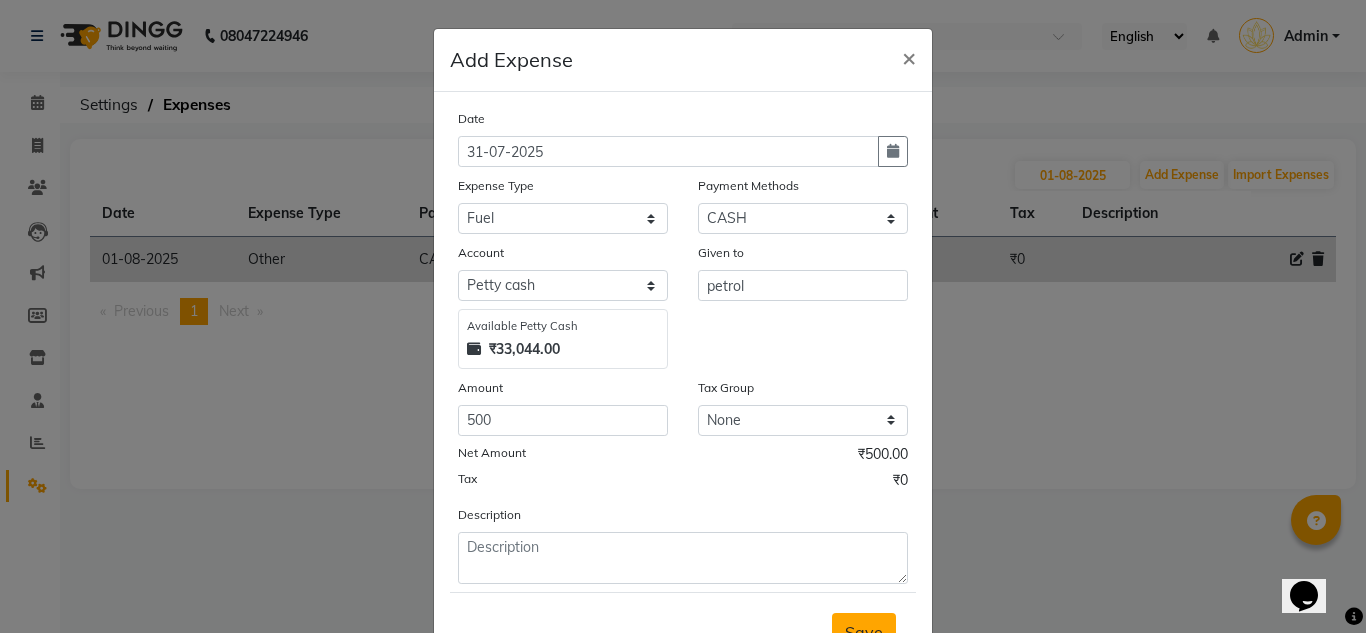 click on "Save" at bounding box center (864, 632) 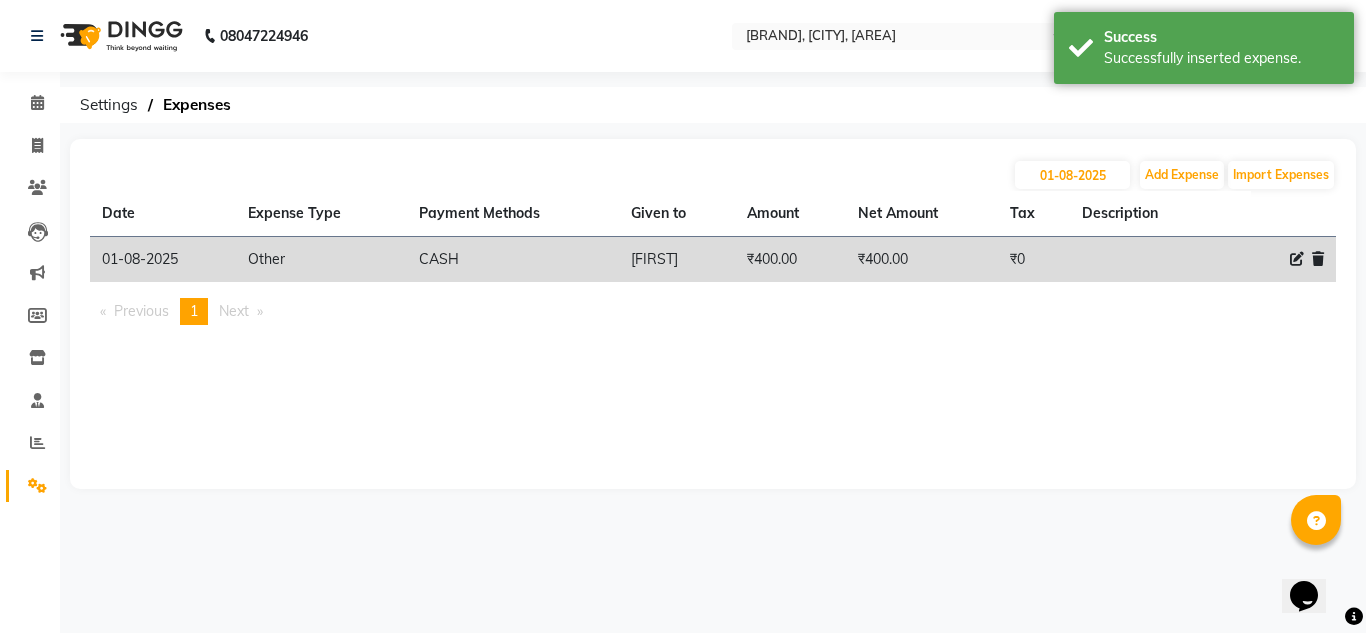 click 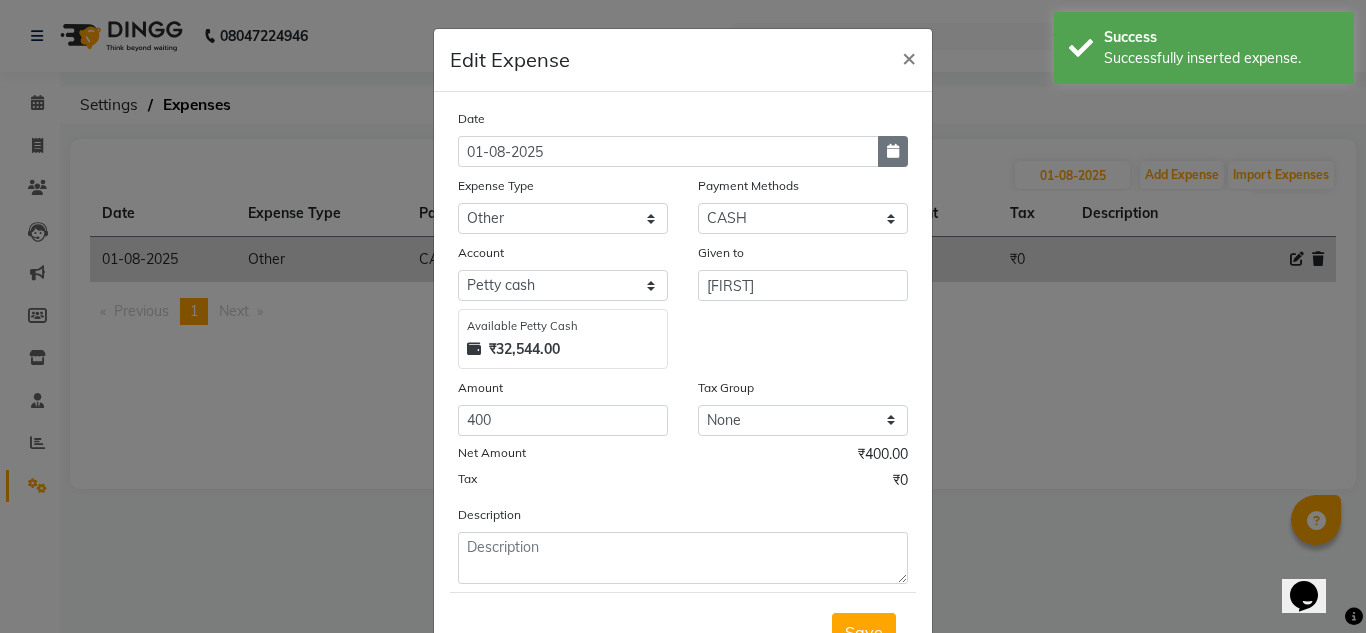 click 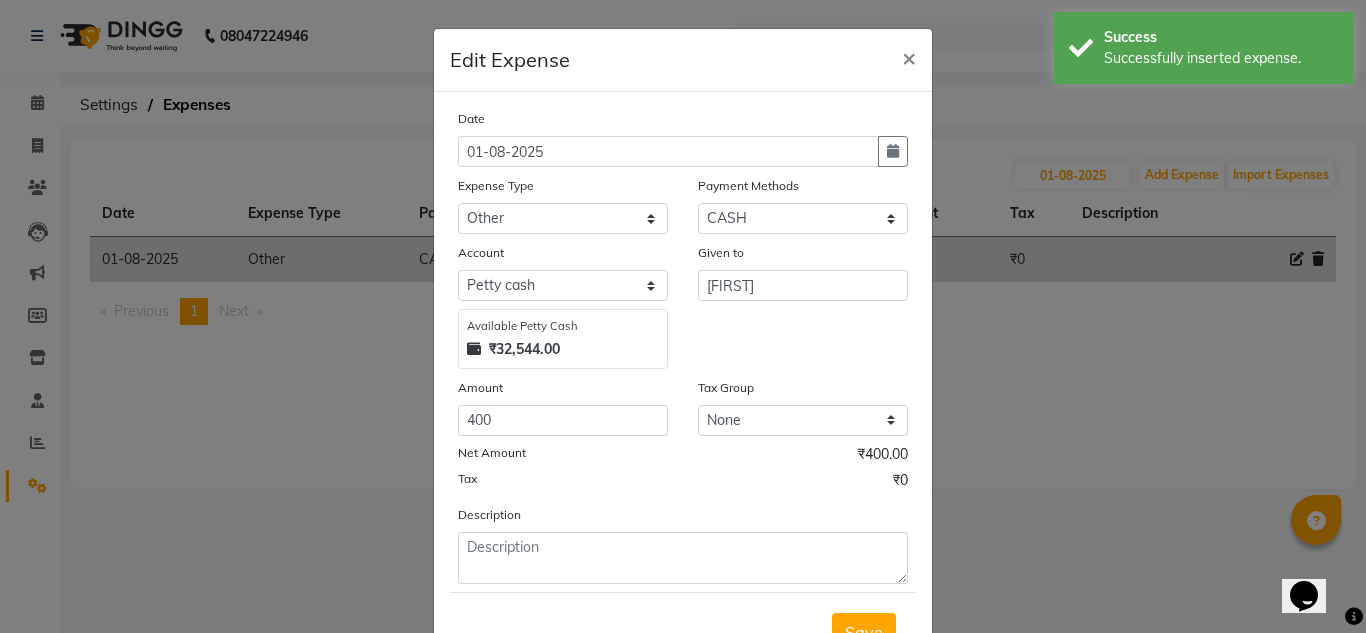 select on "8" 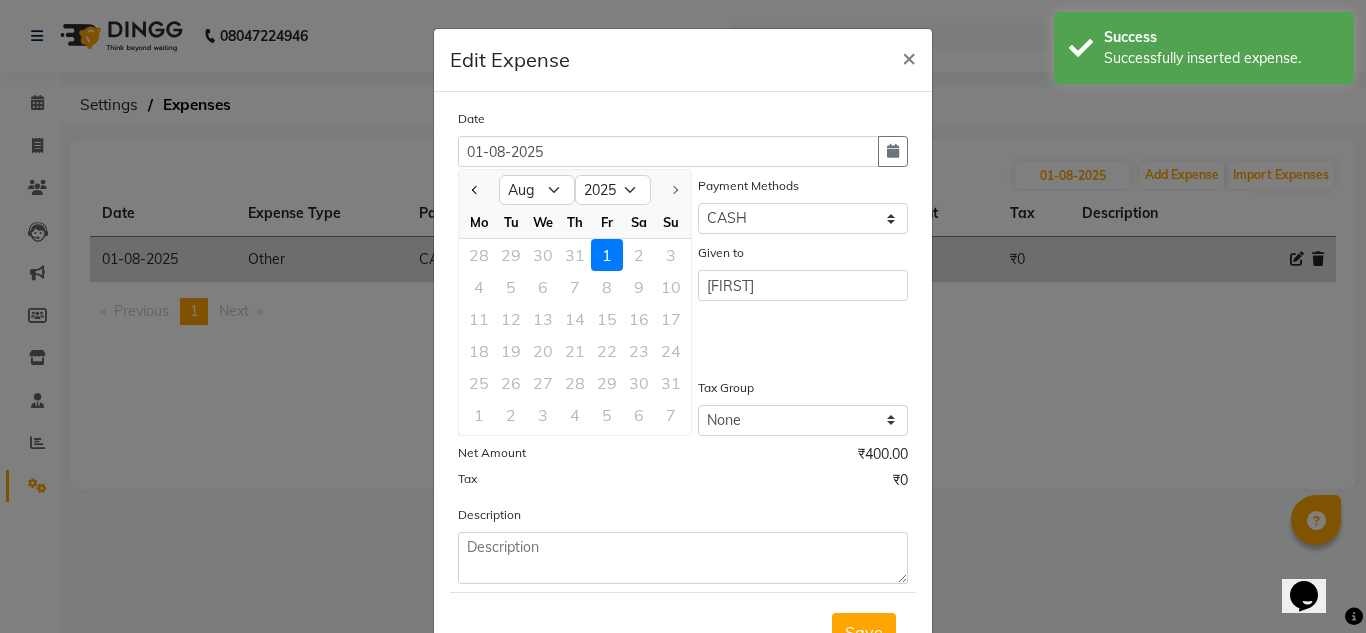 click 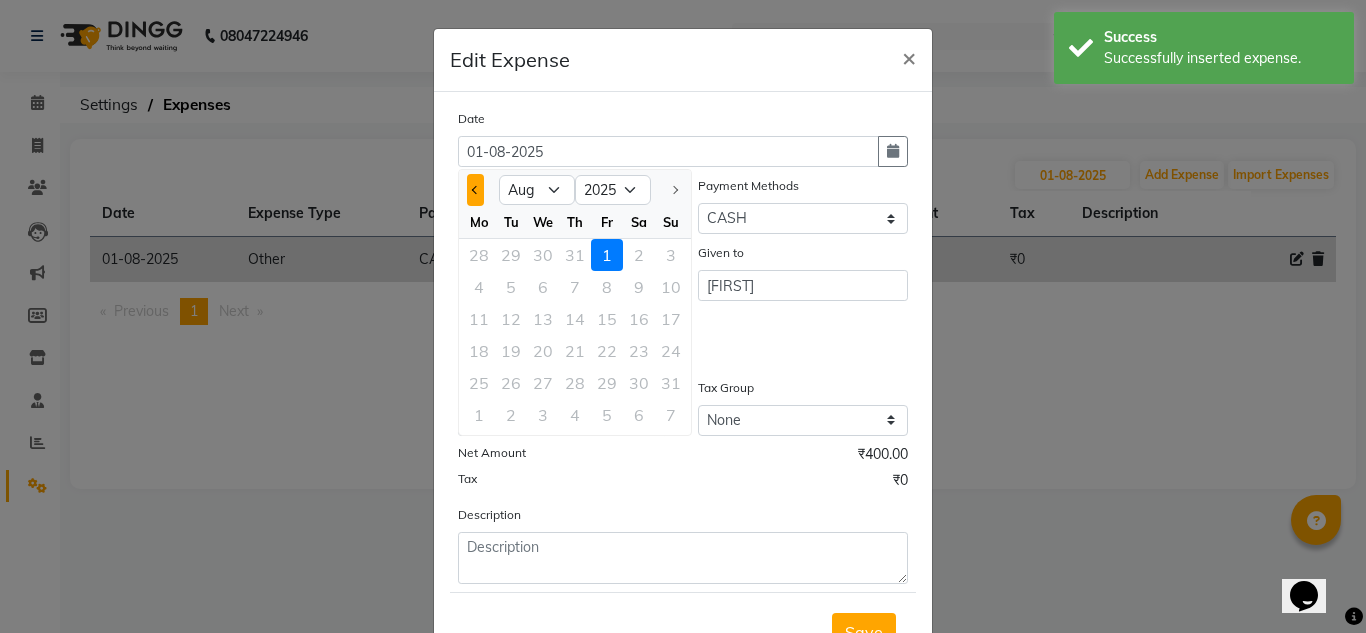 click 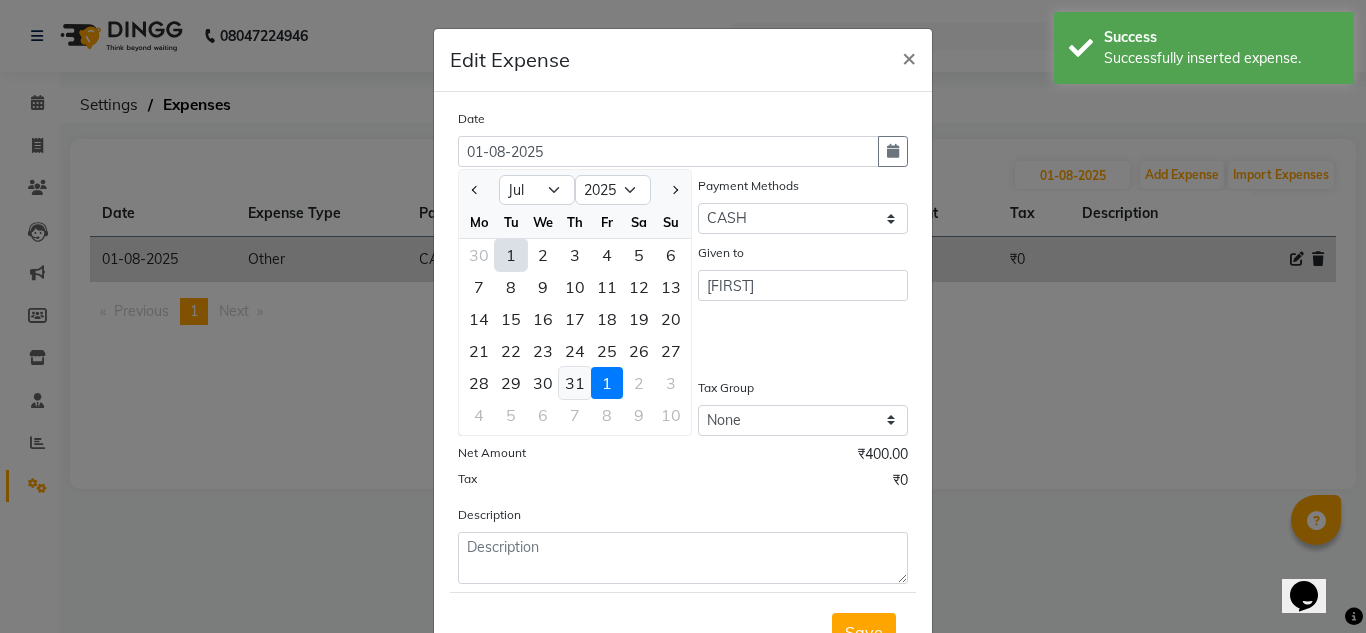 click on "31" 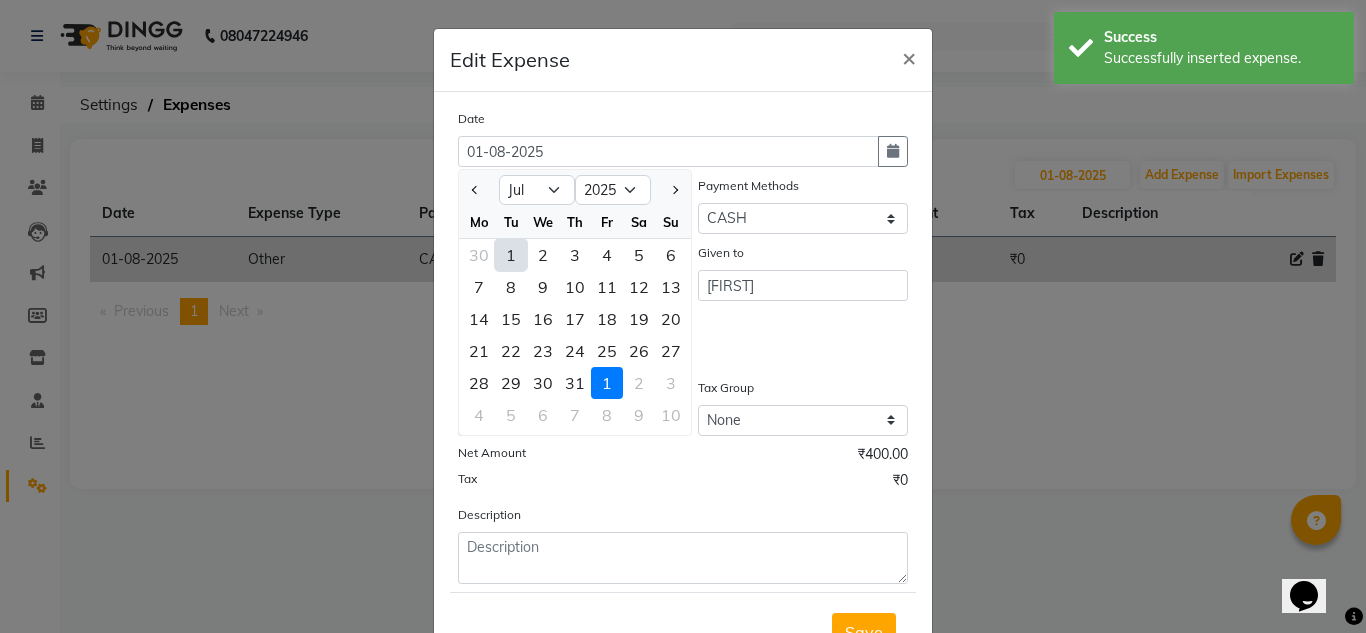 type on "31-07-2025" 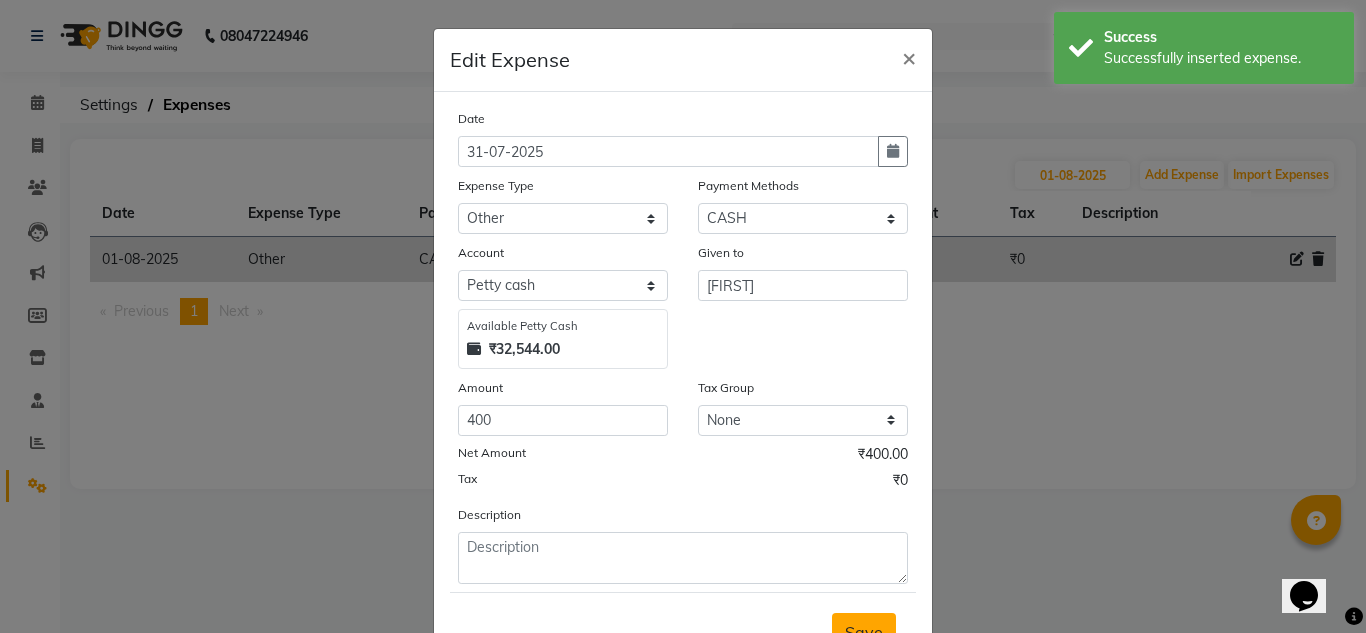 click on "Save" at bounding box center [864, 632] 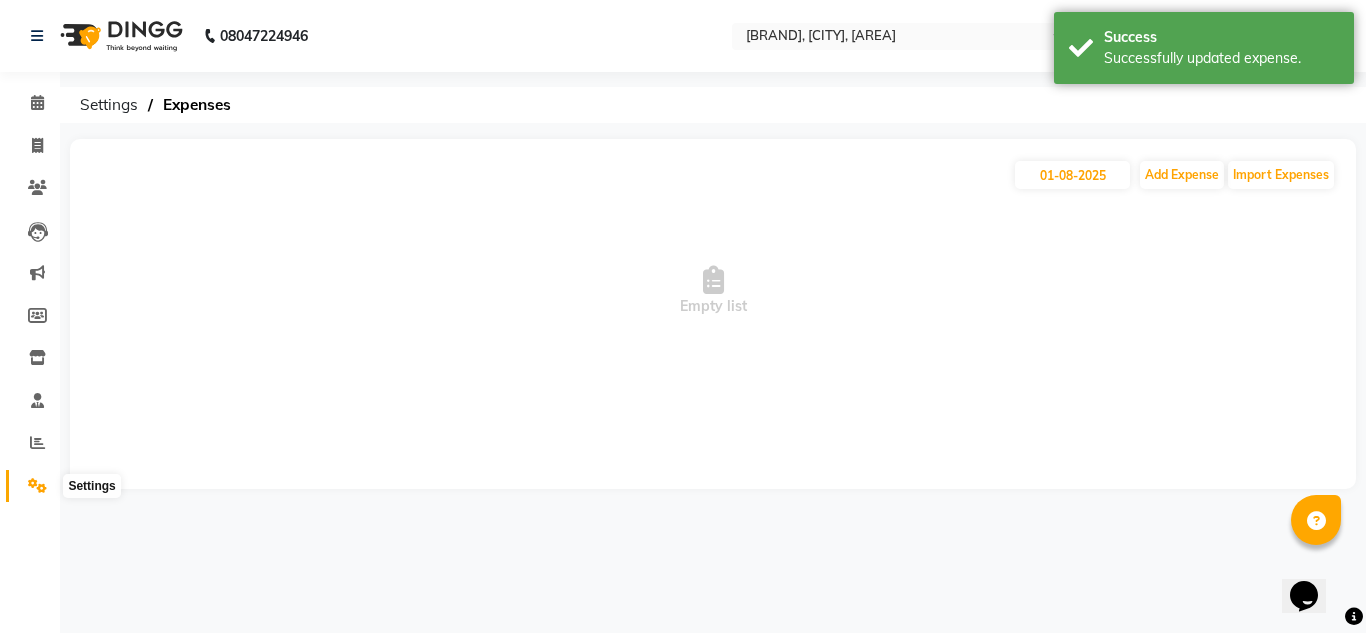 click 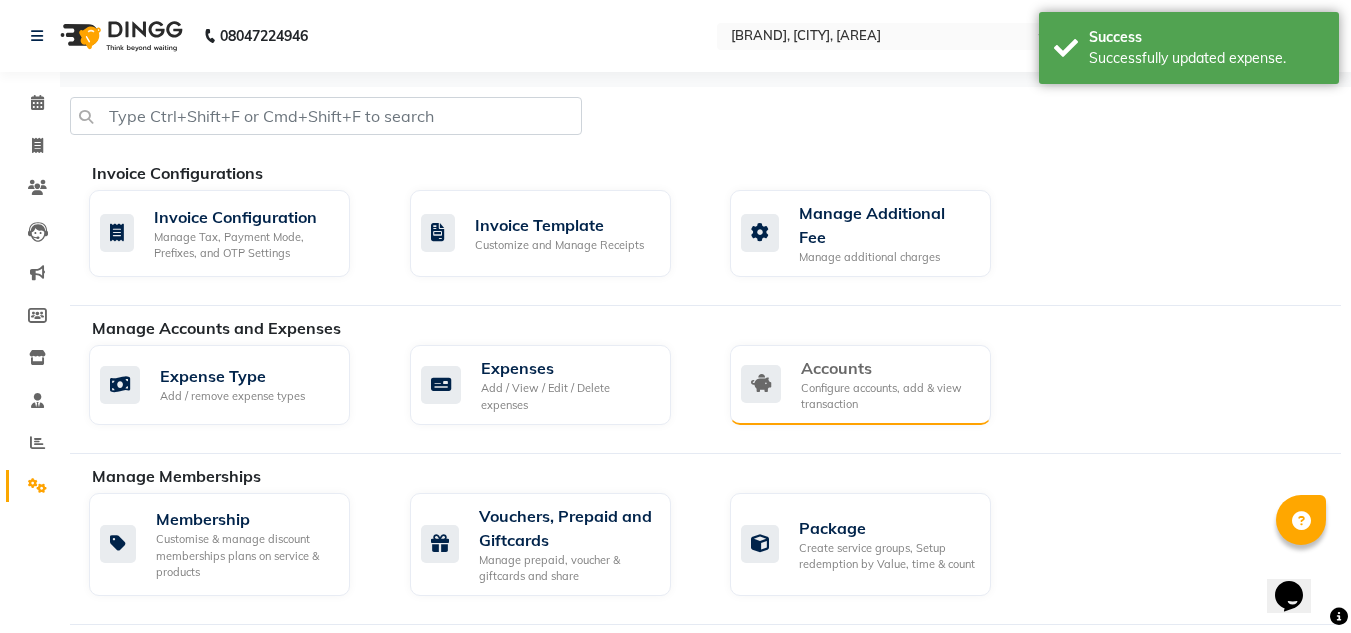 click on "Configure accounts, add & view transaction" 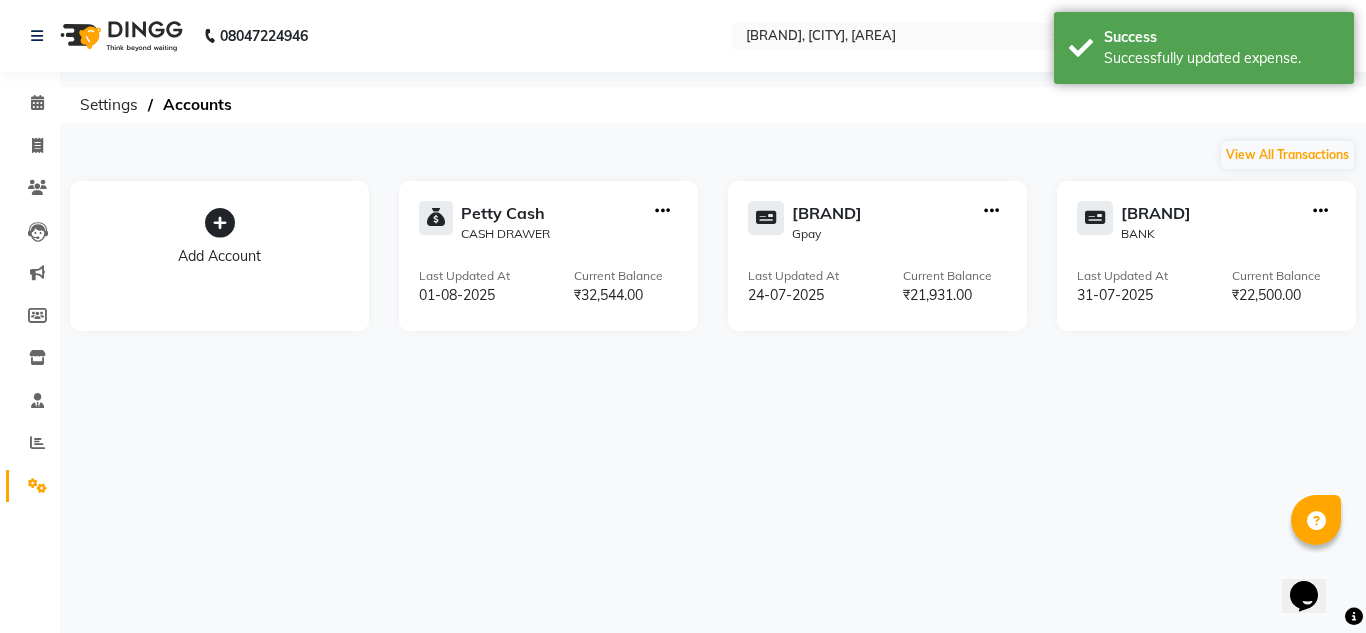 click 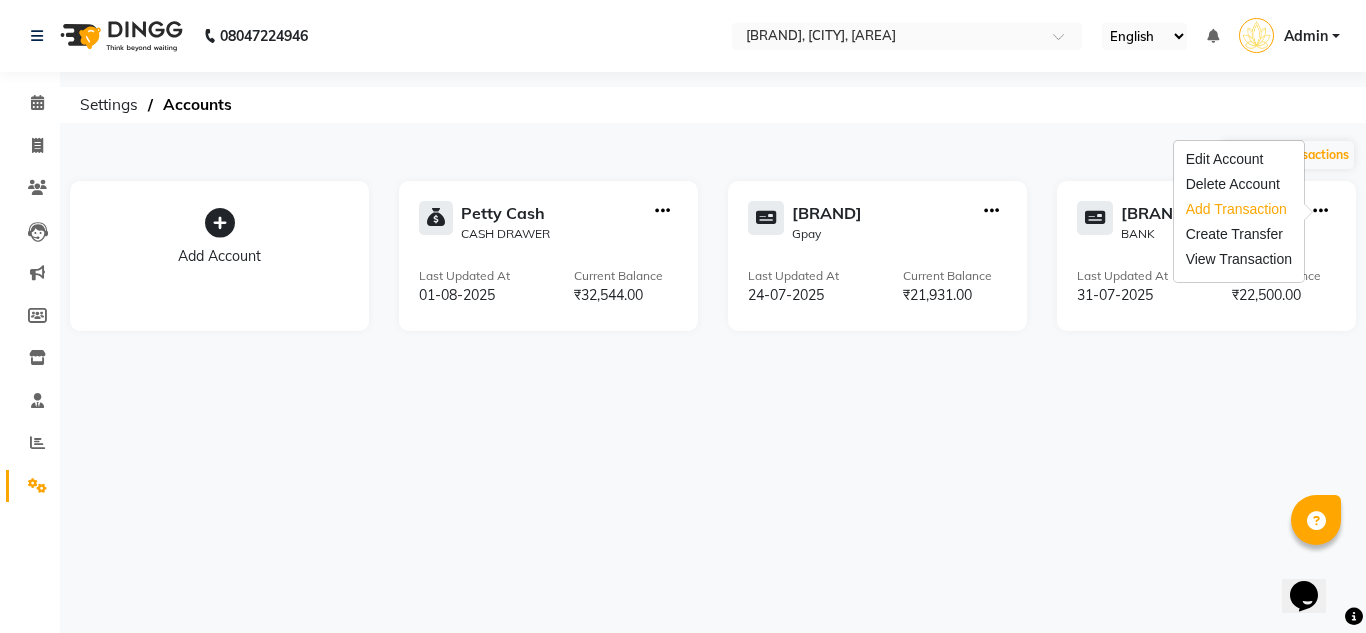 click on "Add Transaction" at bounding box center [1239, 209] 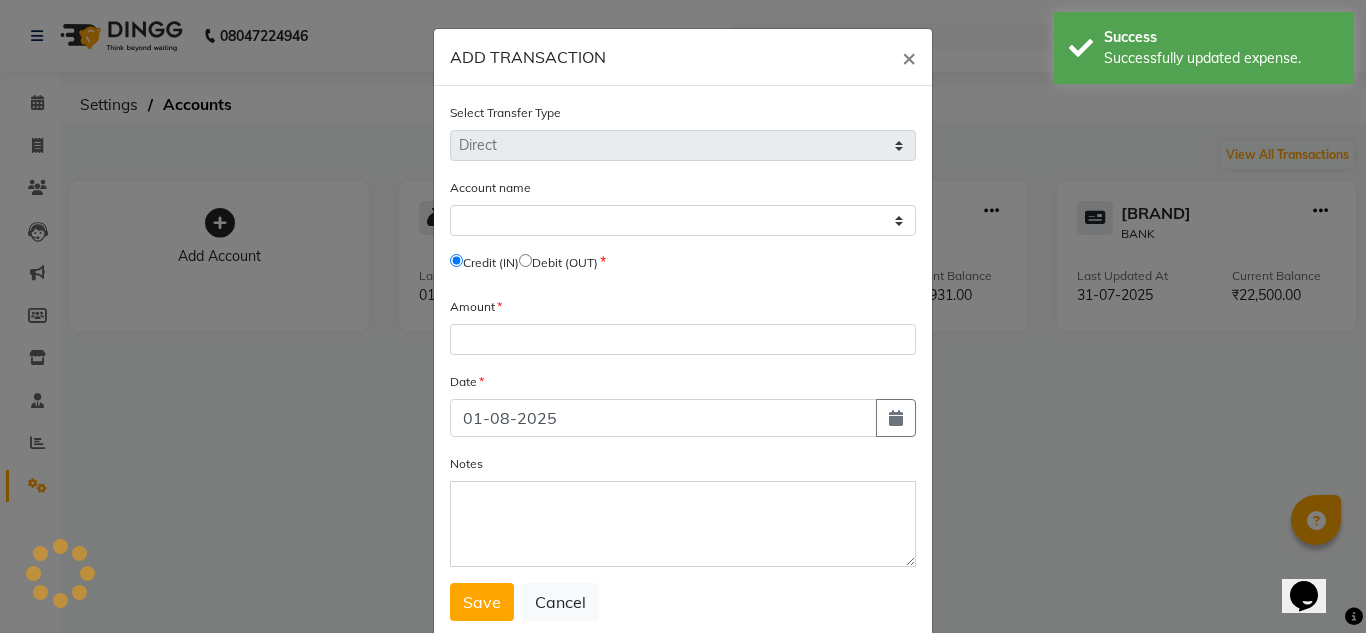 select on "7895" 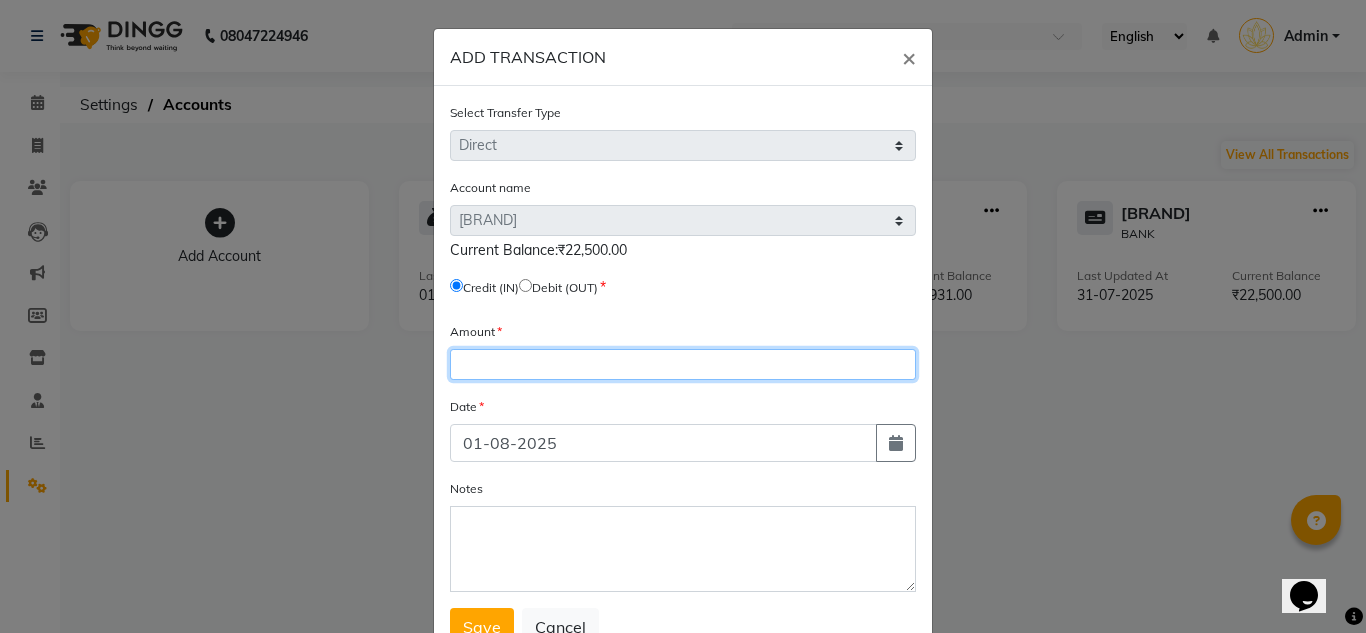 click 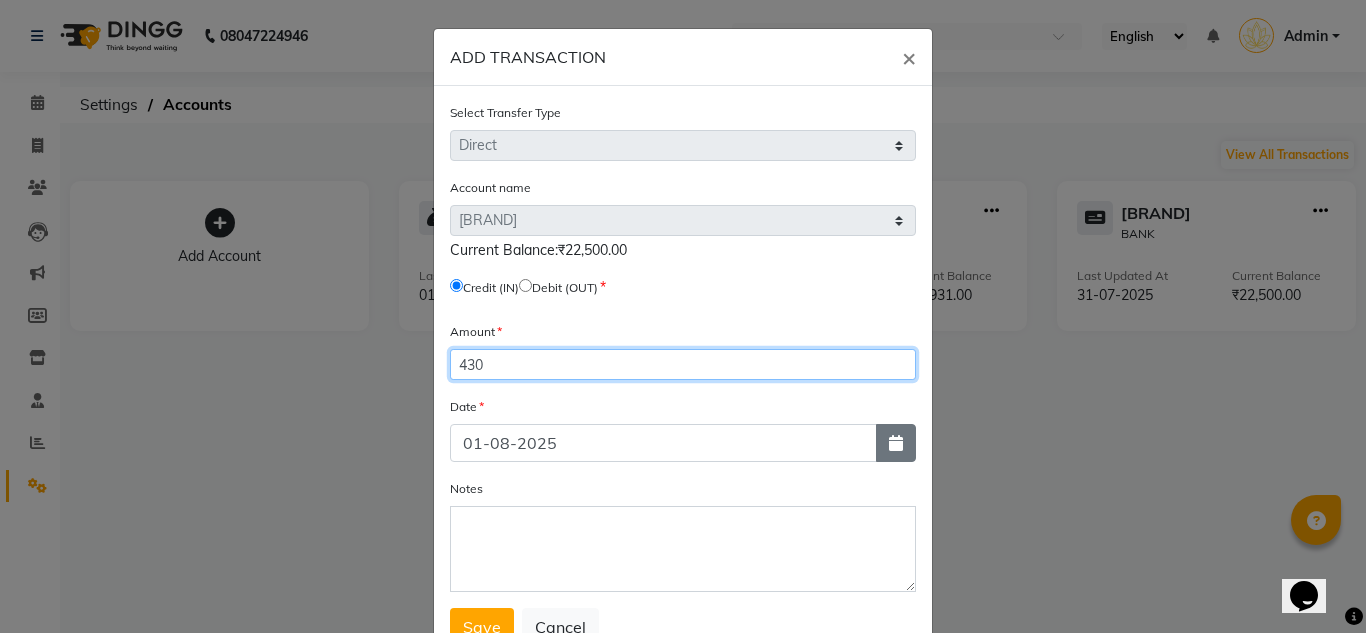type on "430" 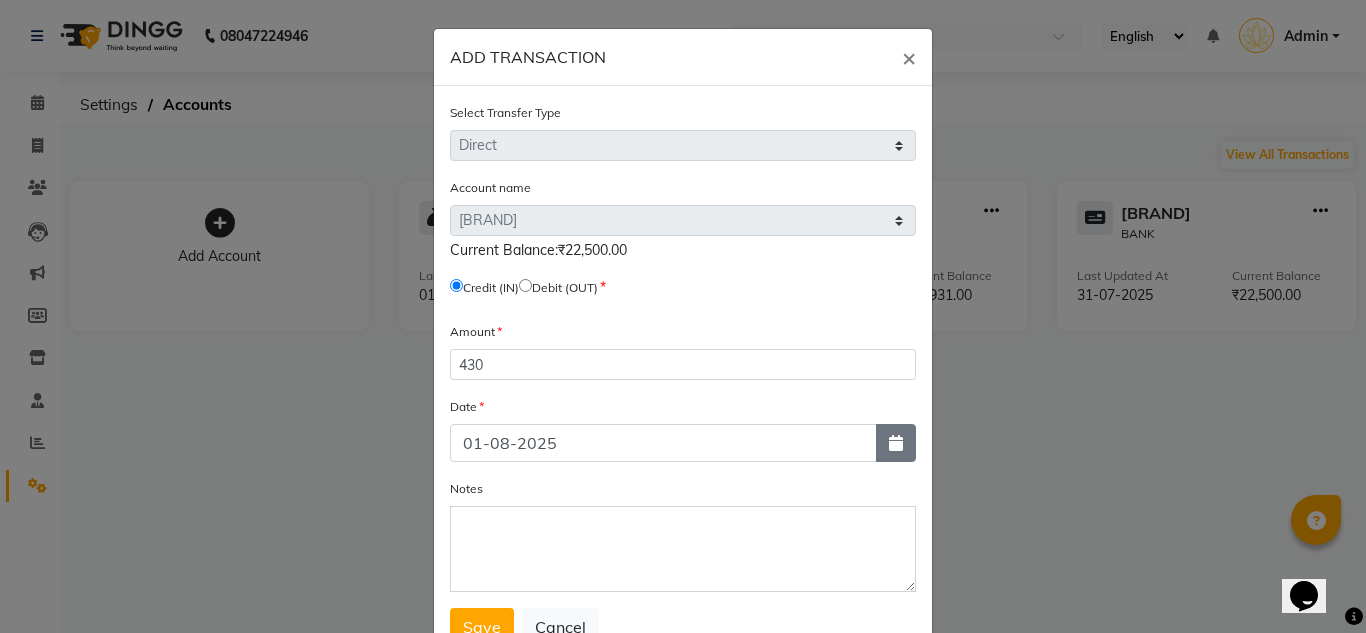 click 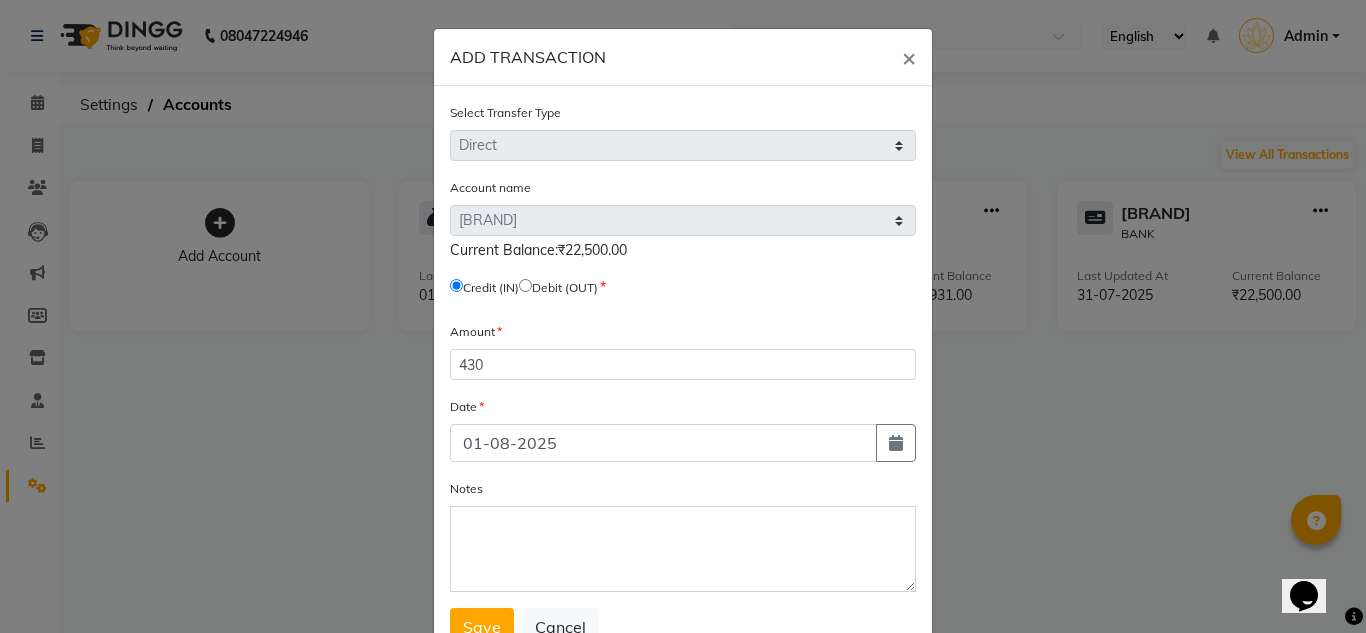 select on "8" 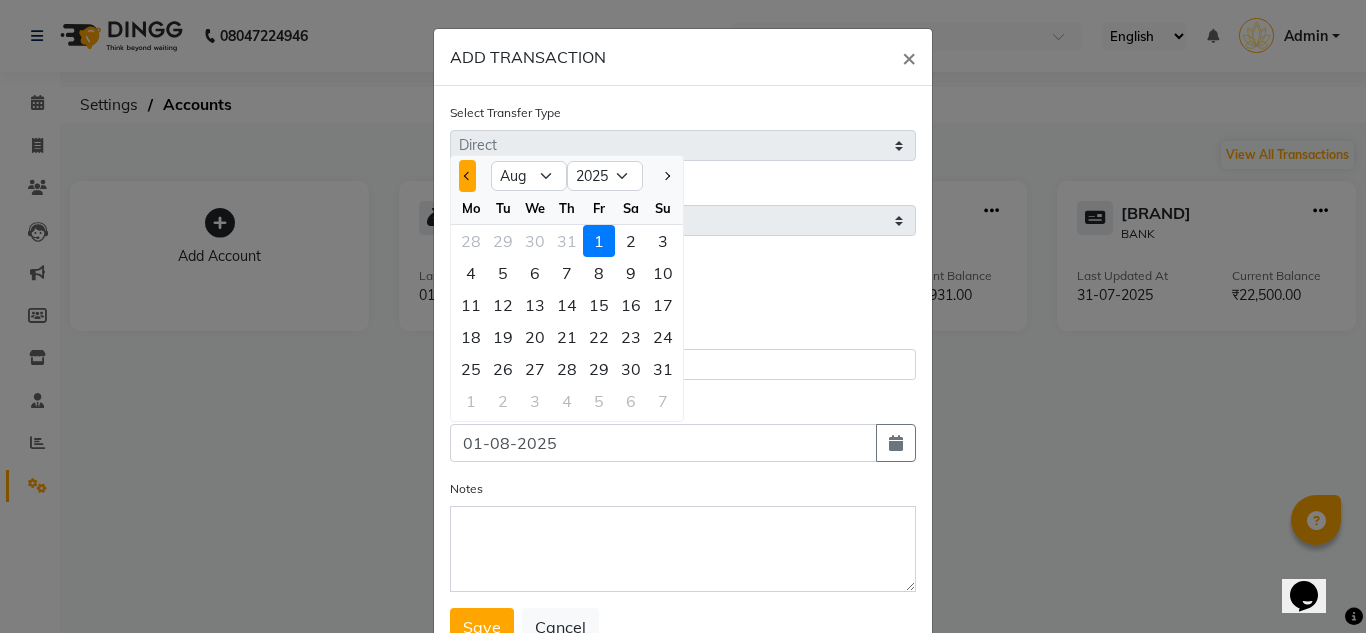 click 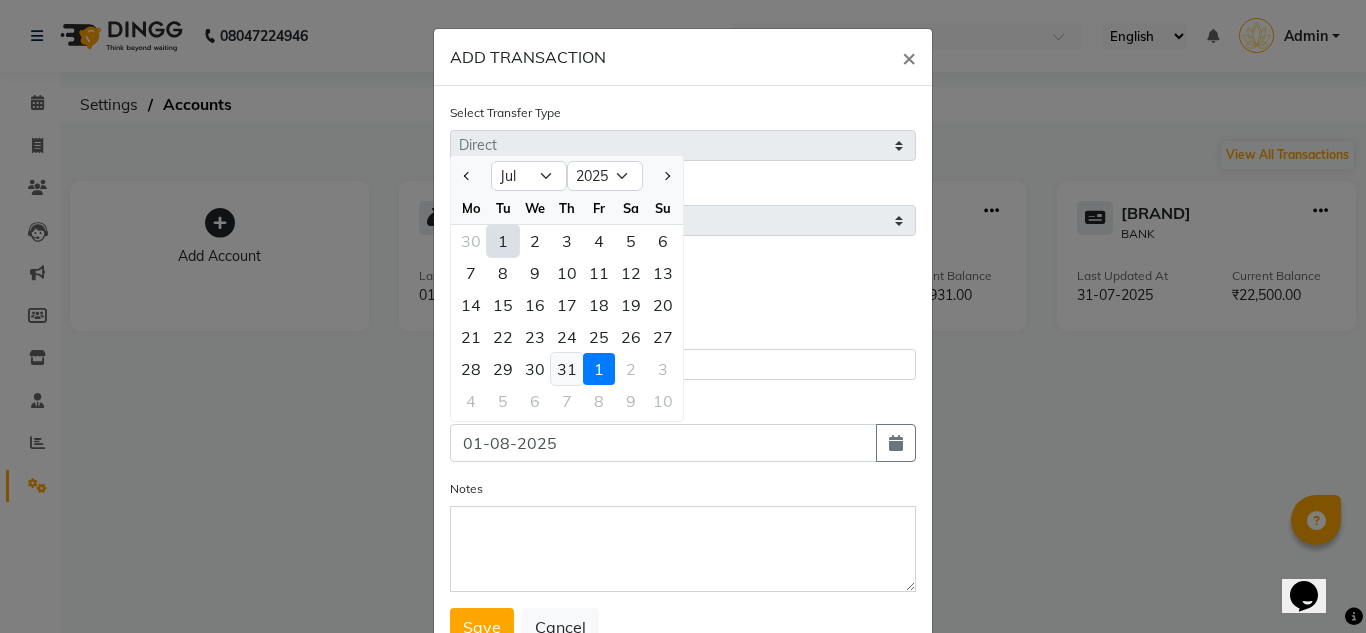 click on "31" 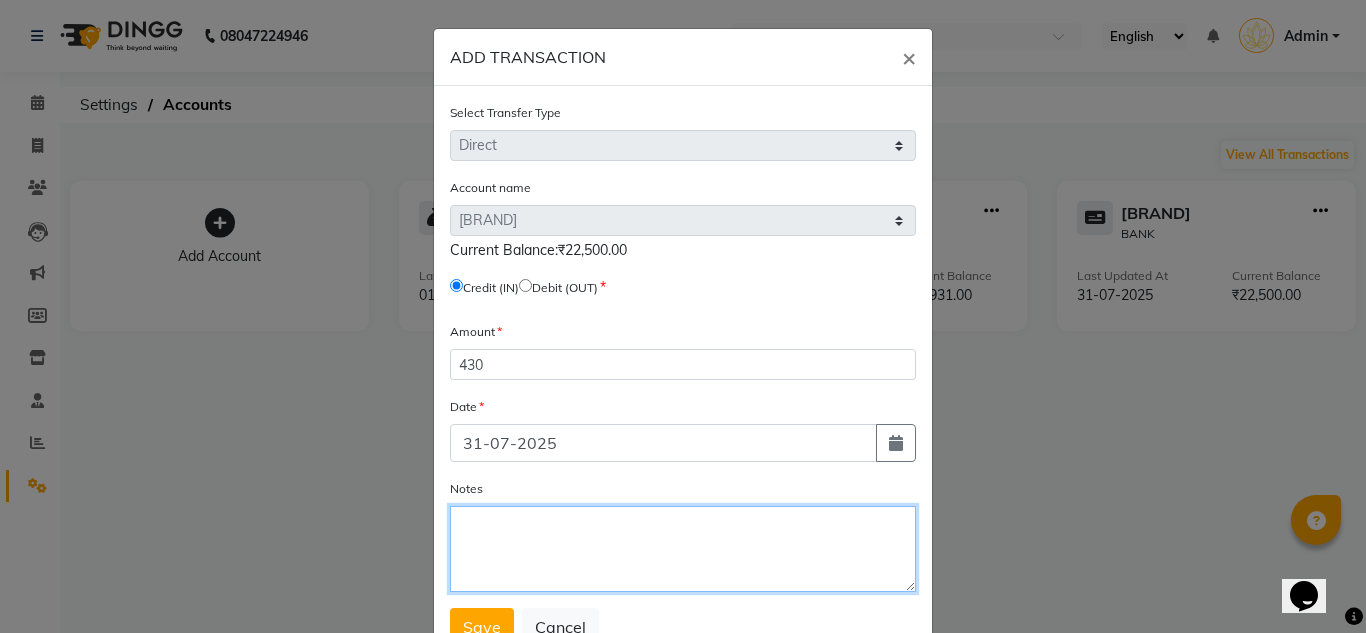 drag, startPoint x: 539, startPoint y: 542, endPoint x: 594, endPoint y: 514, distance: 61.7171 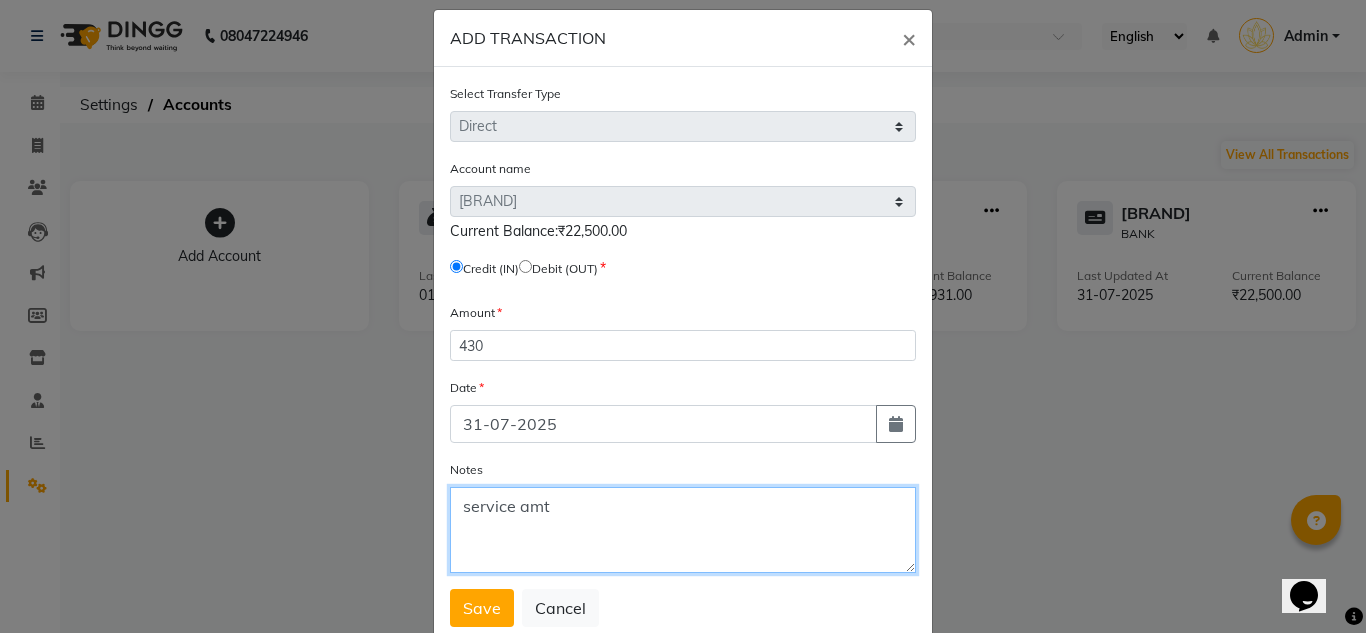 scroll, scrollTop: 74, scrollLeft: 0, axis: vertical 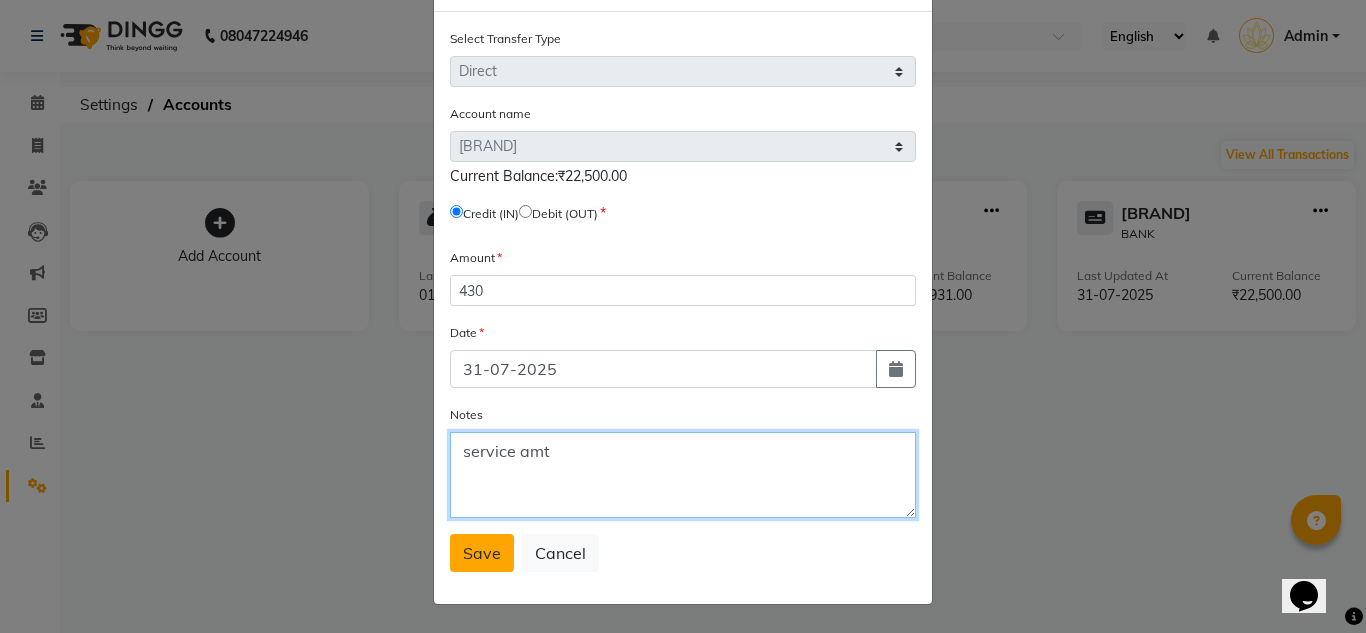 type on "service amt" 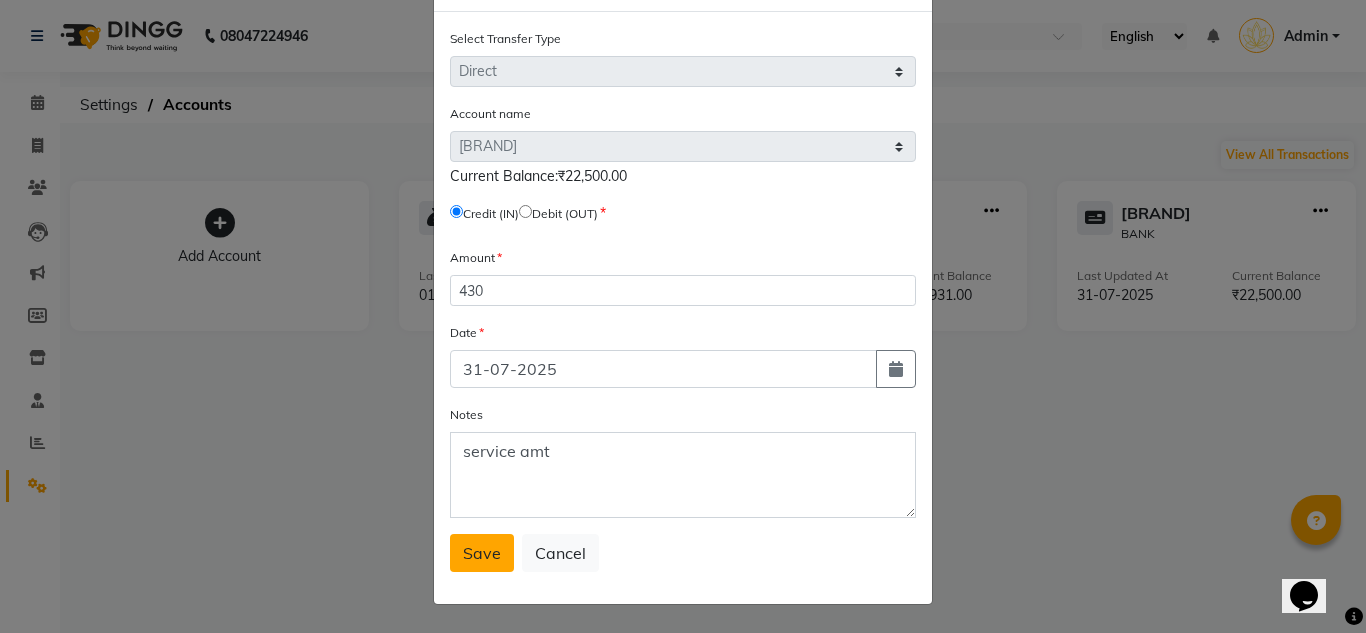 click on "Save" at bounding box center [482, 553] 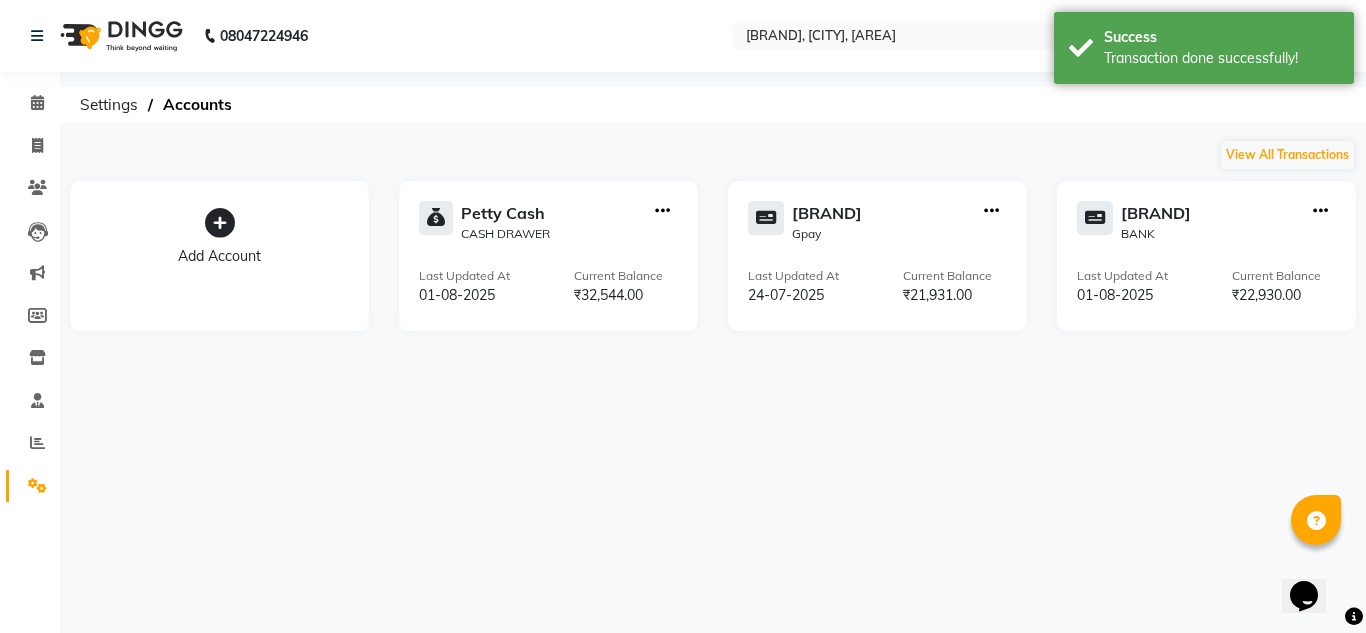 click 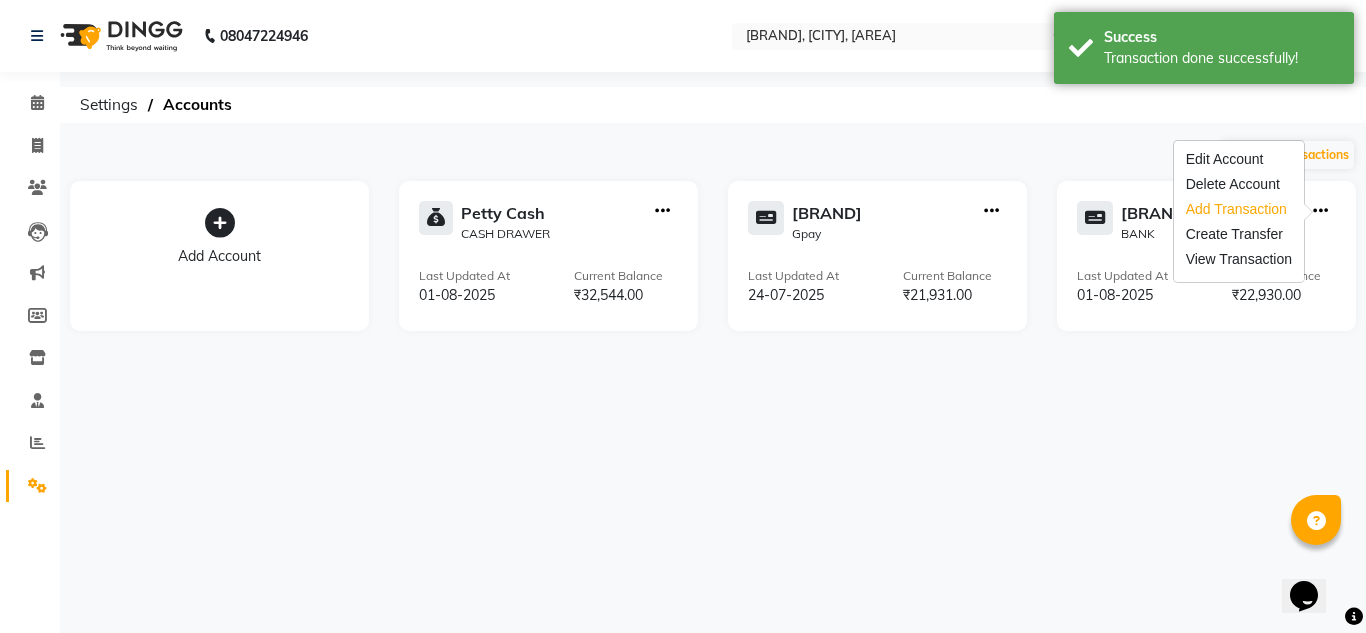 click on "Add Transaction" at bounding box center (1239, 209) 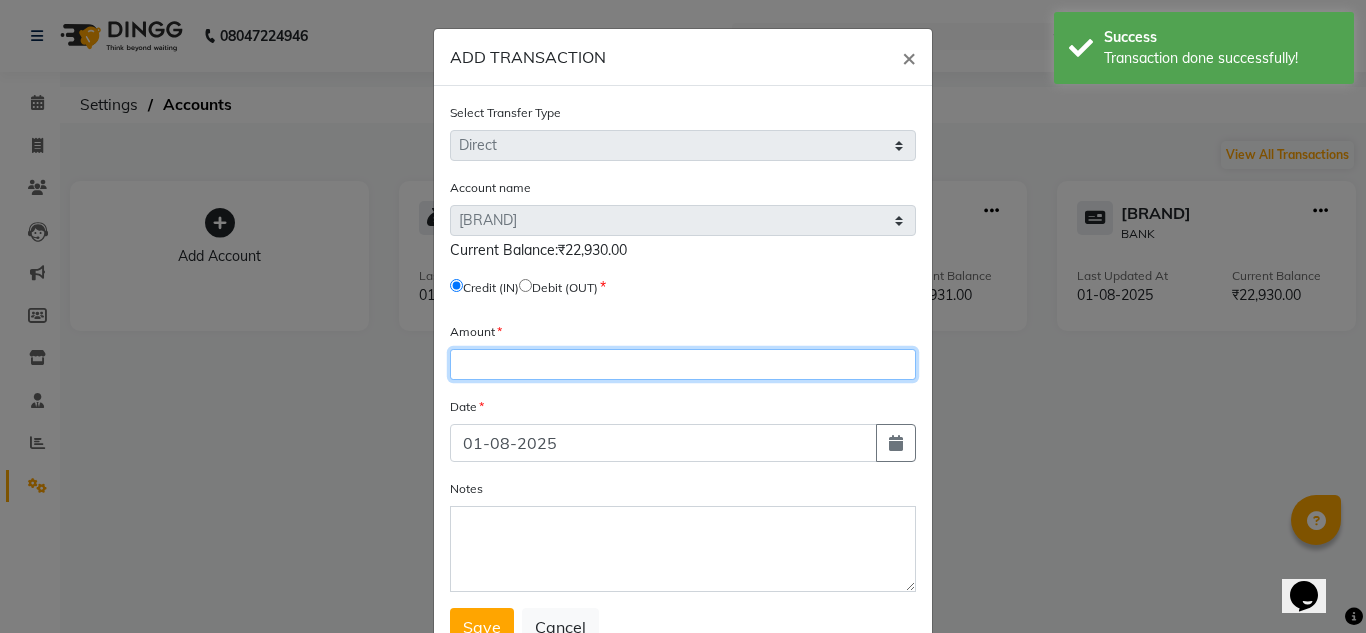 click 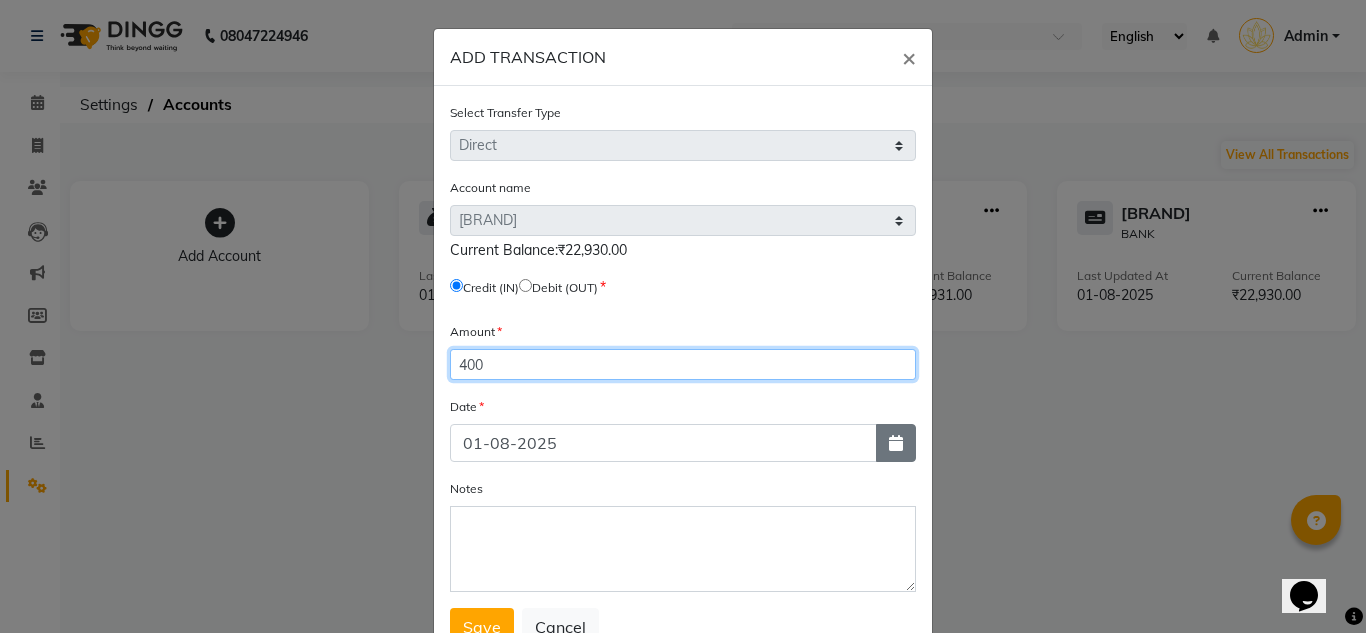 type on "400" 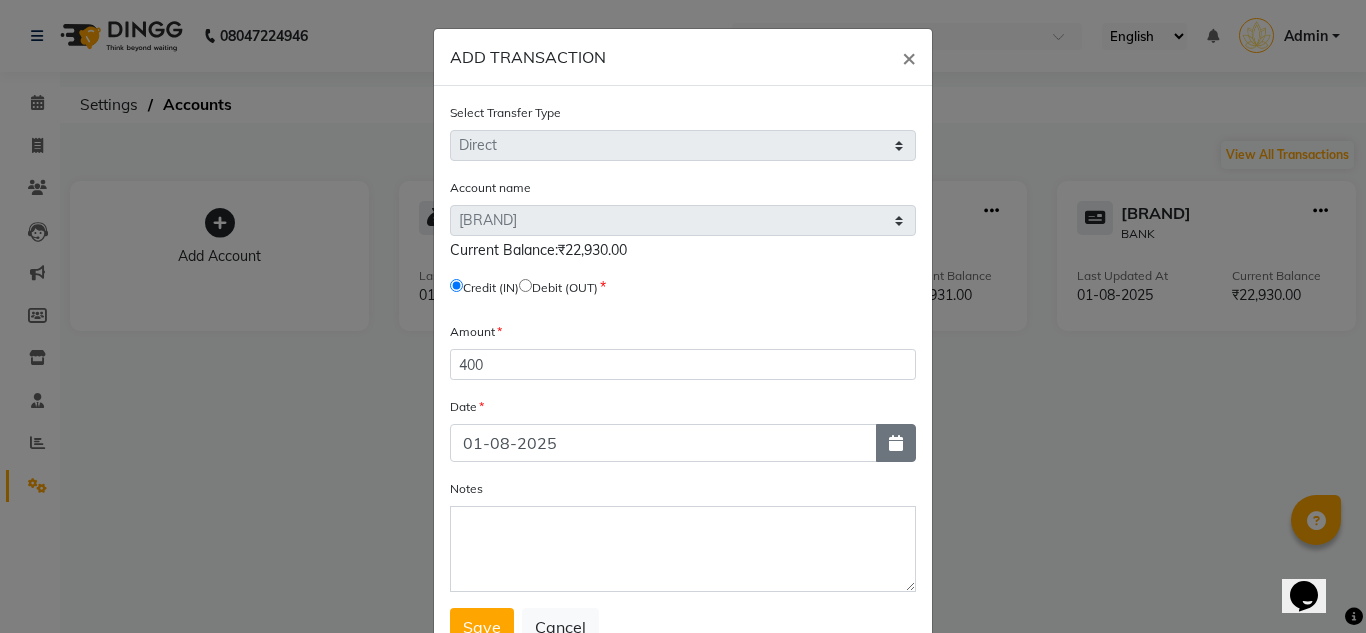 click 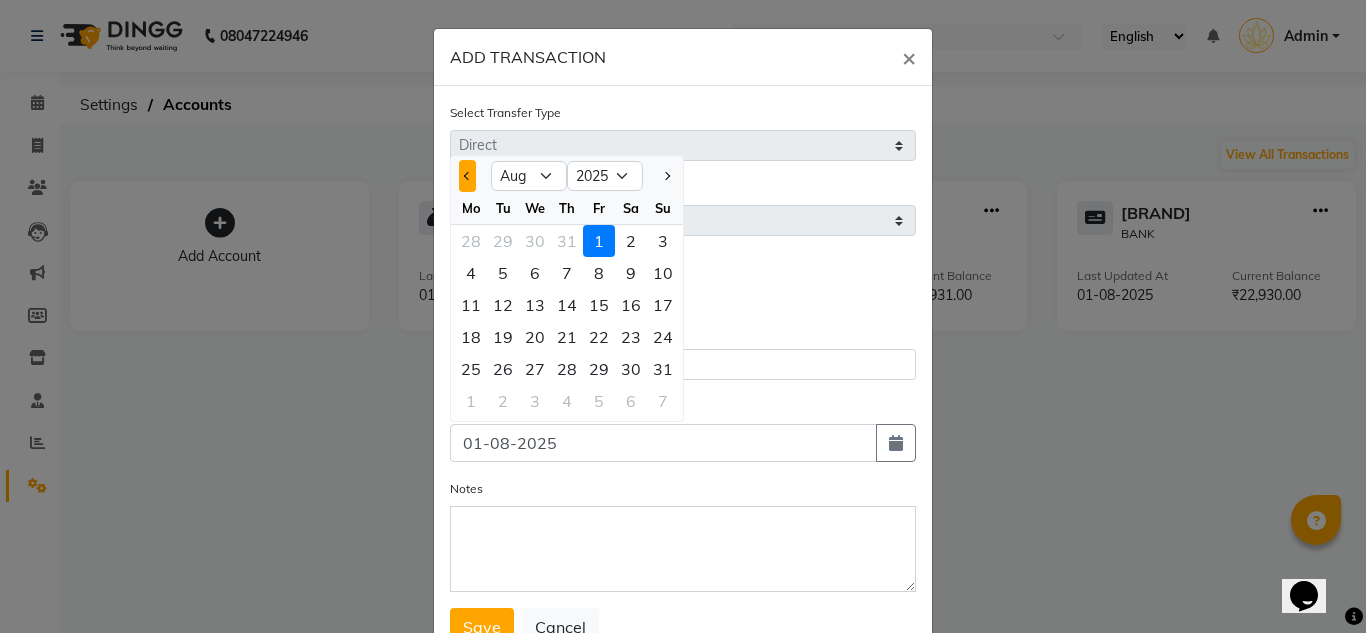 click 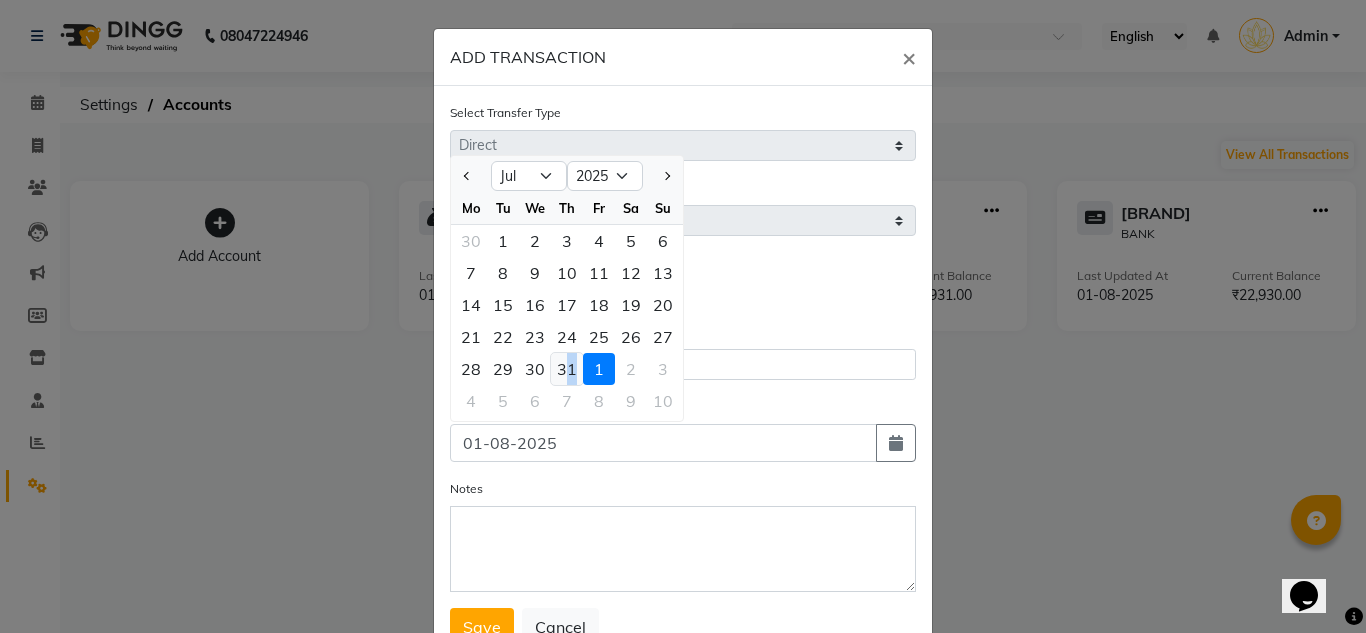 click on "31" 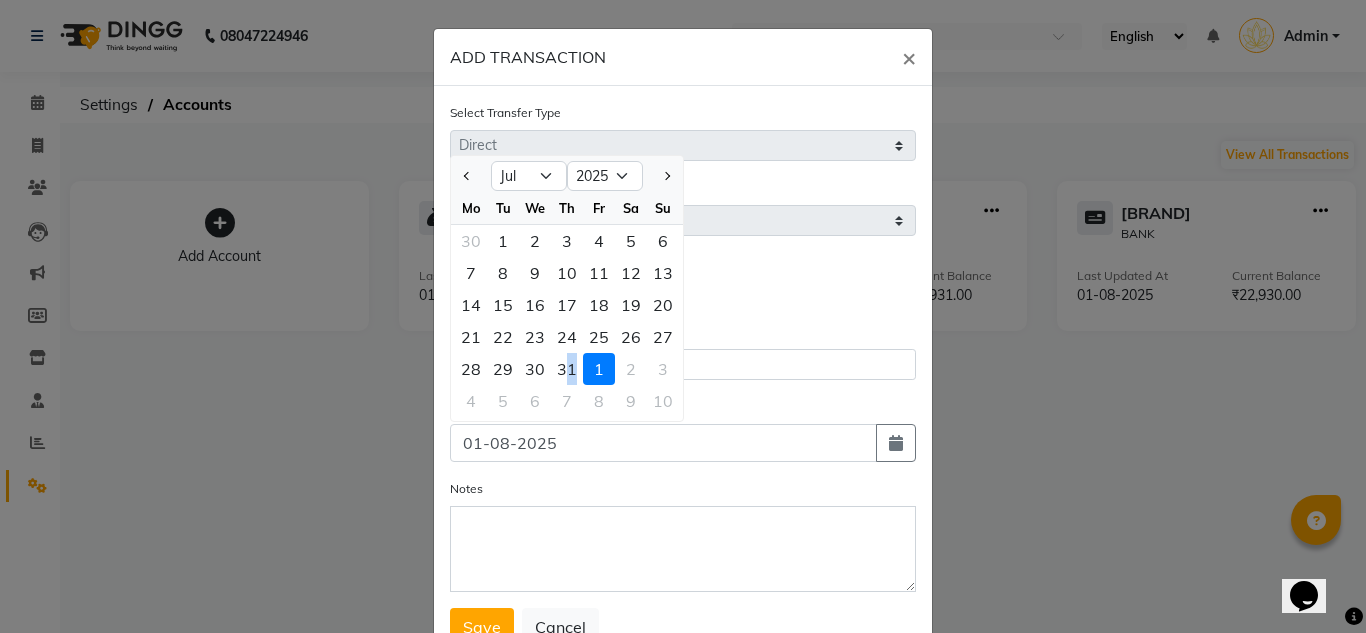 type on "31-07-2025" 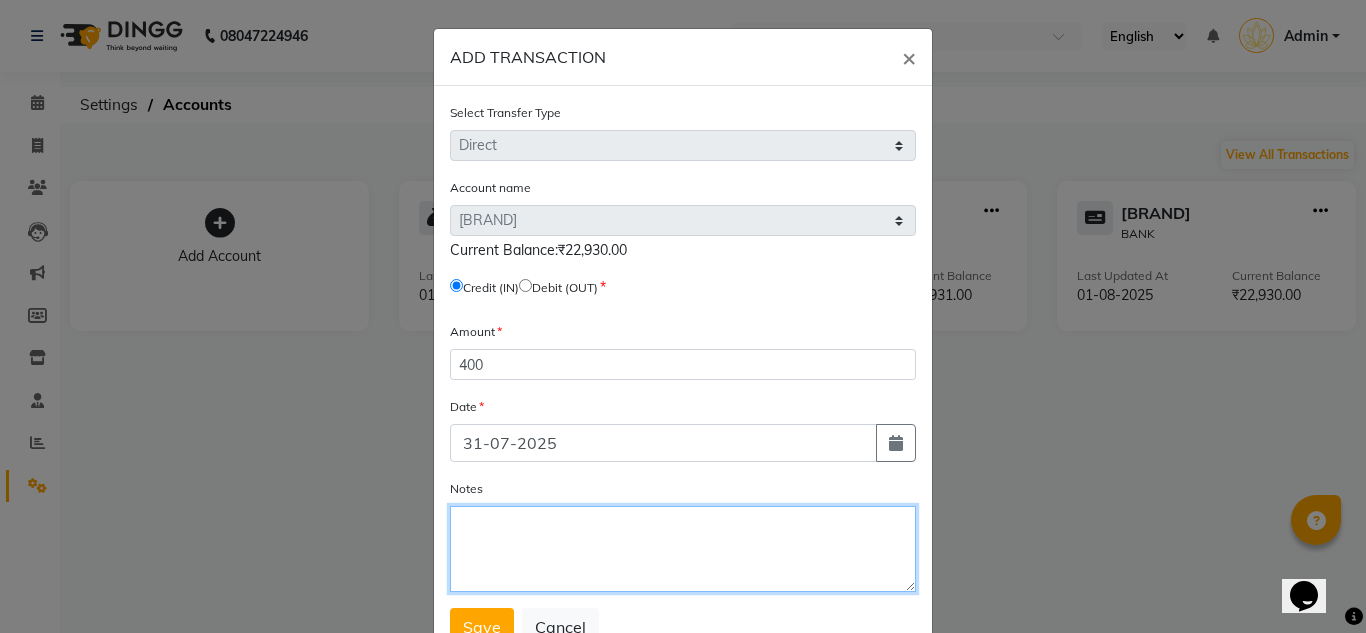 click on "Notes" at bounding box center (683, 549) 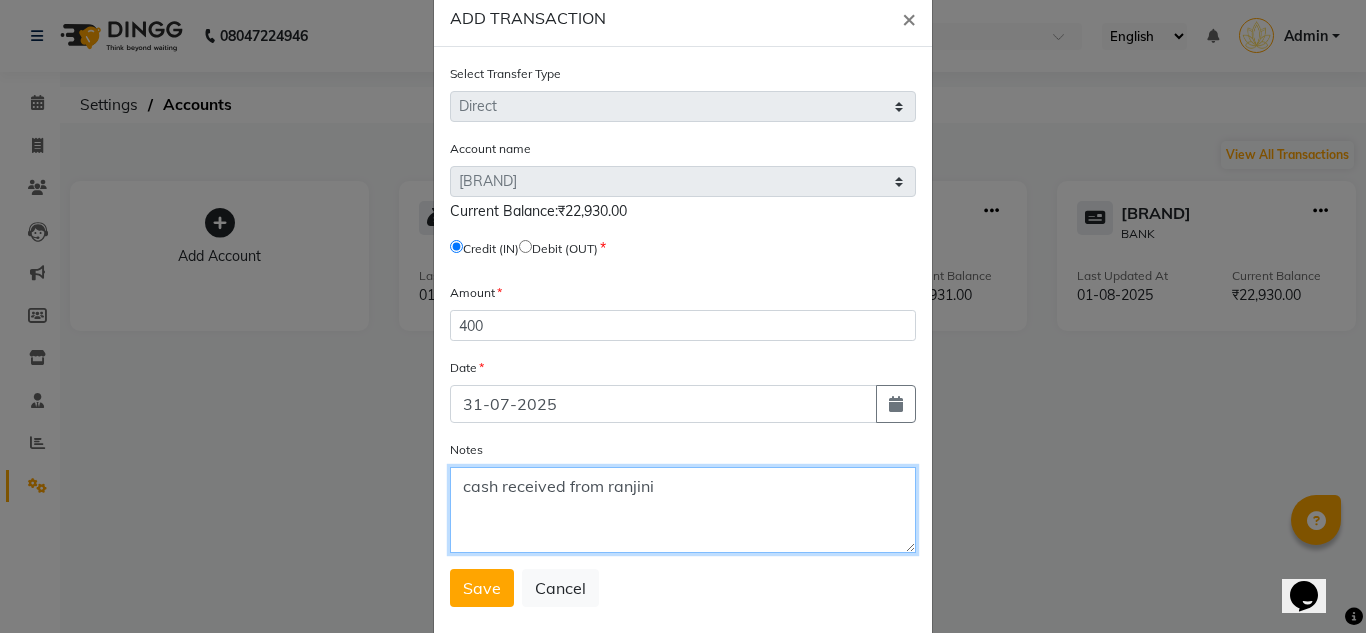 scroll, scrollTop: 74, scrollLeft: 0, axis: vertical 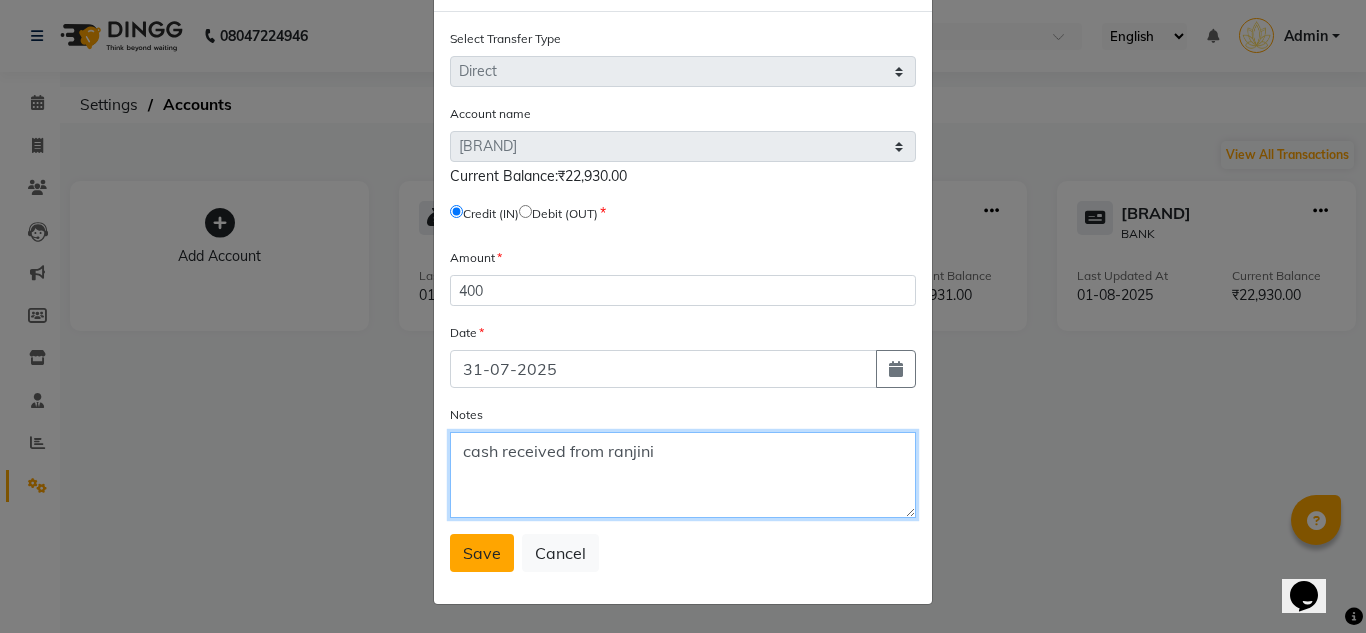 type on "cash received from ranjini" 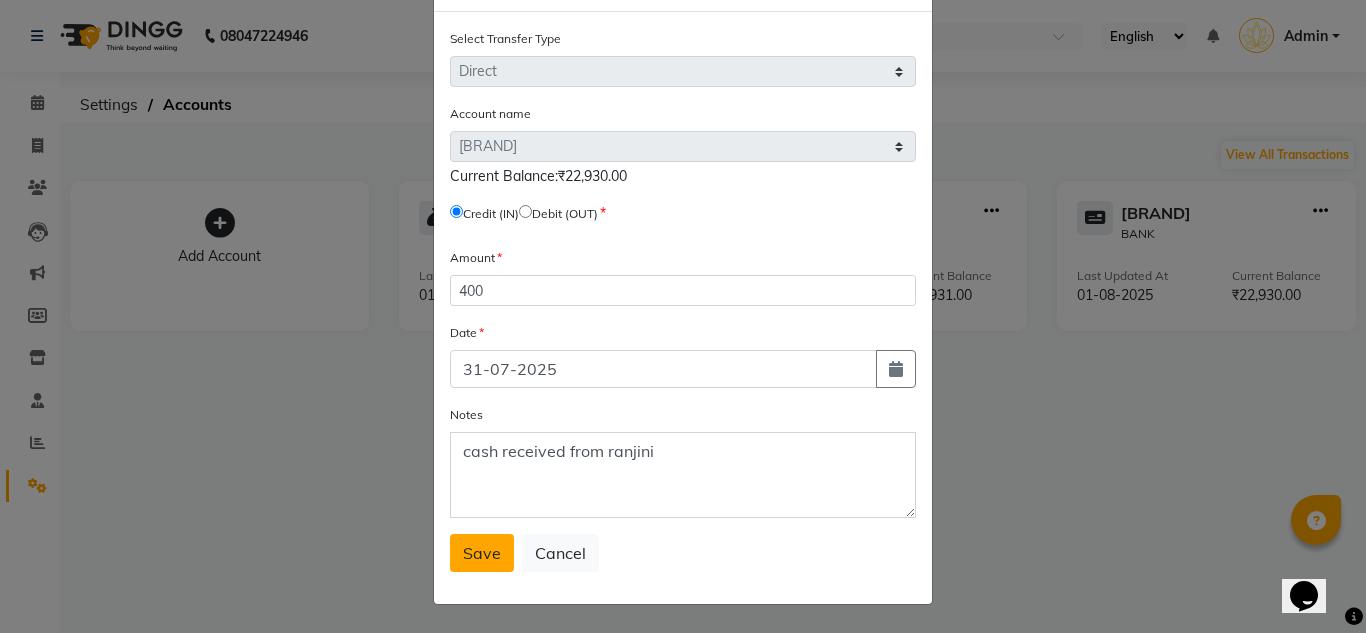 click on "Save" at bounding box center [482, 553] 